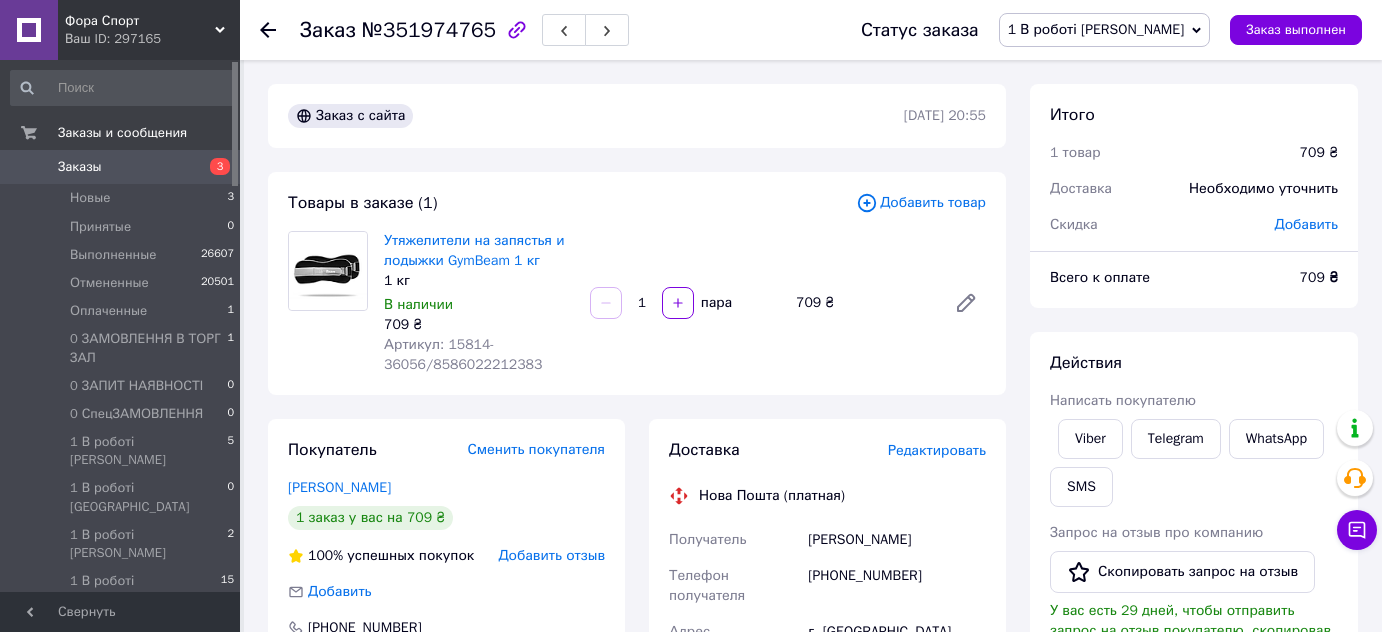 scroll, scrollTop: 90, scrollLeft: 0, axis: vertical 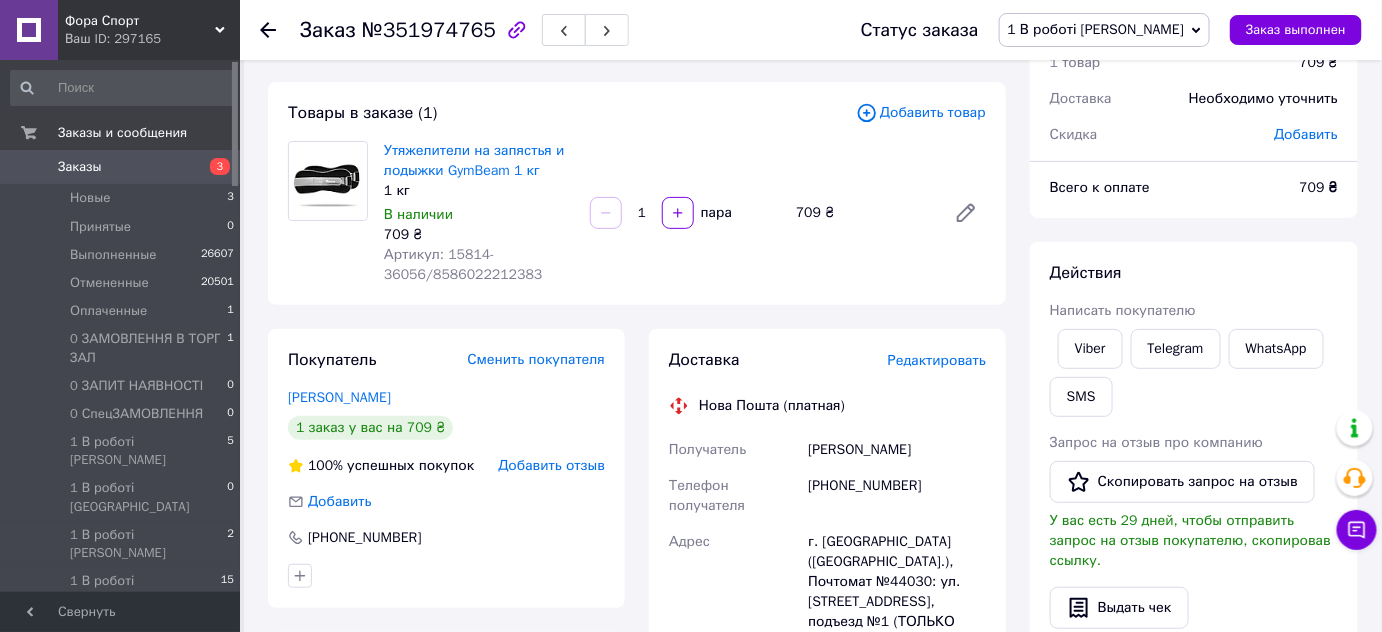 click 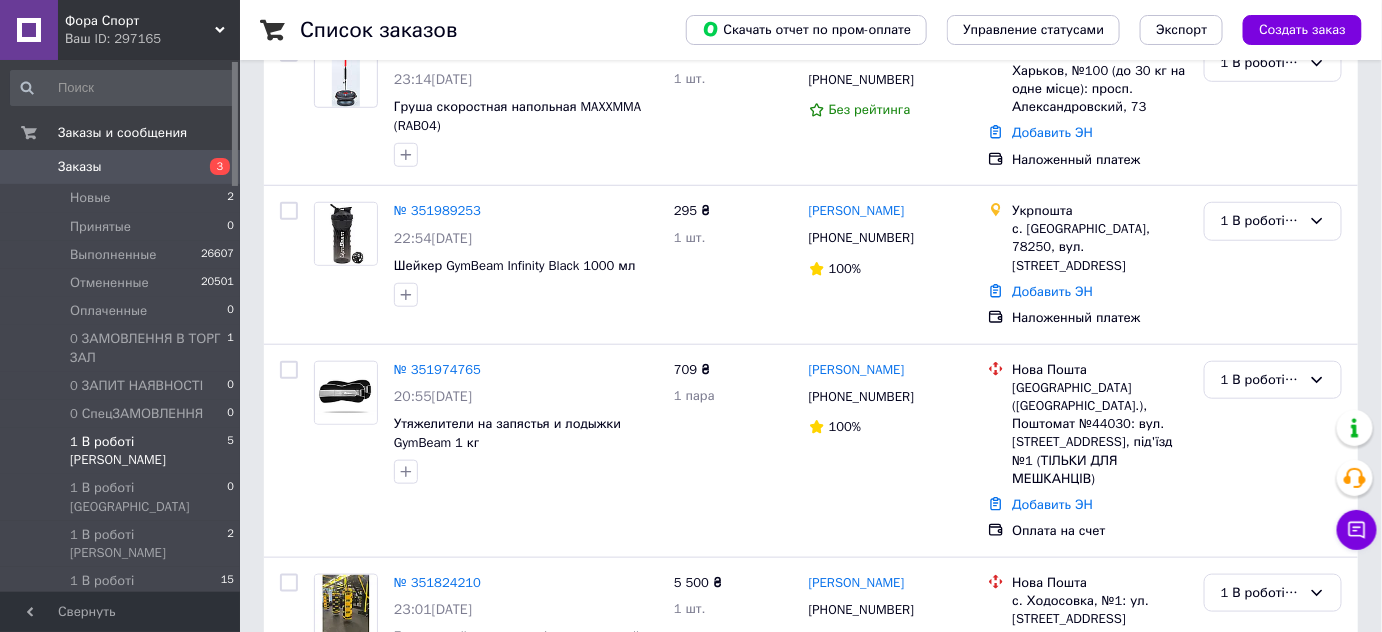 scroll, scrollTop: 454, scrollLeft: 0, axis: vertical 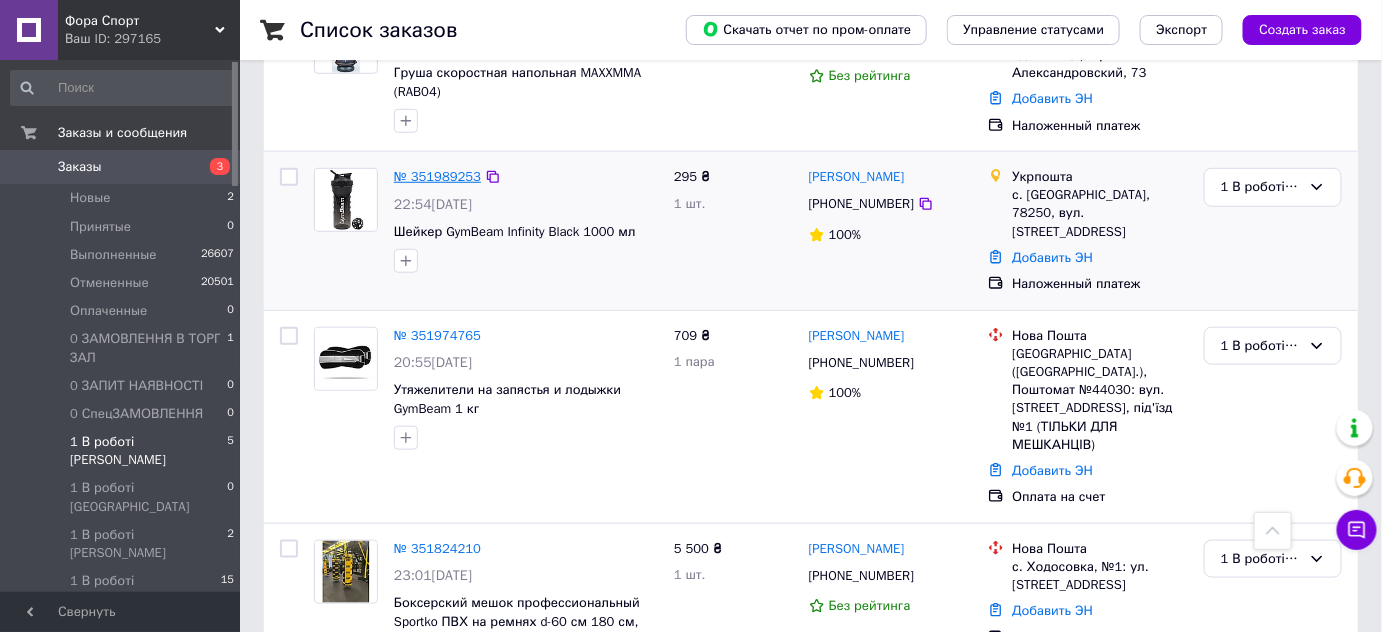 click on "№ 351989253" at bounding box center (437, 176) 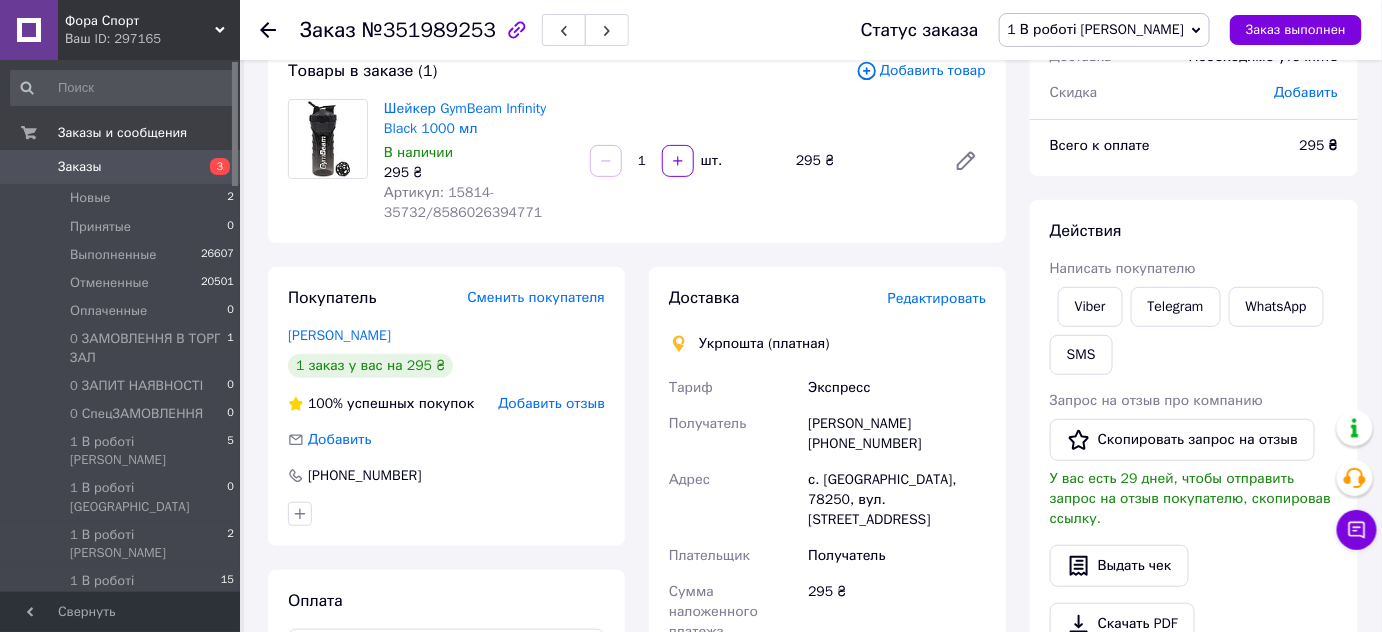 scroll, scrollTop: 90, scrollLeft: 0, axis: vertical 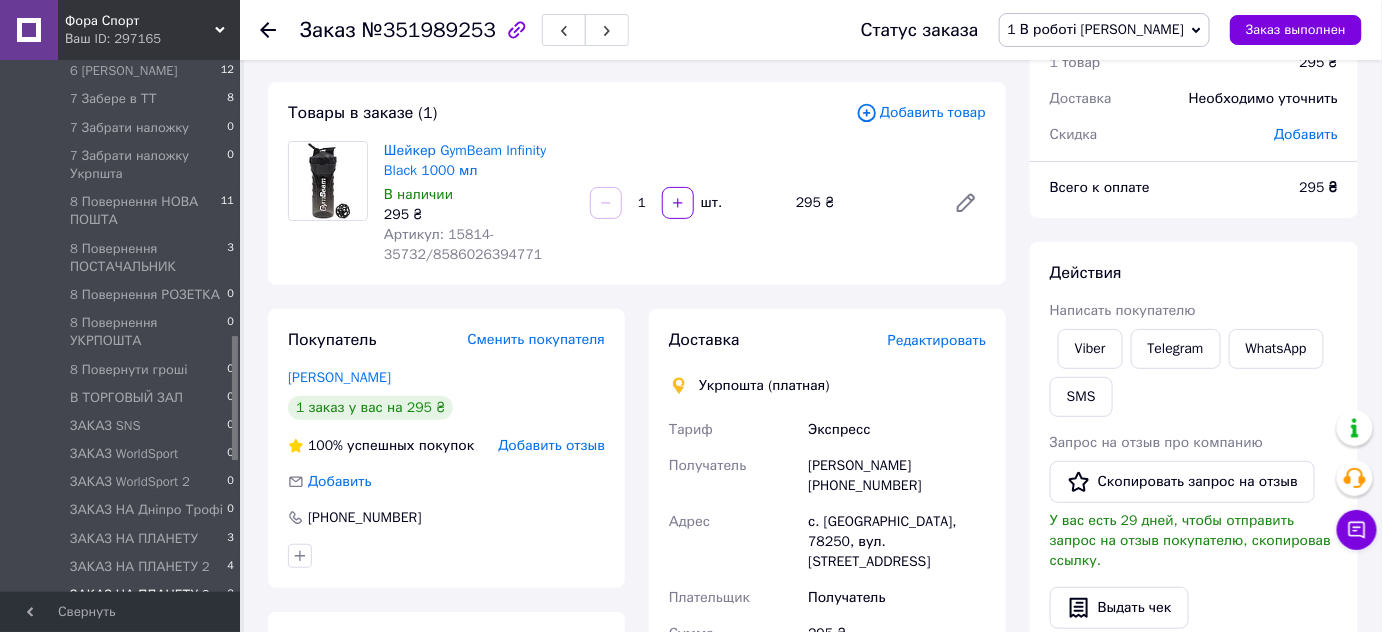 click on "ЗАКАЗ НА ПЛАНЕТУ 3" at bounding box center (140, 595) 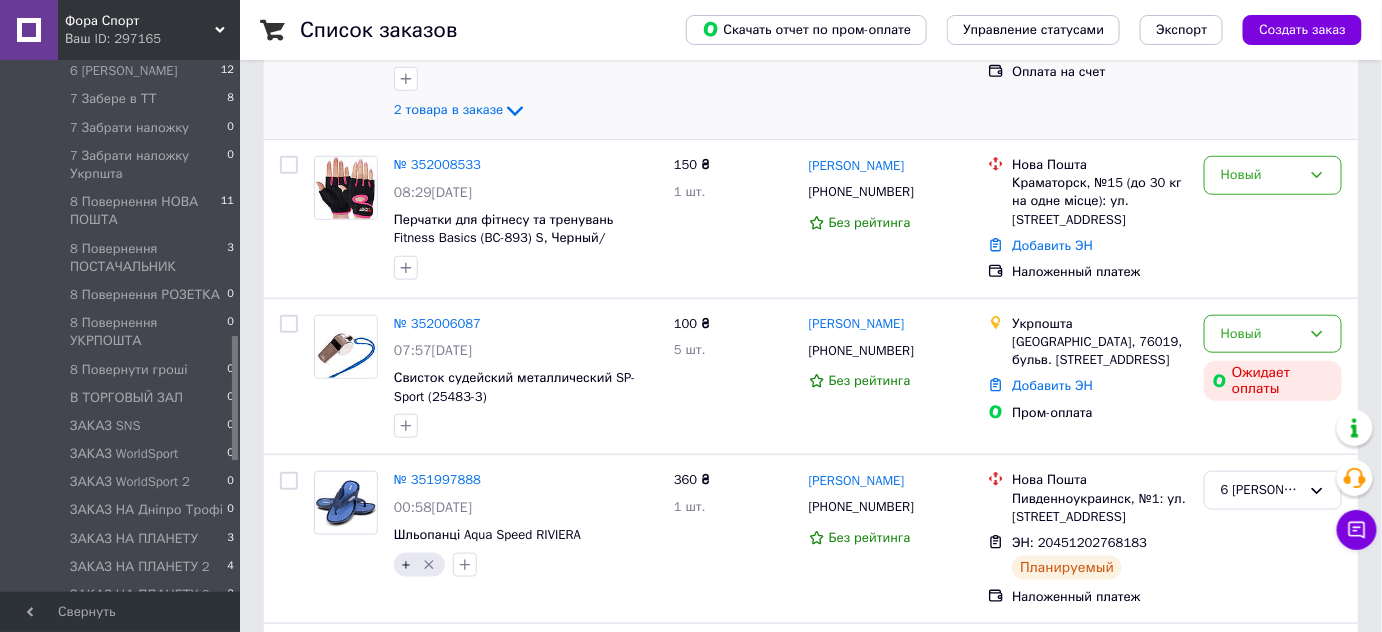 scroll, scrollTop: 545, scrollLeft: 0, axis: vertical 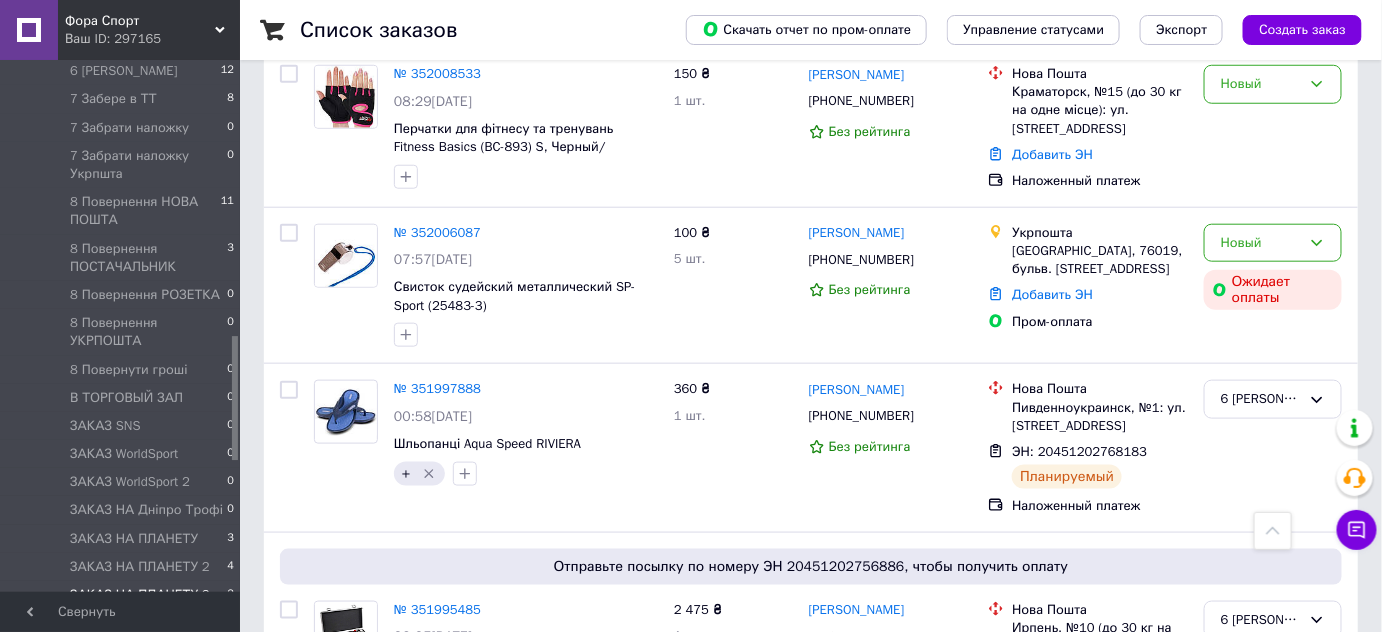 click on "ЗАКАЗ НА ПЛАНЕТУ 3" at bounding box center [140, 595] 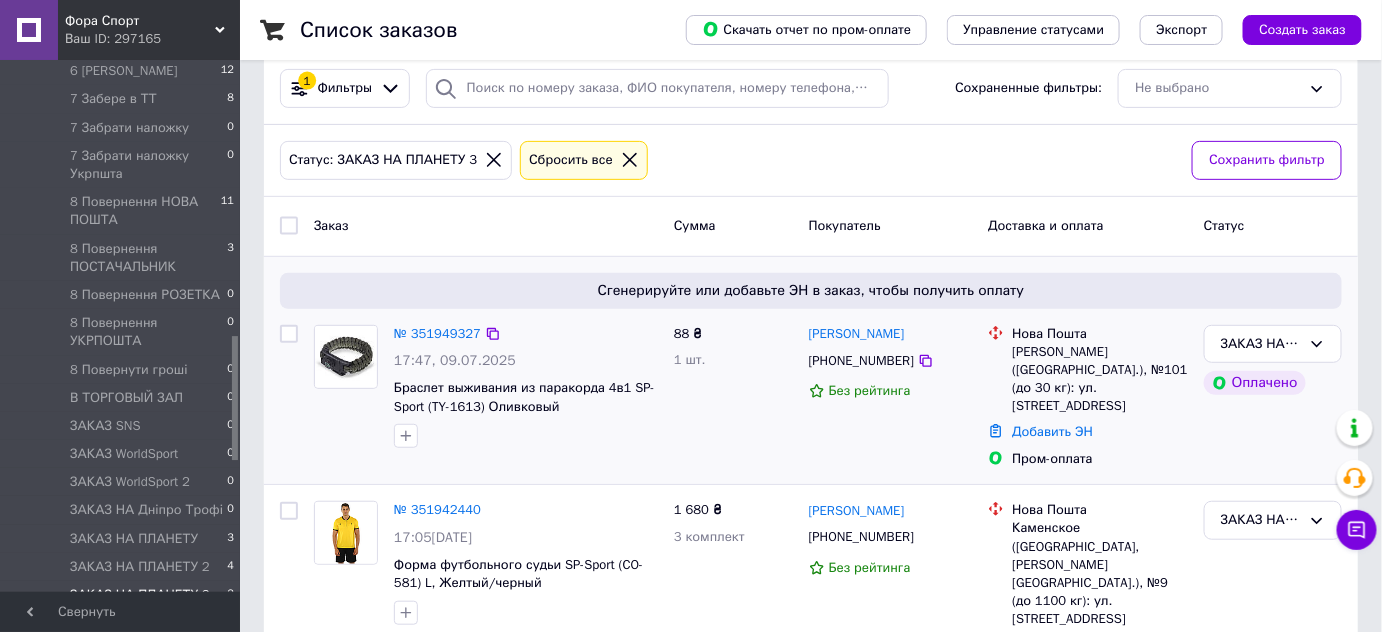scroll, scrollTop: 235, scrollLeft: 0, axis: vertical 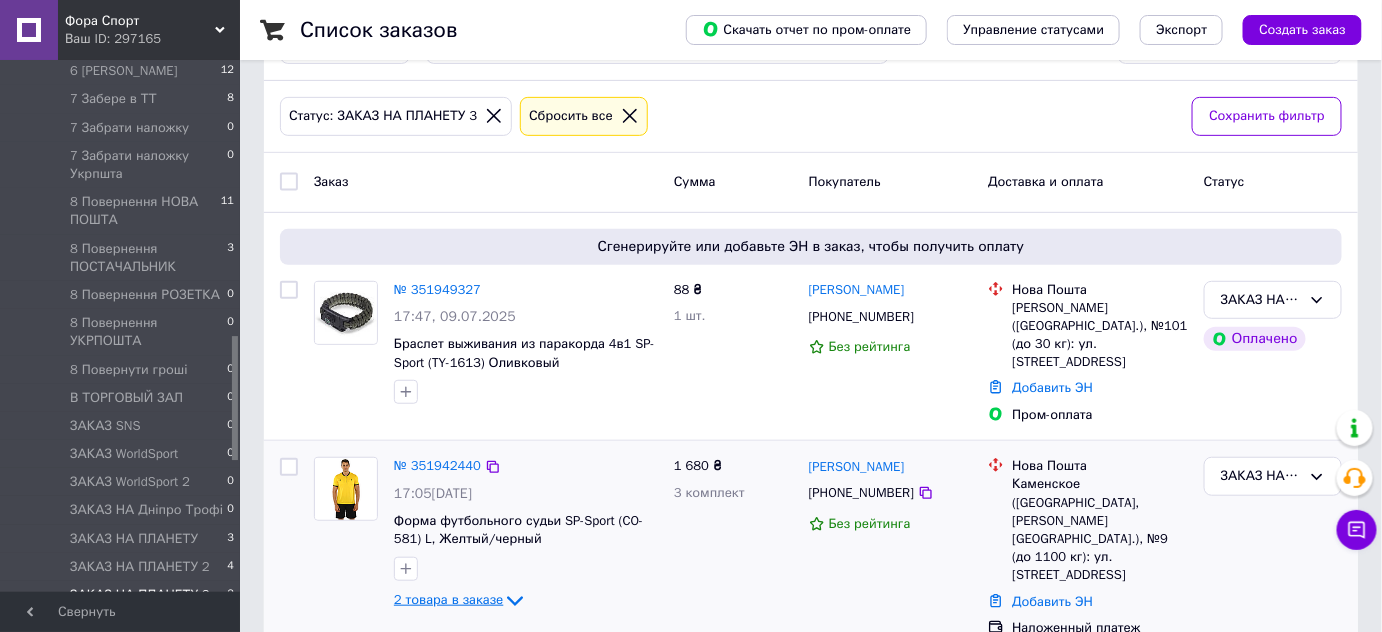 click on "2 товара в заказе" at bounding box center (448, 600) 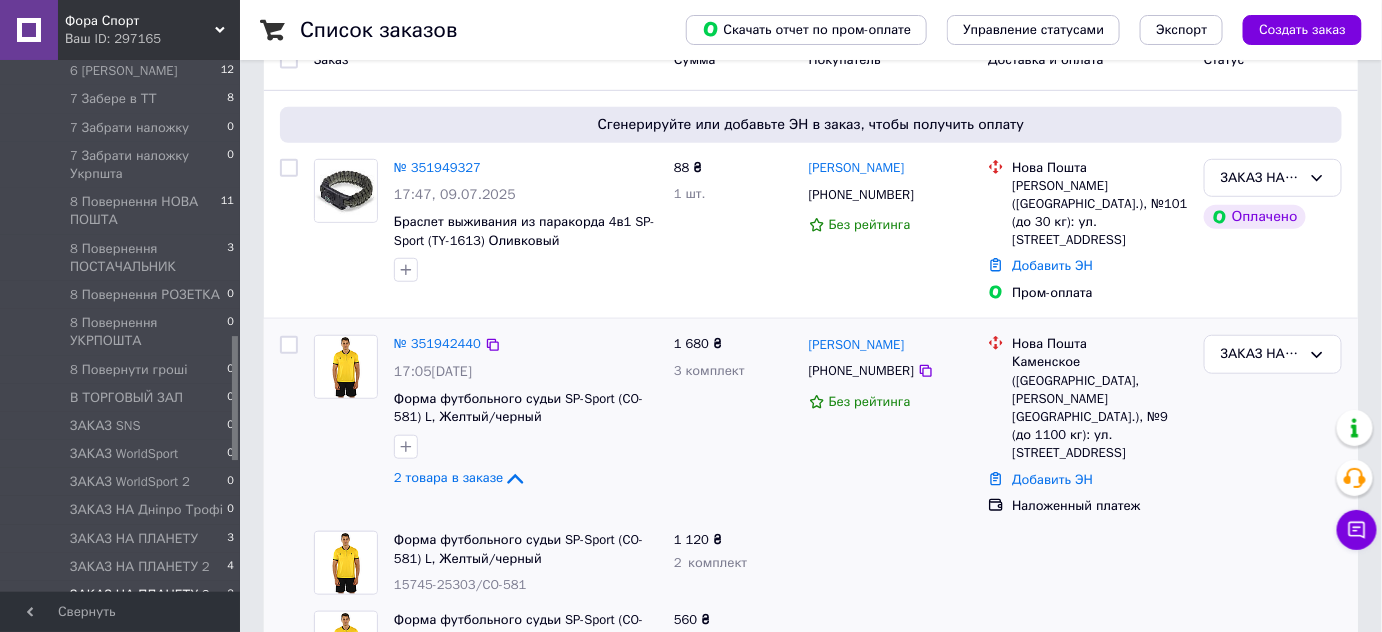 scroll, scrollTop: 396, scrollLeft: 0, axis: vertical 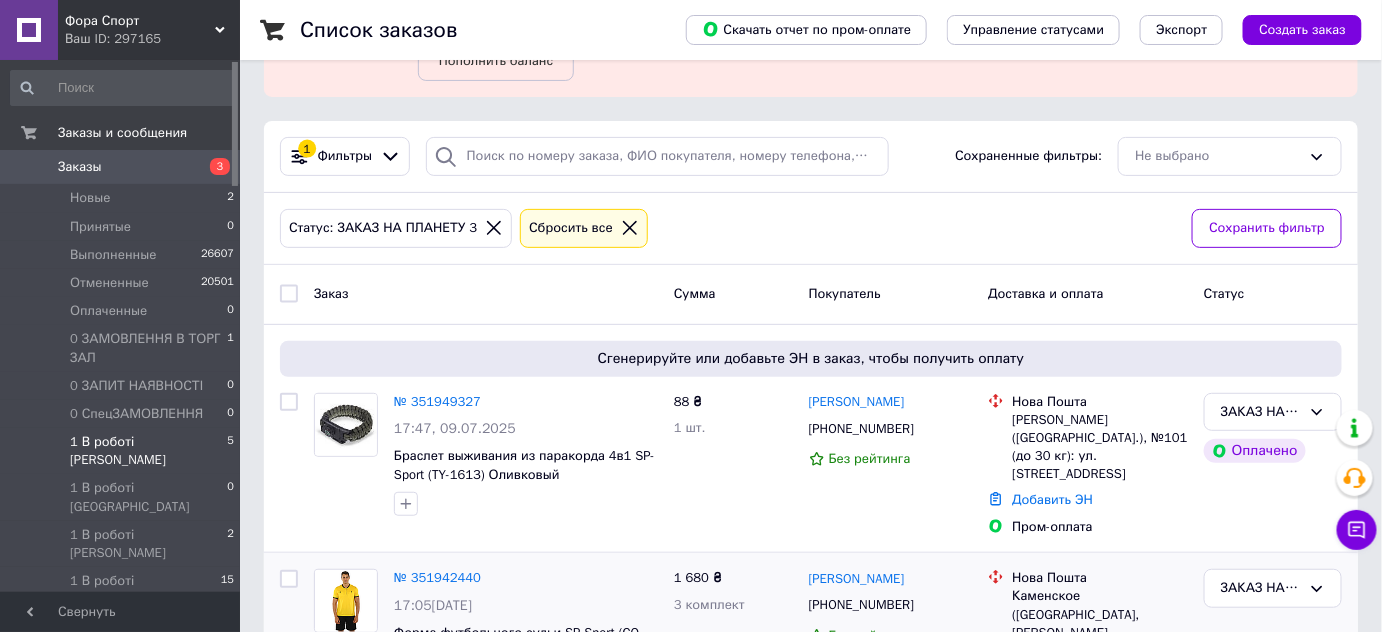 click on "1 В роботі Вова 5" at bounding box center (123, 451) 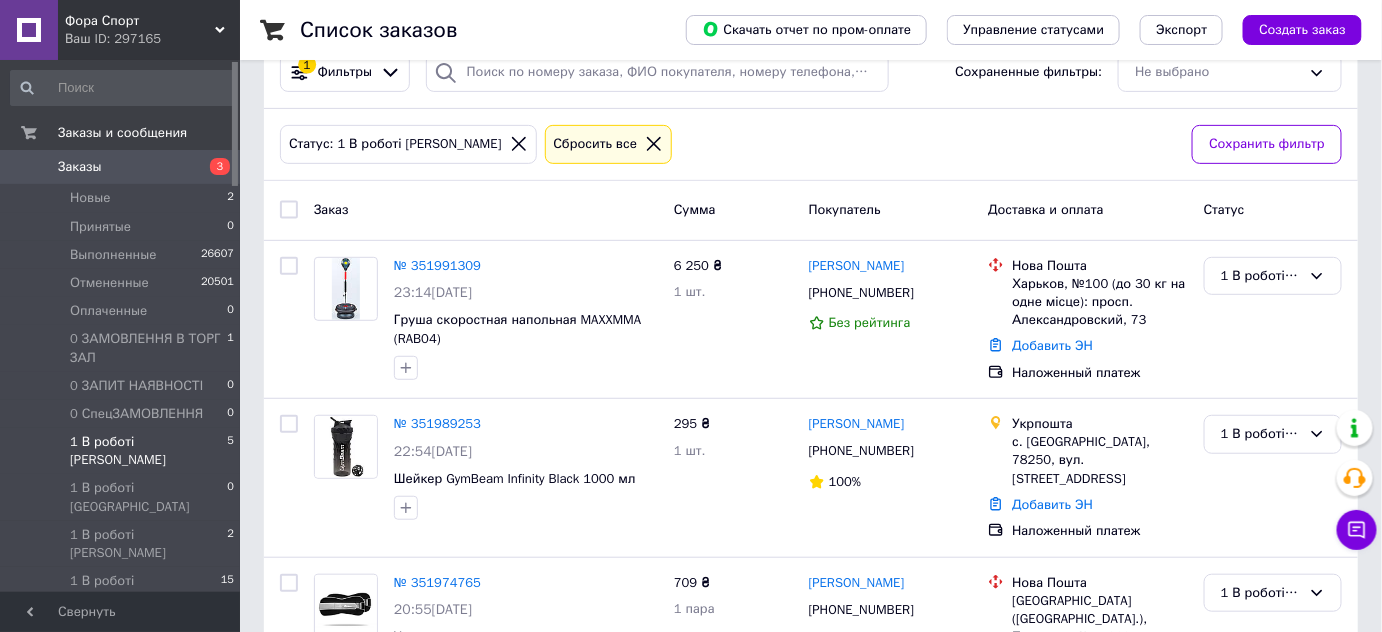 scroll, scrollTop: 389, scrollLeft: 0, axis: vertical 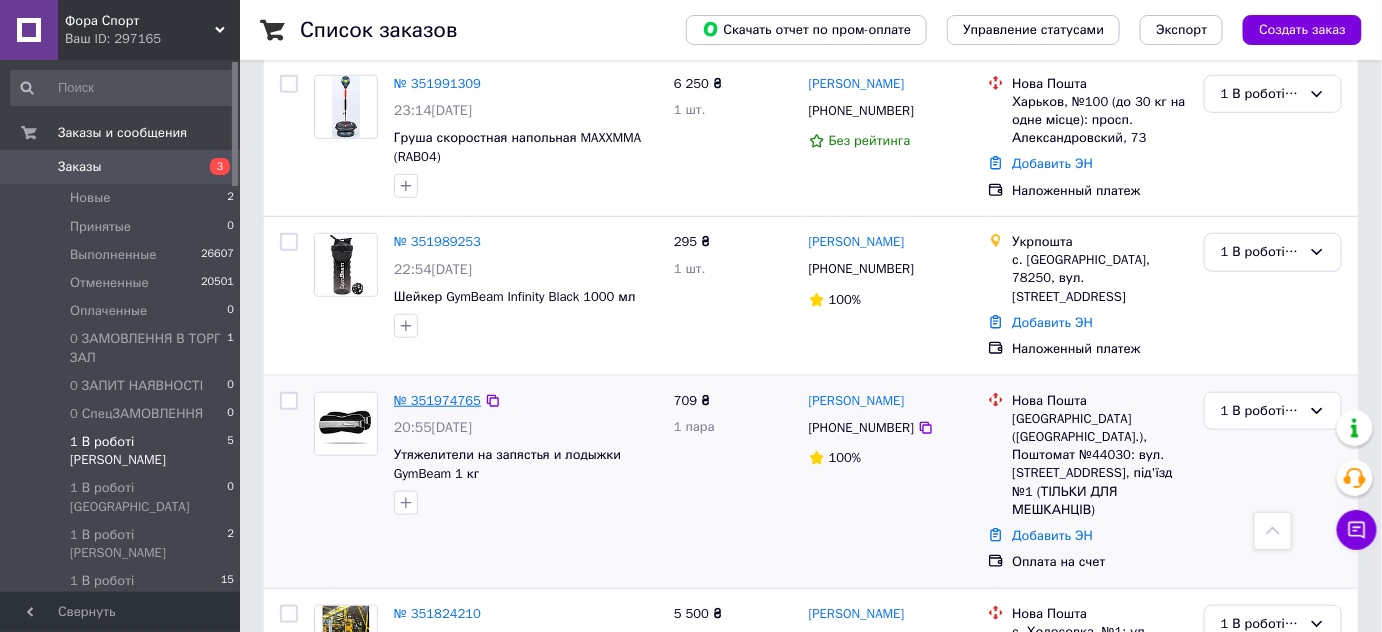 click on "№ 351974765" at bounding box center (437, 400) 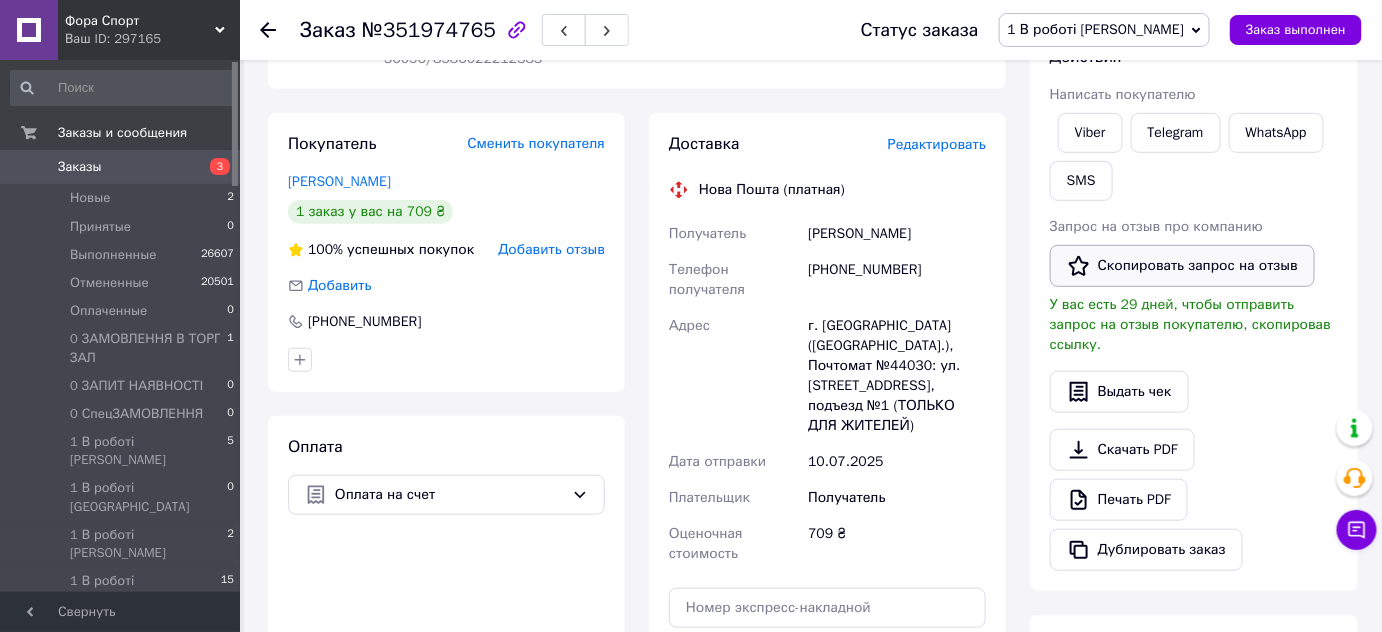 scroll, scrollTop: 207, scrollLeft: 0, axis: vertical 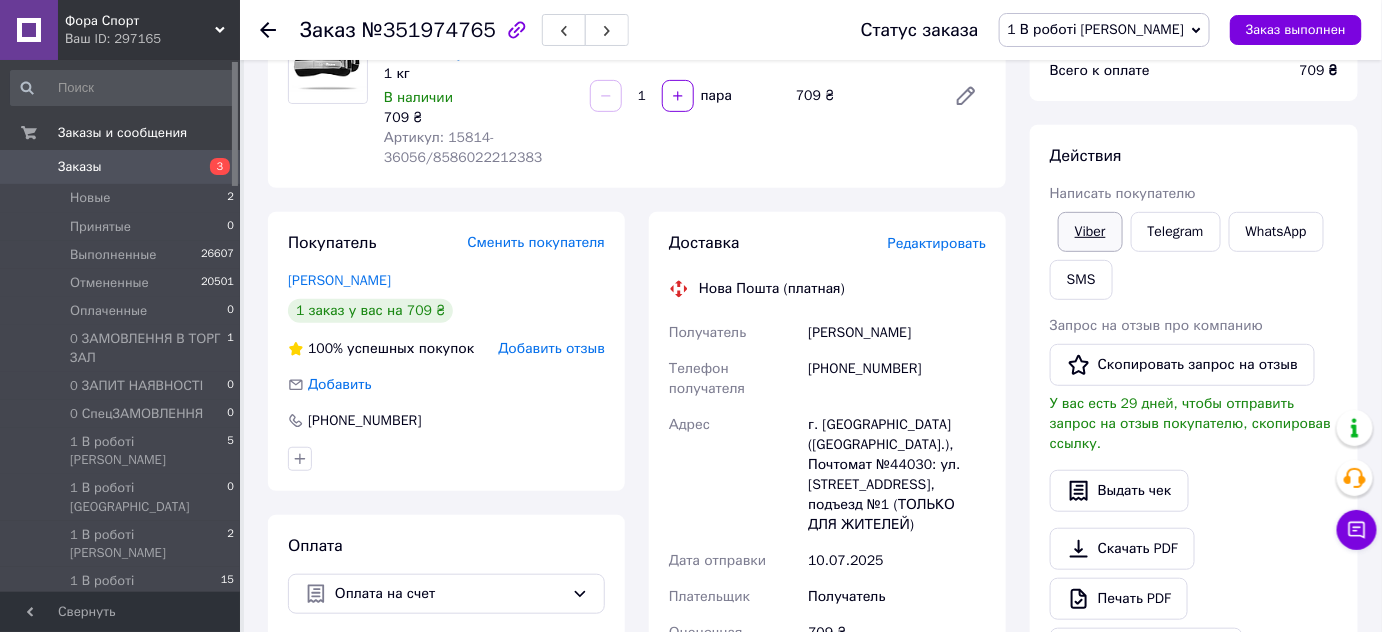 click on "Viber" at bounding box center (1090, 232) 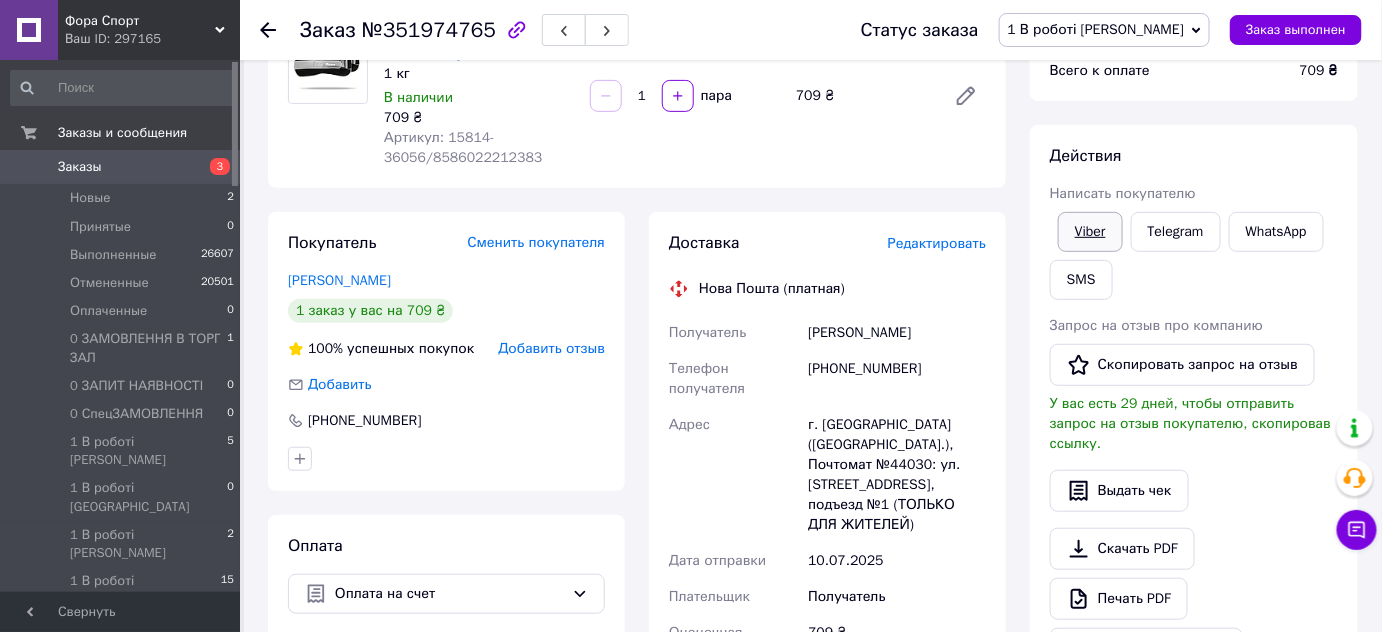 click on "Viber" at bounding box center (1090, 232) 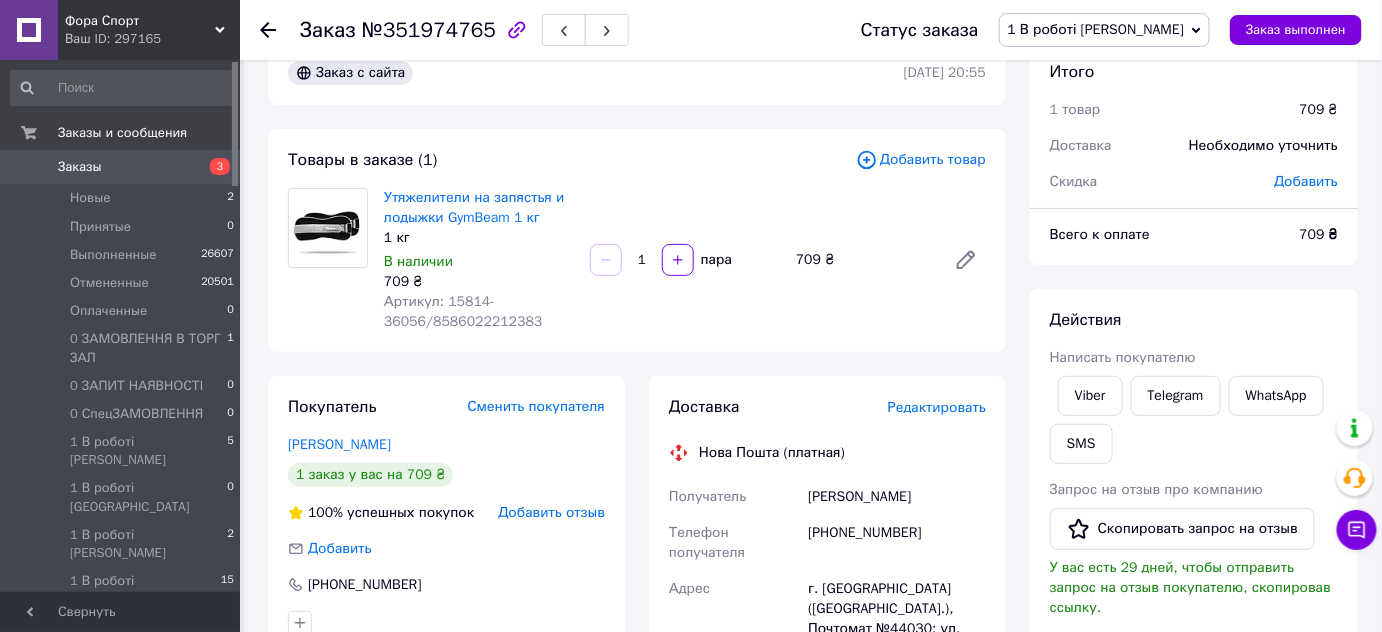 scroll, scrollTop: 0, scrollLeft: 0, axis: both 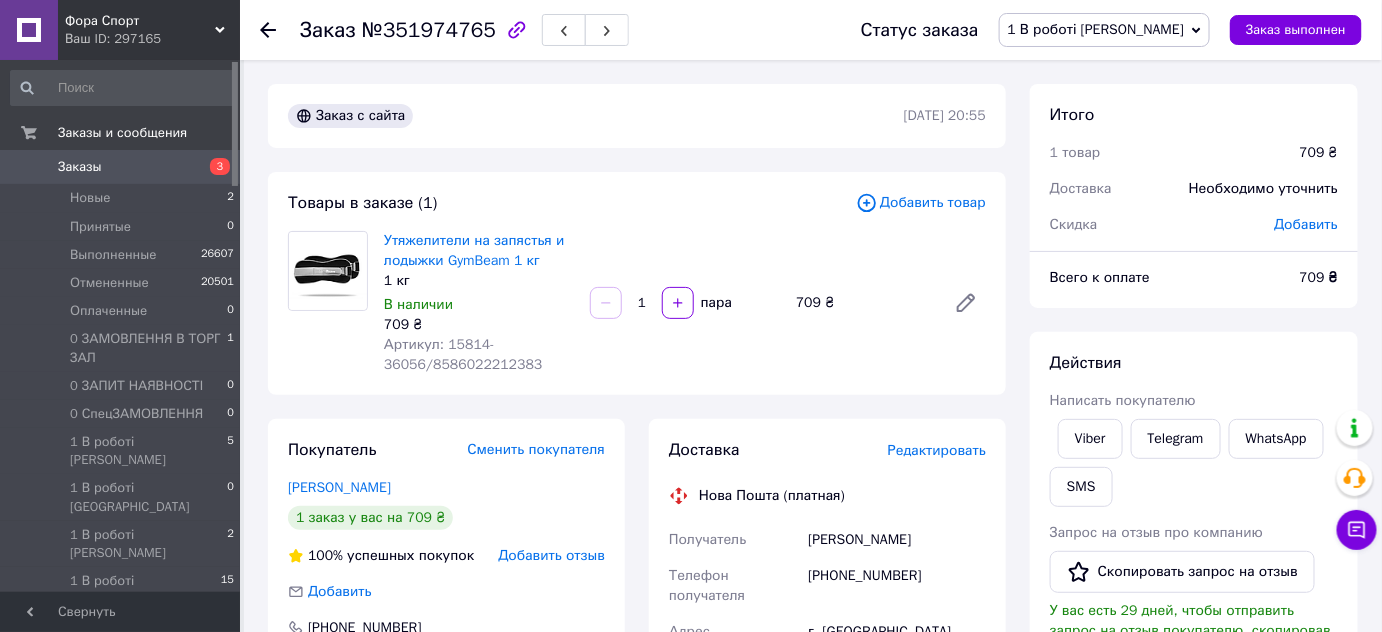 click 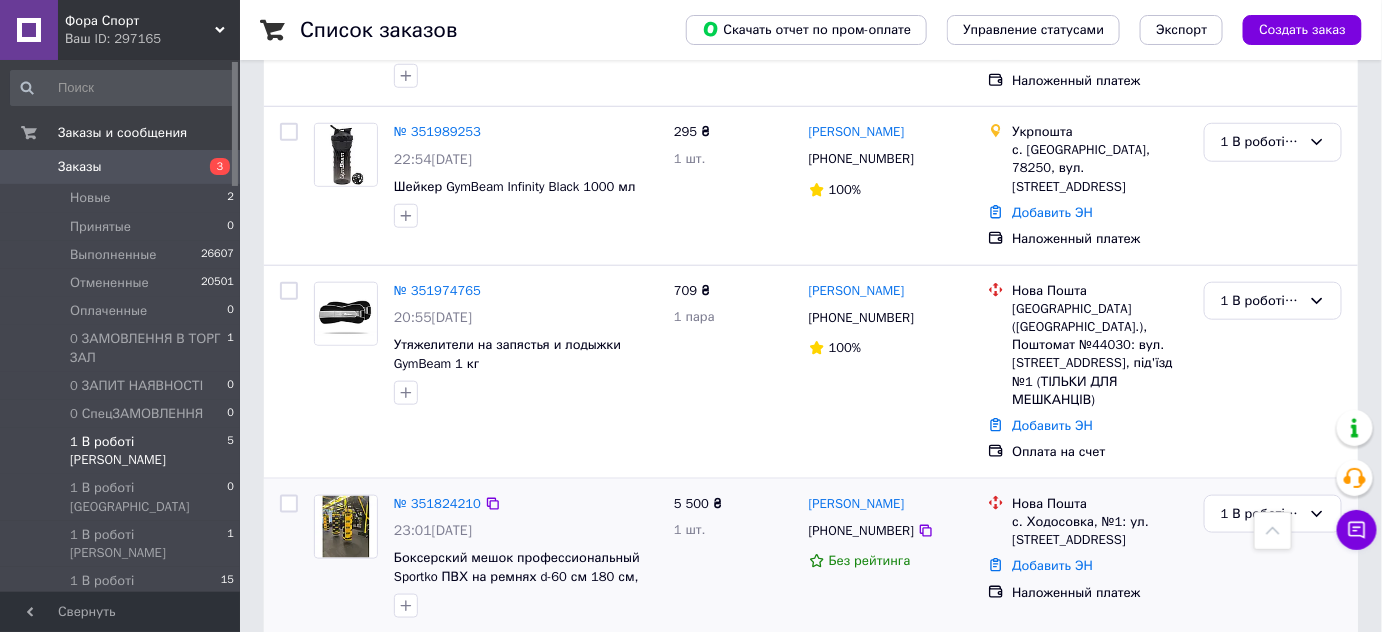 scroll, scrollTop: 608, scrollLeft: 0, axis: vertical 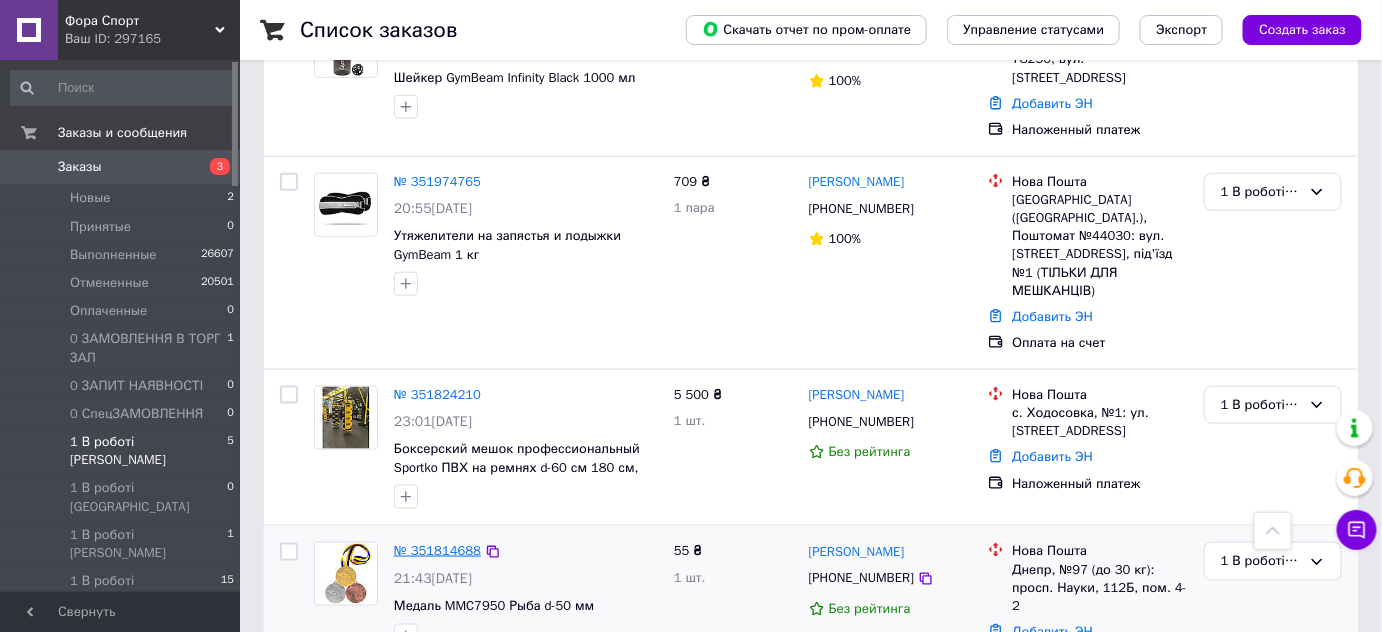 click on "№ 351814688" at bounding box center (437, 550) 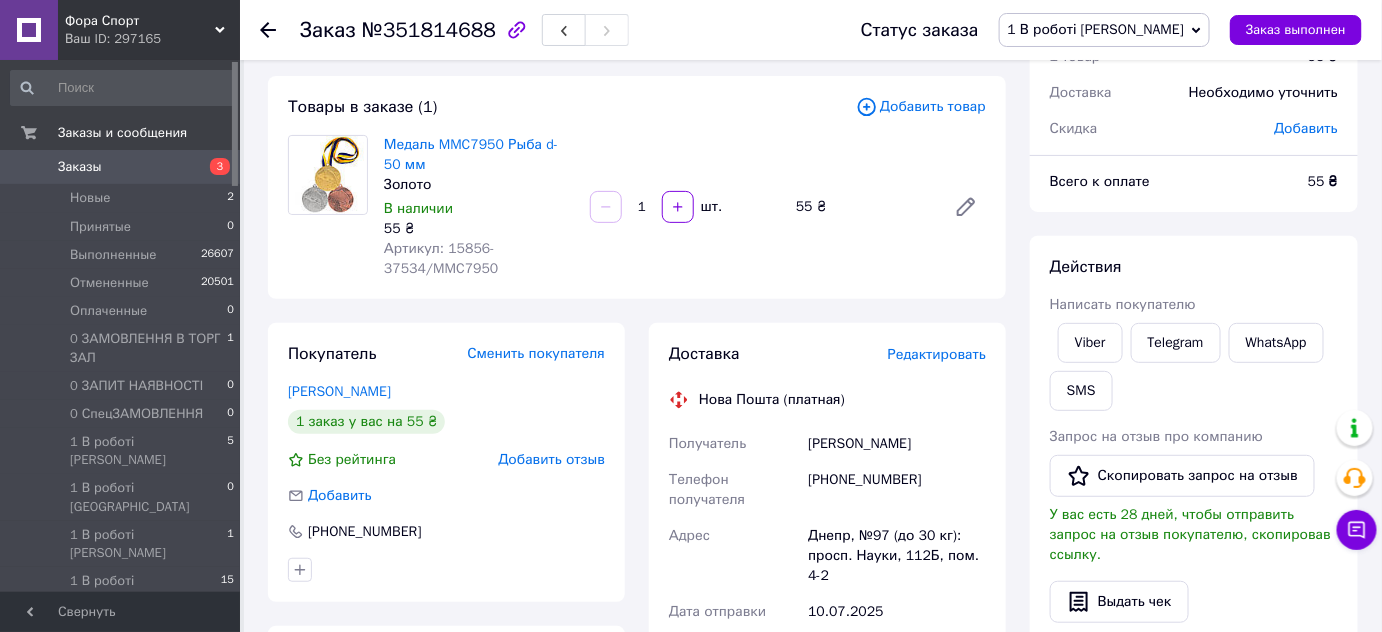 scroll, scrollTop: 63, scrollLeft: 0, axis: vertical 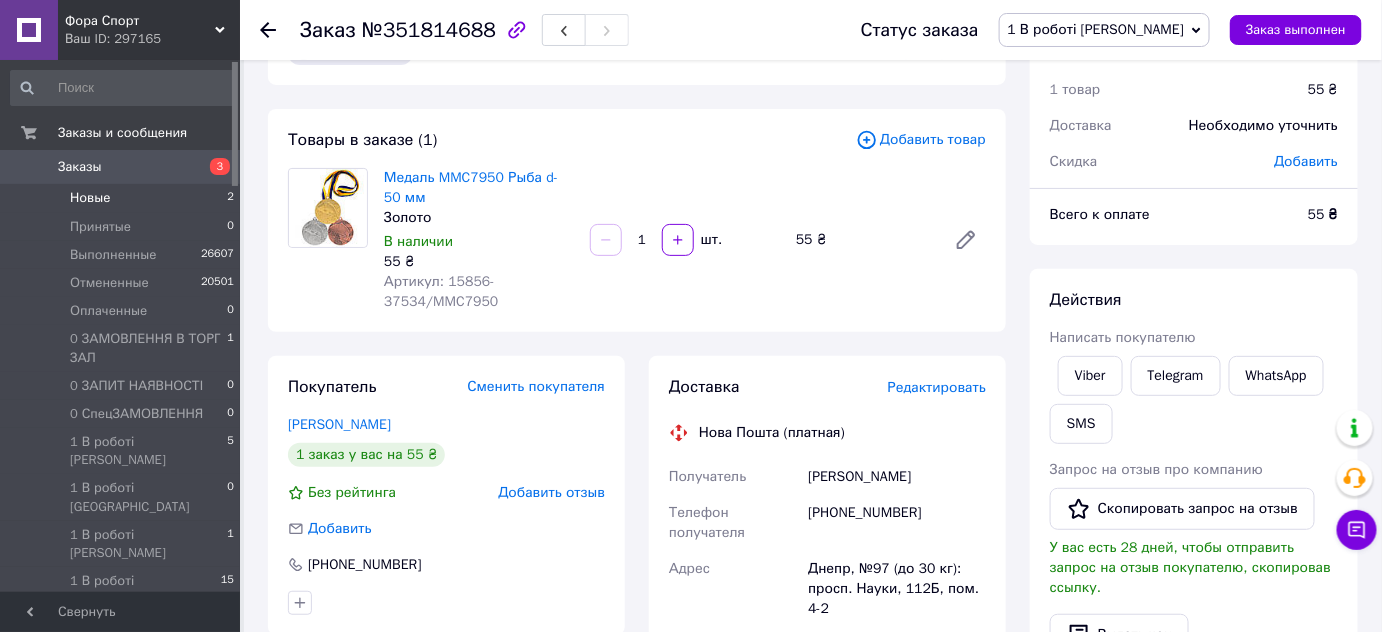 click on "Новые 2" at bounding box center (123, 198) 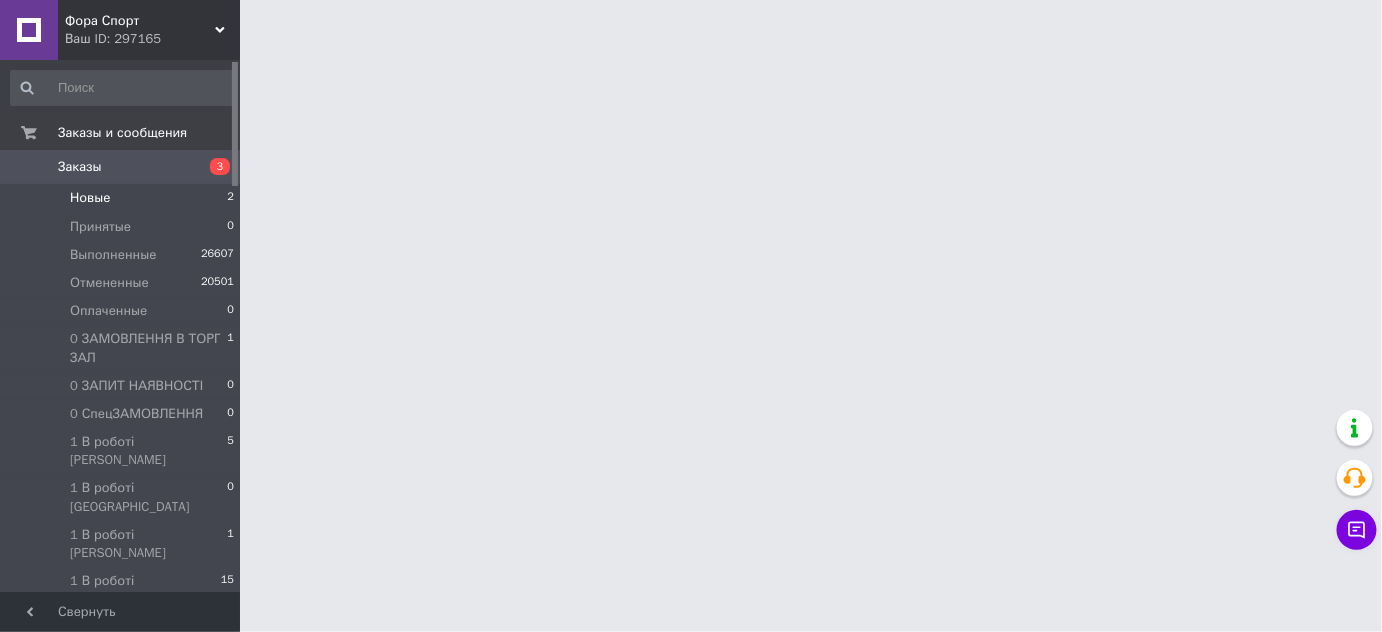 scroll, scrollTop: 0, scrollLeft: 0, axis: both 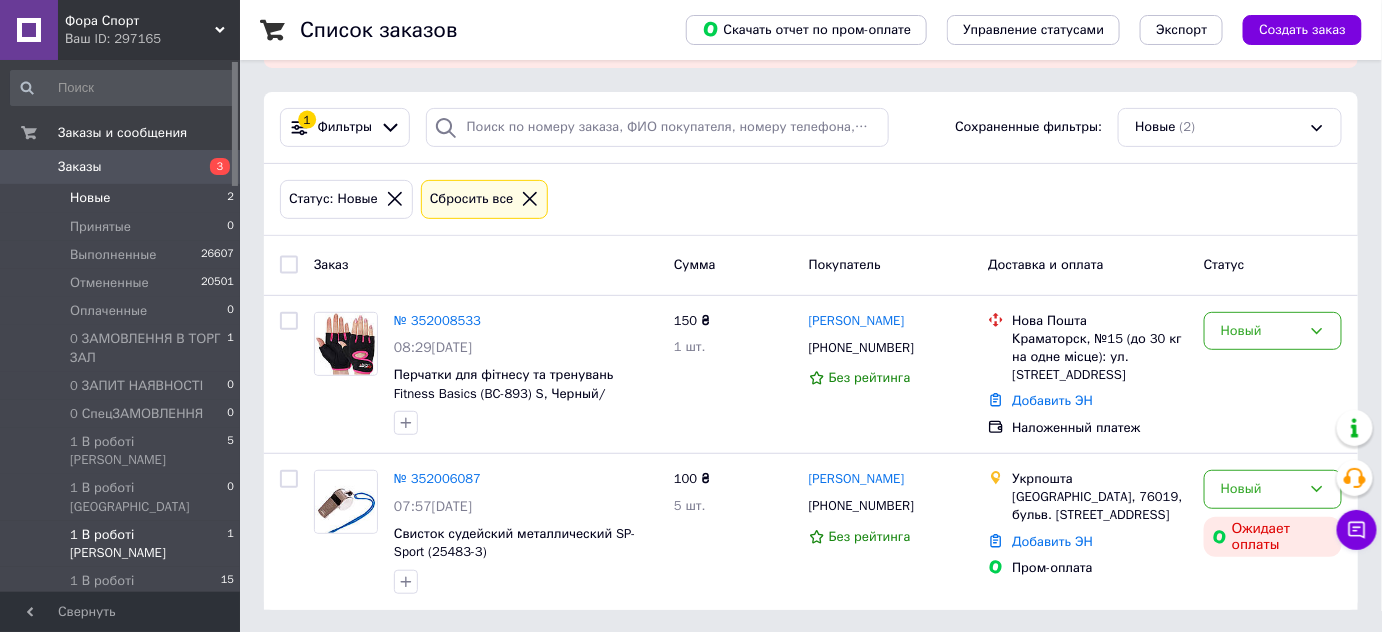 click on "1 В роботі [PERSON_NAME]" at bounding box center [148, 544] 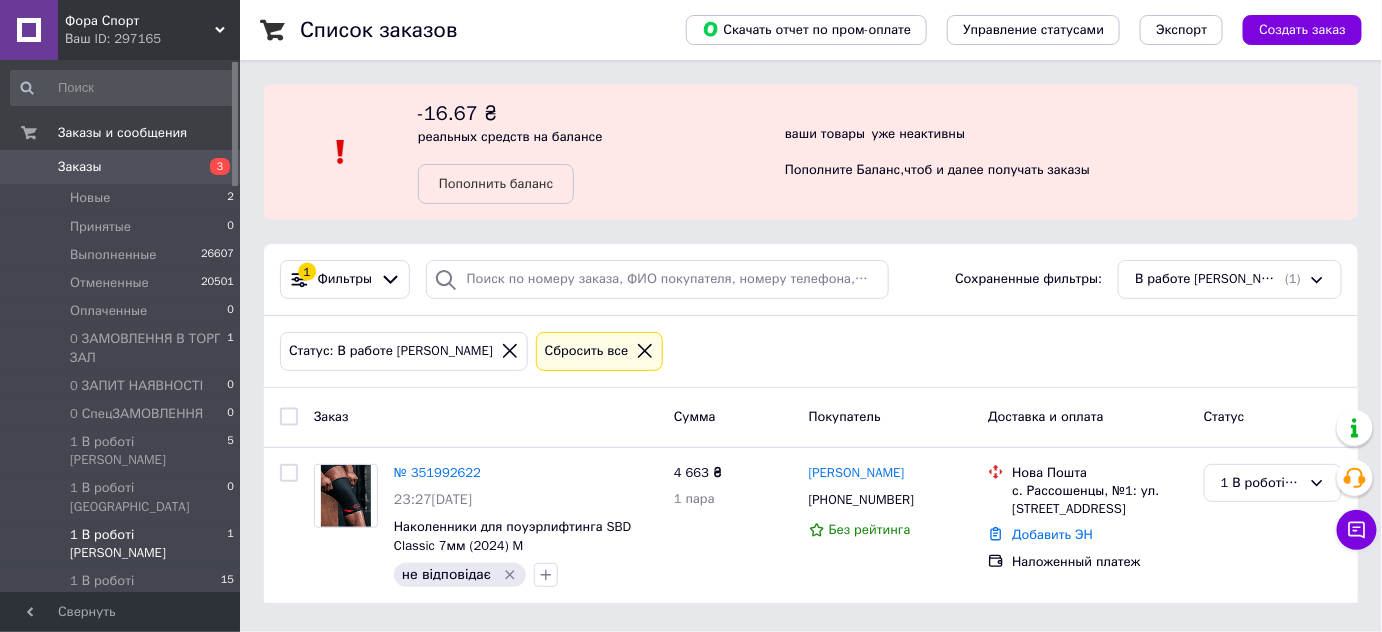 scroll, scrollTop: 0, scrollLeft: 0, axis: both 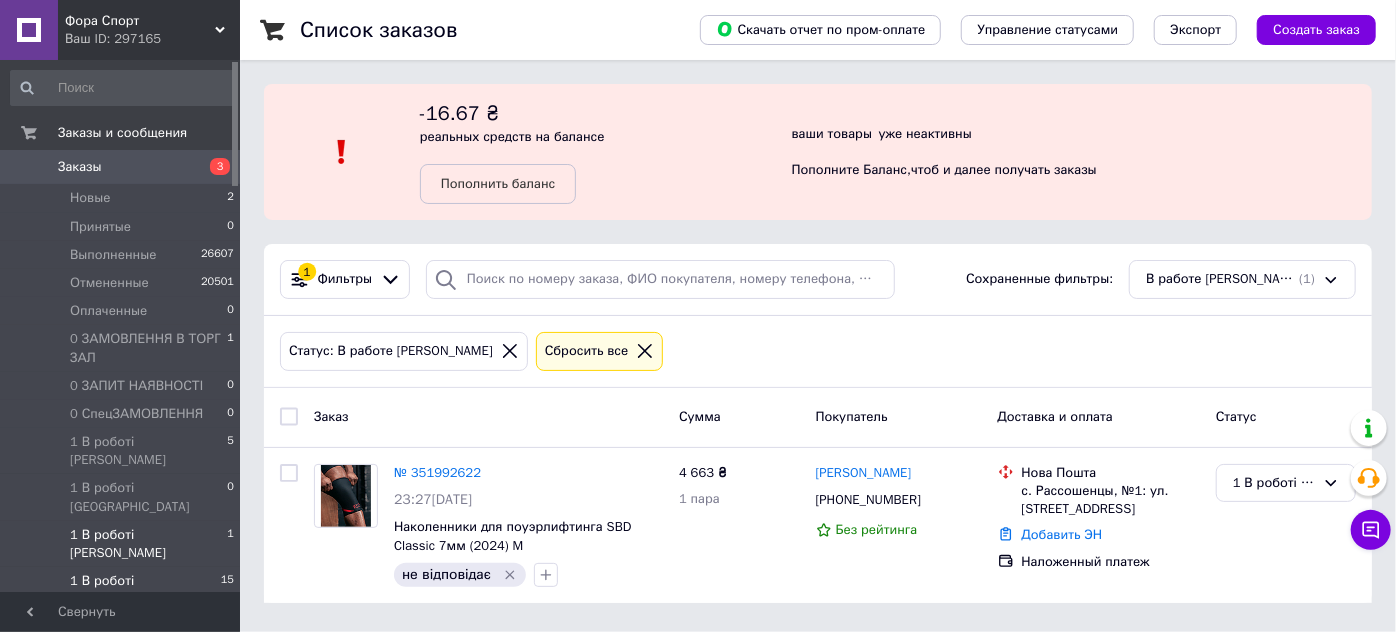 click on "1 В роботі [PERSON_NAME]" at bounding box center [145, 590] 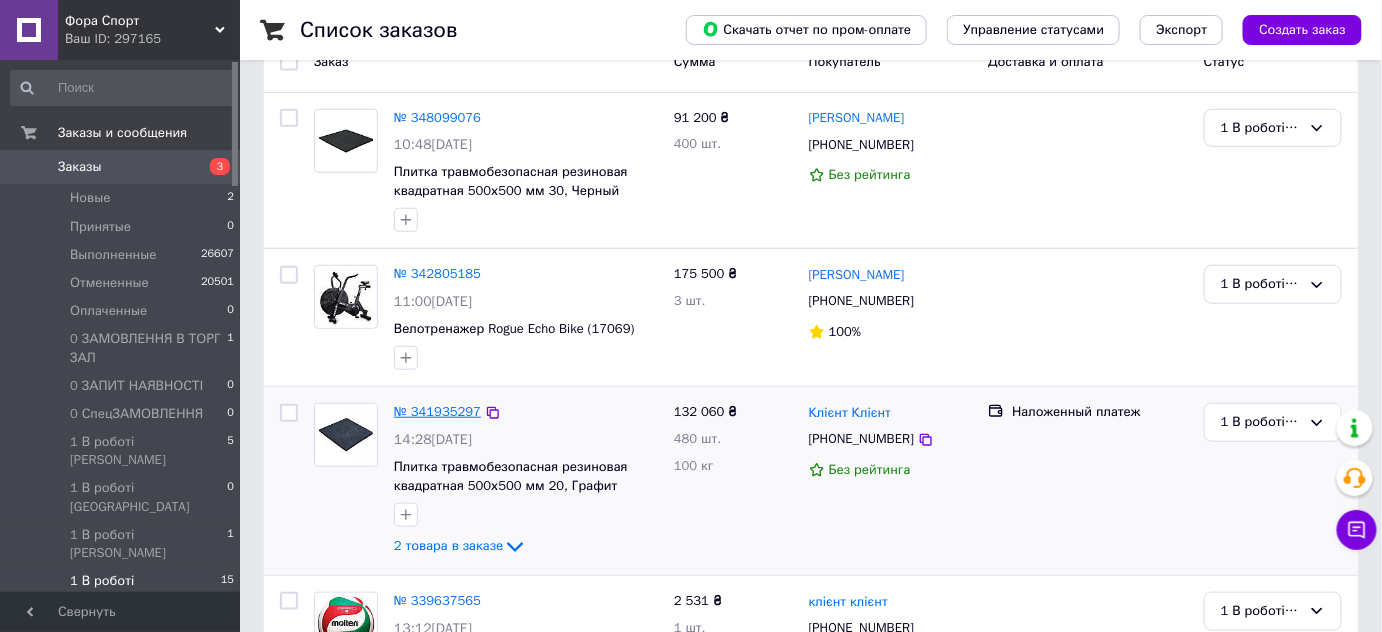 scroll, scrollTop: 363, scrollLeft: 0, axis: vertical 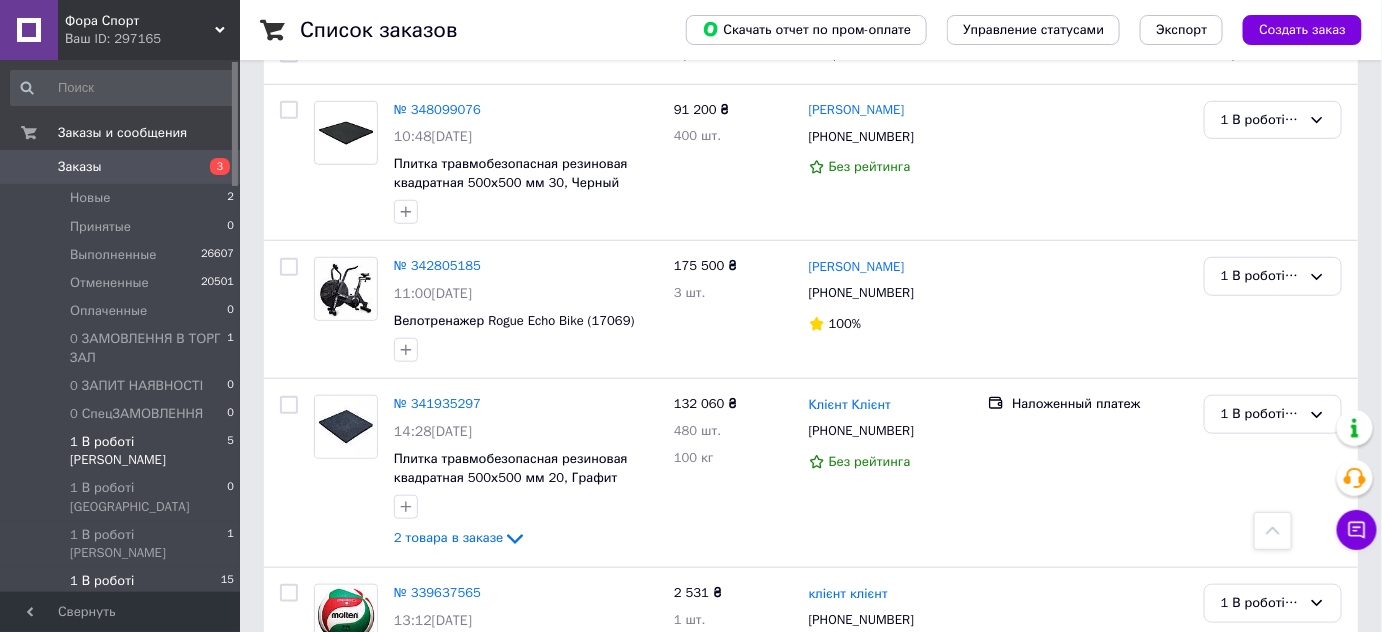 click on "1 В роботі [PERSON_NAME]" at bounding box center [148, 451] 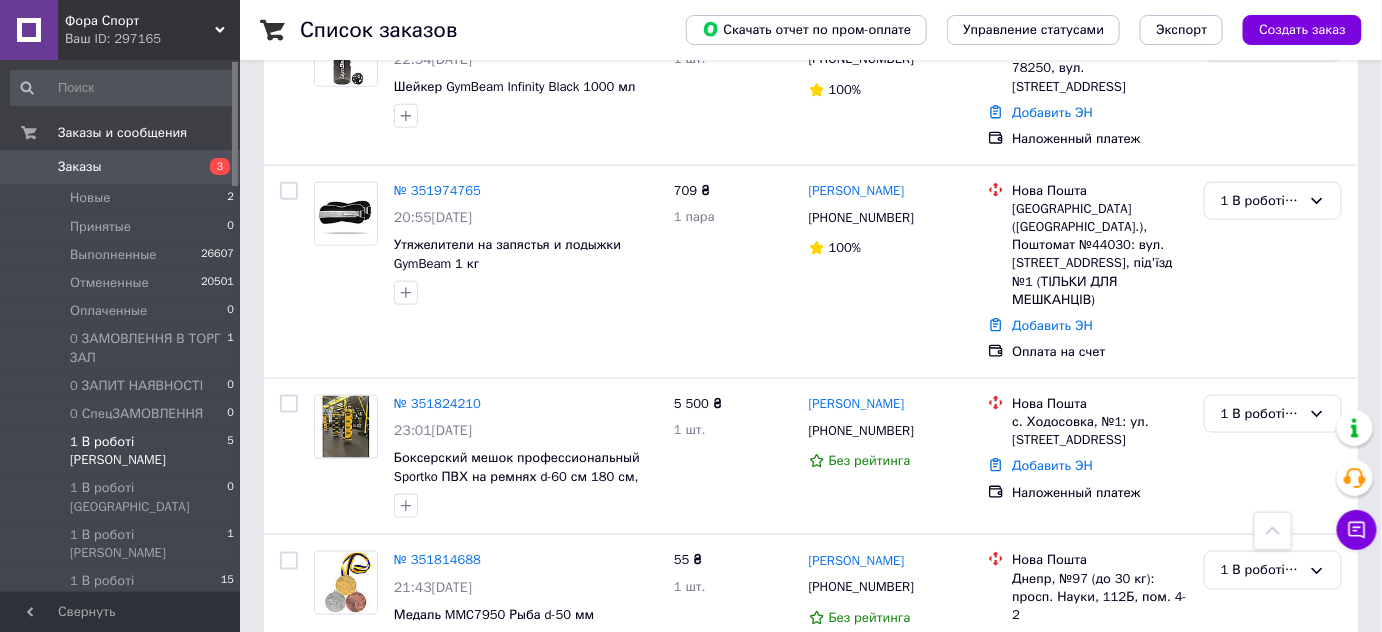 scroll, scrollTop: 608, scrollLeft: 0, axis: vertical 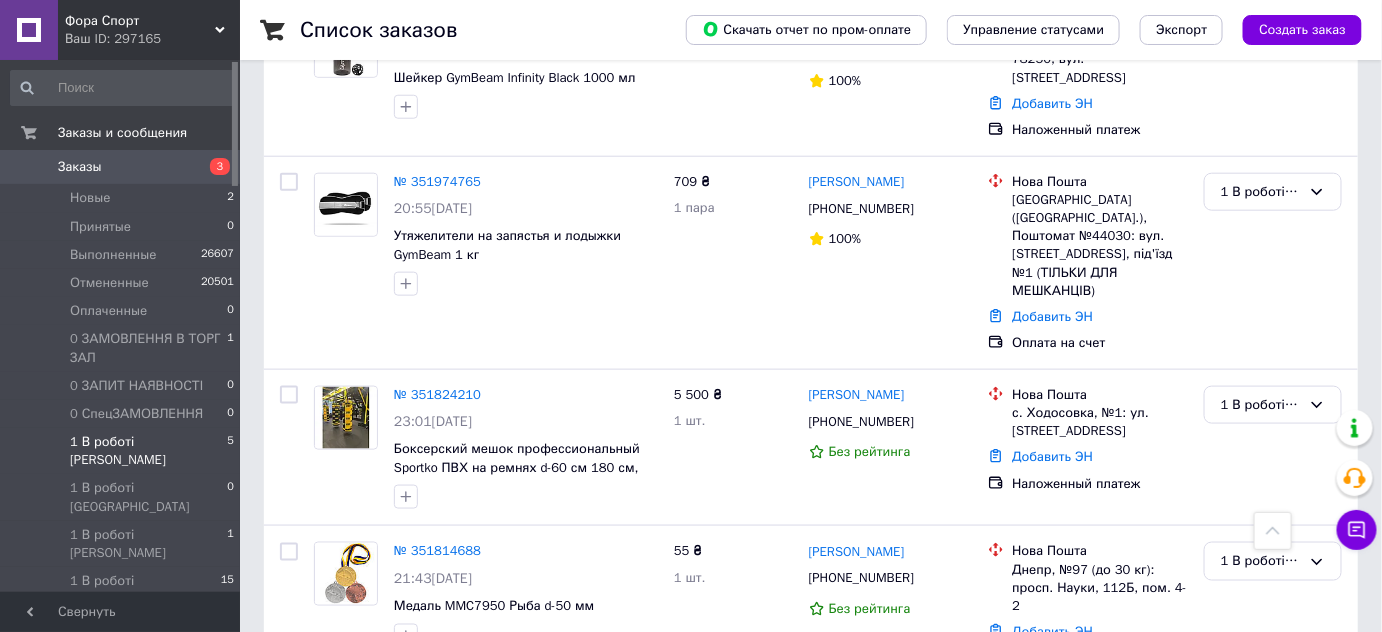 click on "Заказы" at bounding box center [121, 167] 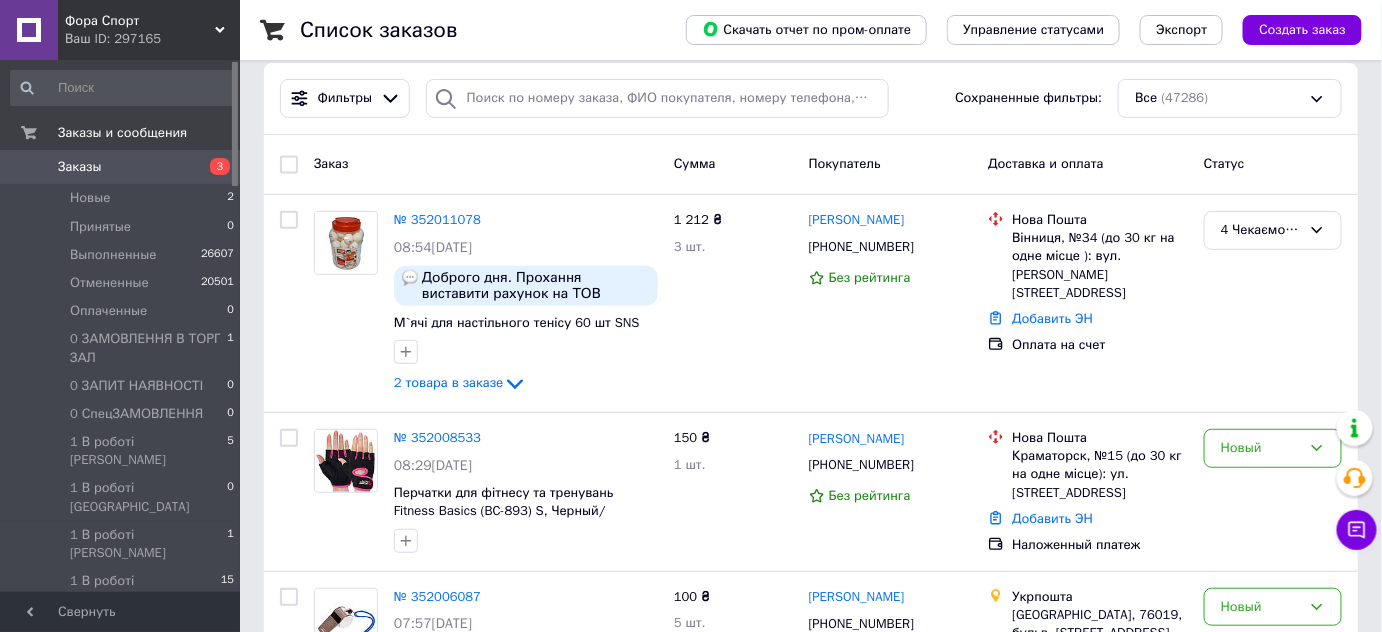 scroll, scrollTop: 181, scrollLeft: 0, axis: vertical 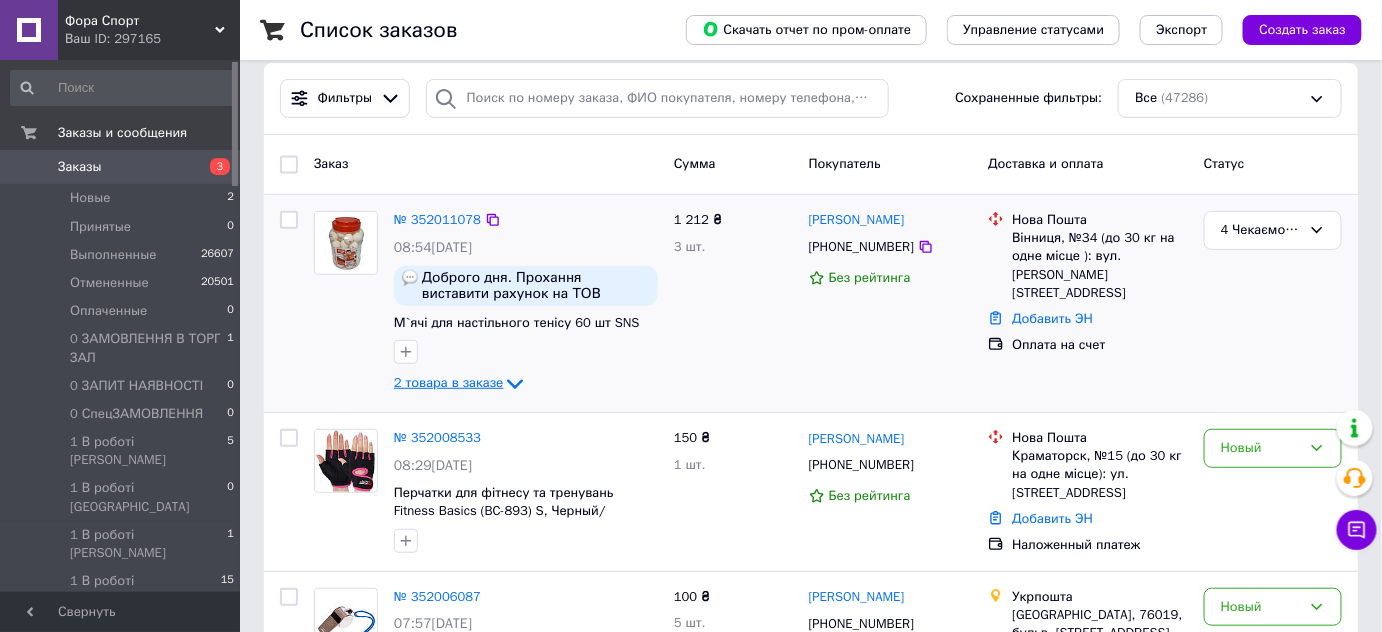 click on "2 товара в заказе" at bounding box center [448, 383] 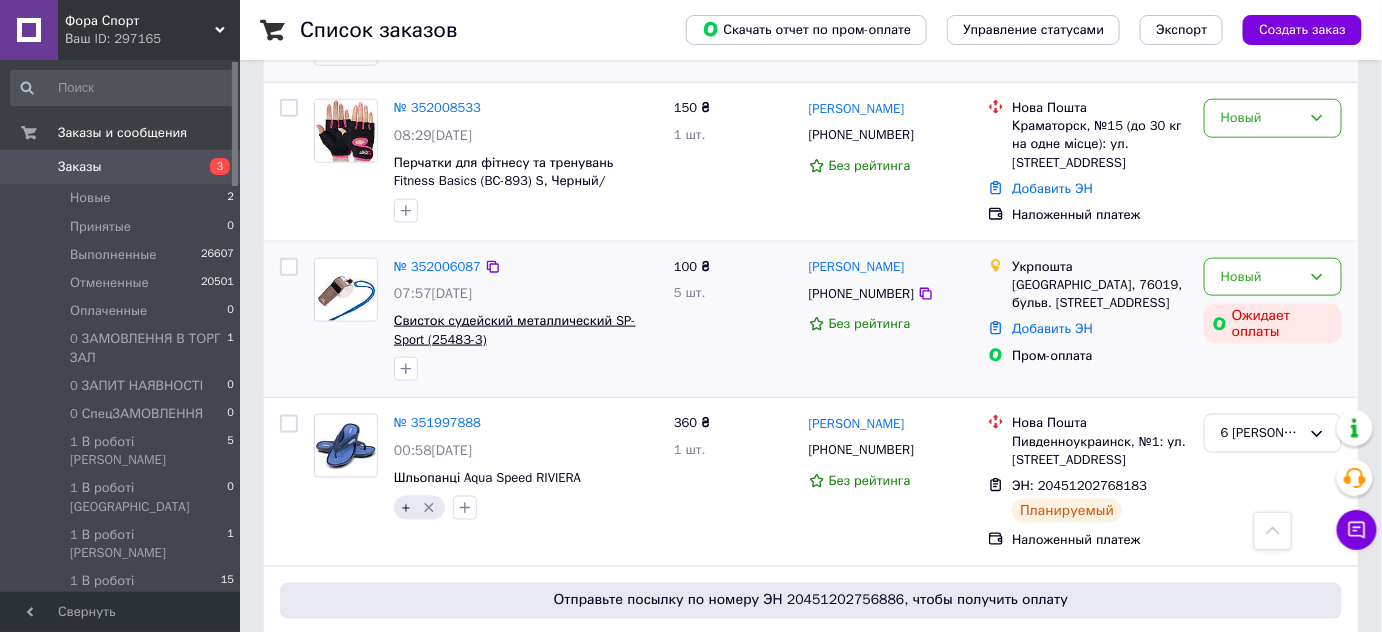 scroll, scrollTop: 727, scrollLeft: 0, axis: vertical 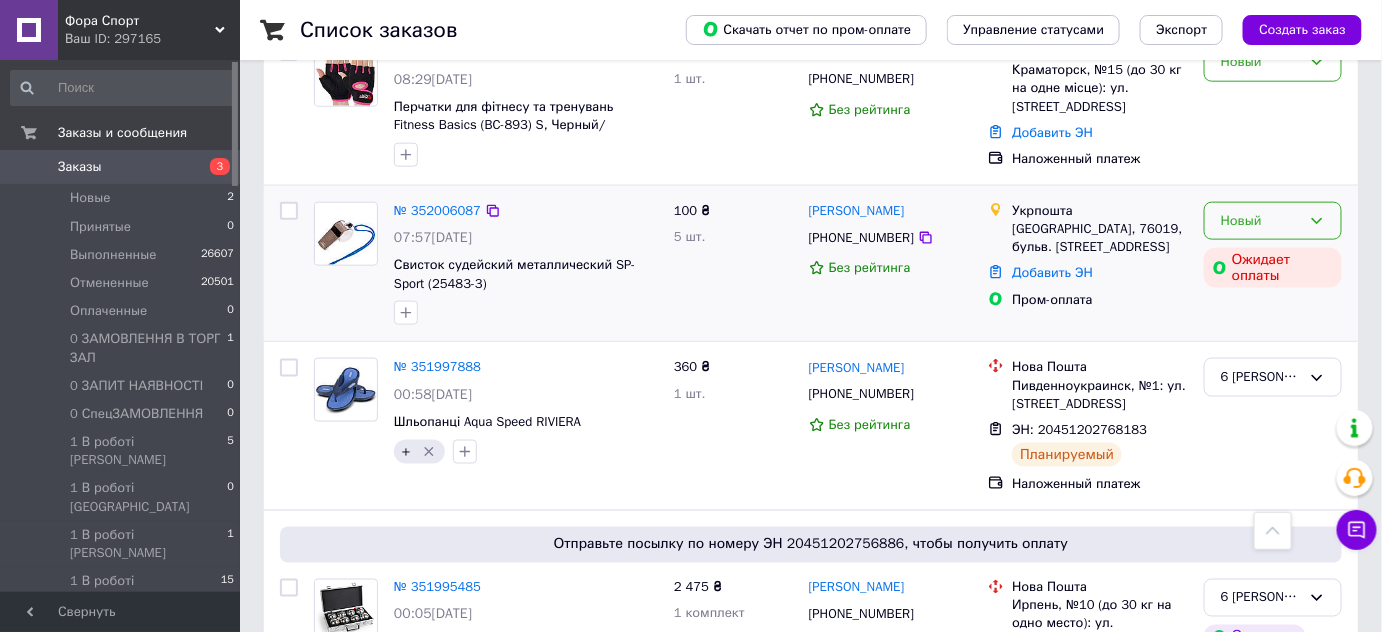 click on "Новый" at bounding box center [1273, 221] 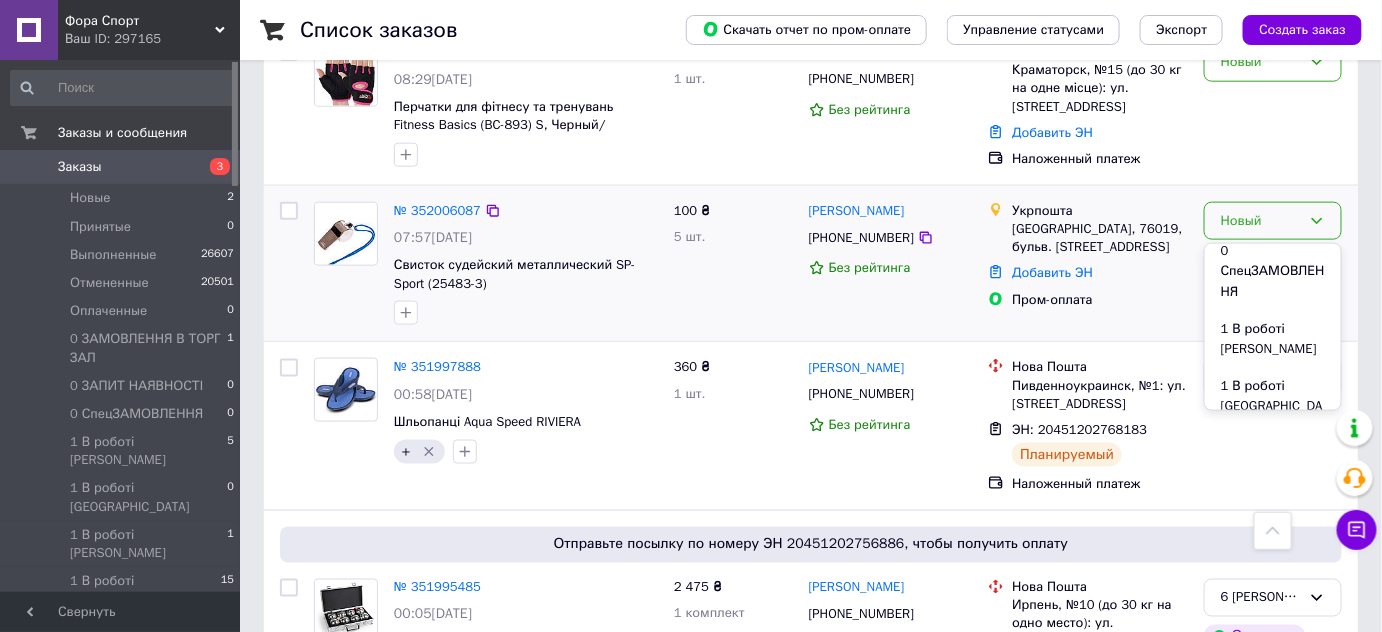 scroll, scrollTop: 272, scrollLeft: 0, axis: vertical 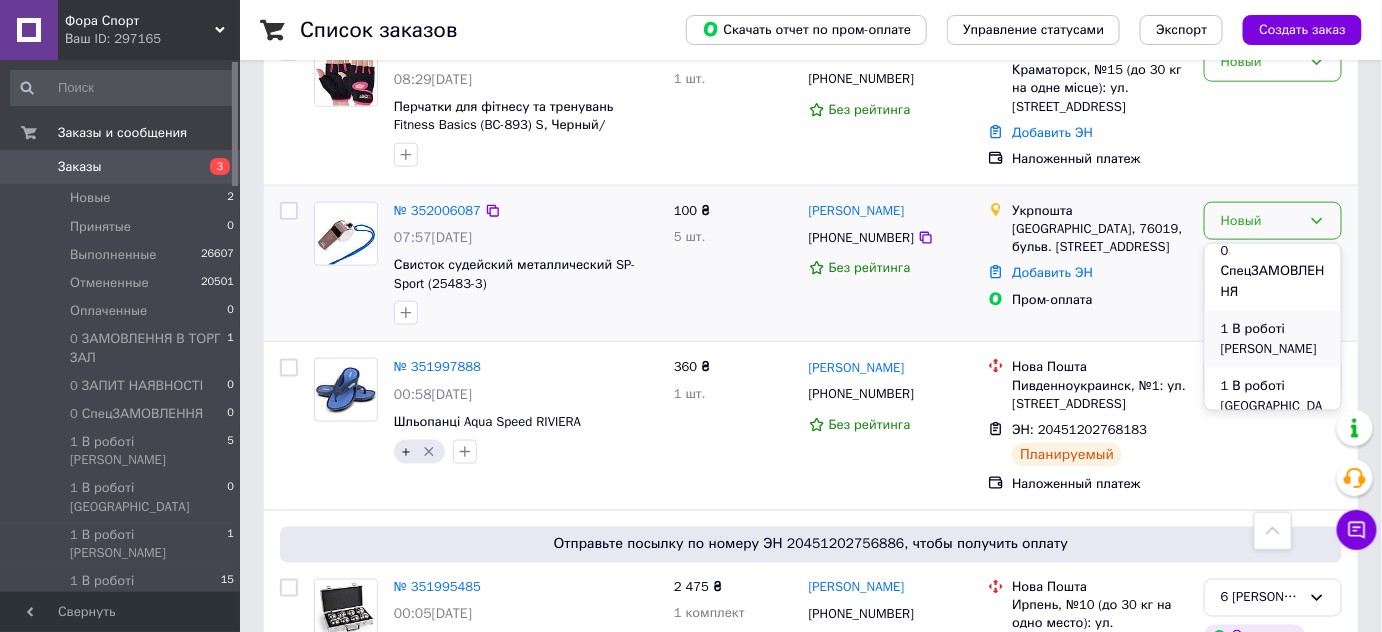 click on "1 В роботі [PERSON_NAME]" at bounding box center (1273, 339) 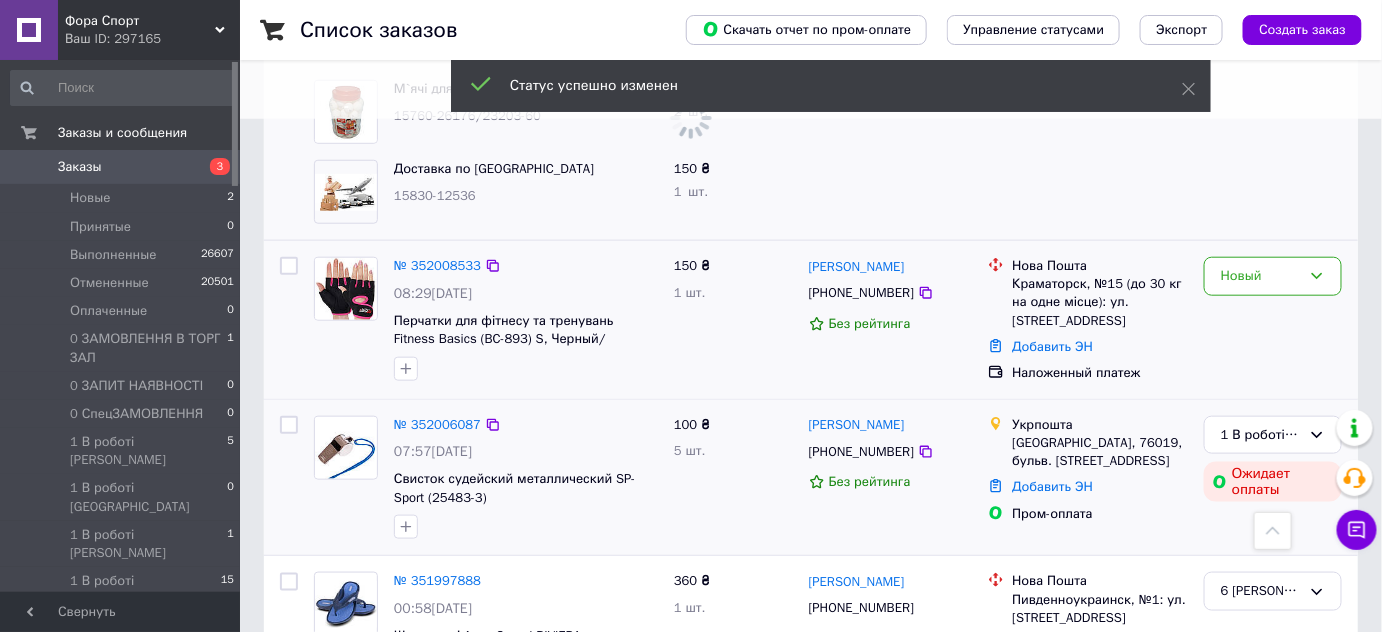 scroll, scrollTop: 545, scrollLeft: 0, axis: vertical 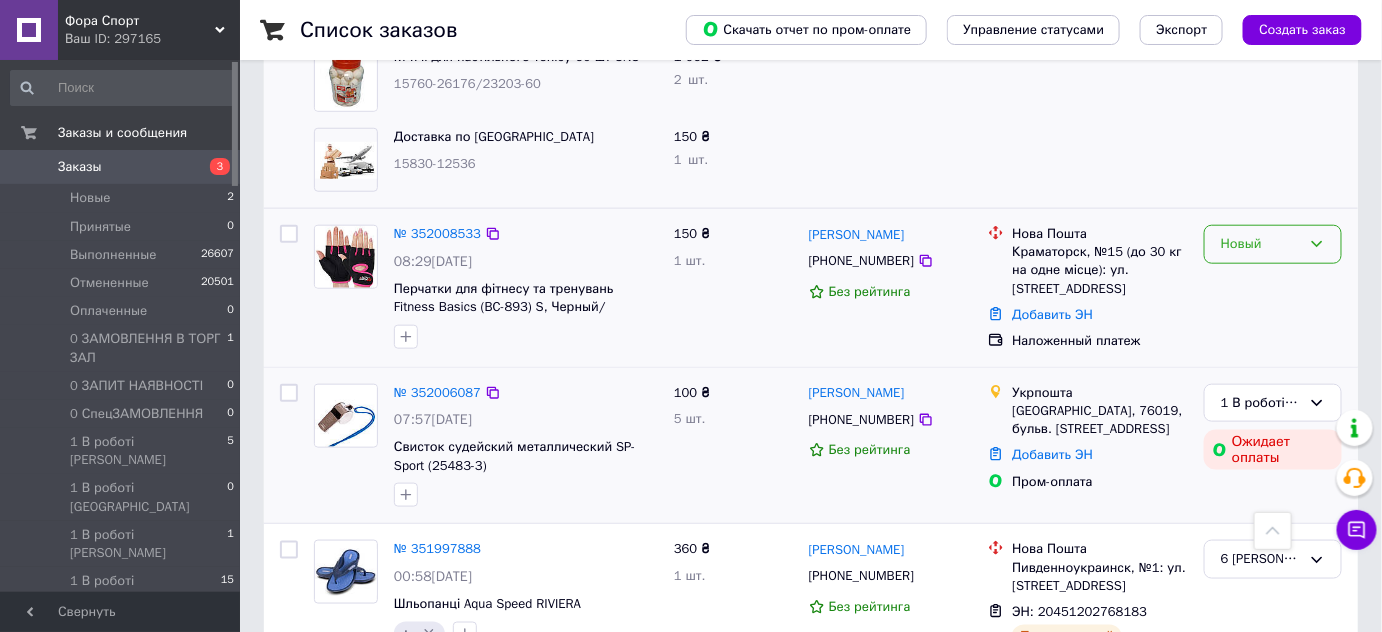 click on "Новый" at bounding box center [1261, 244] 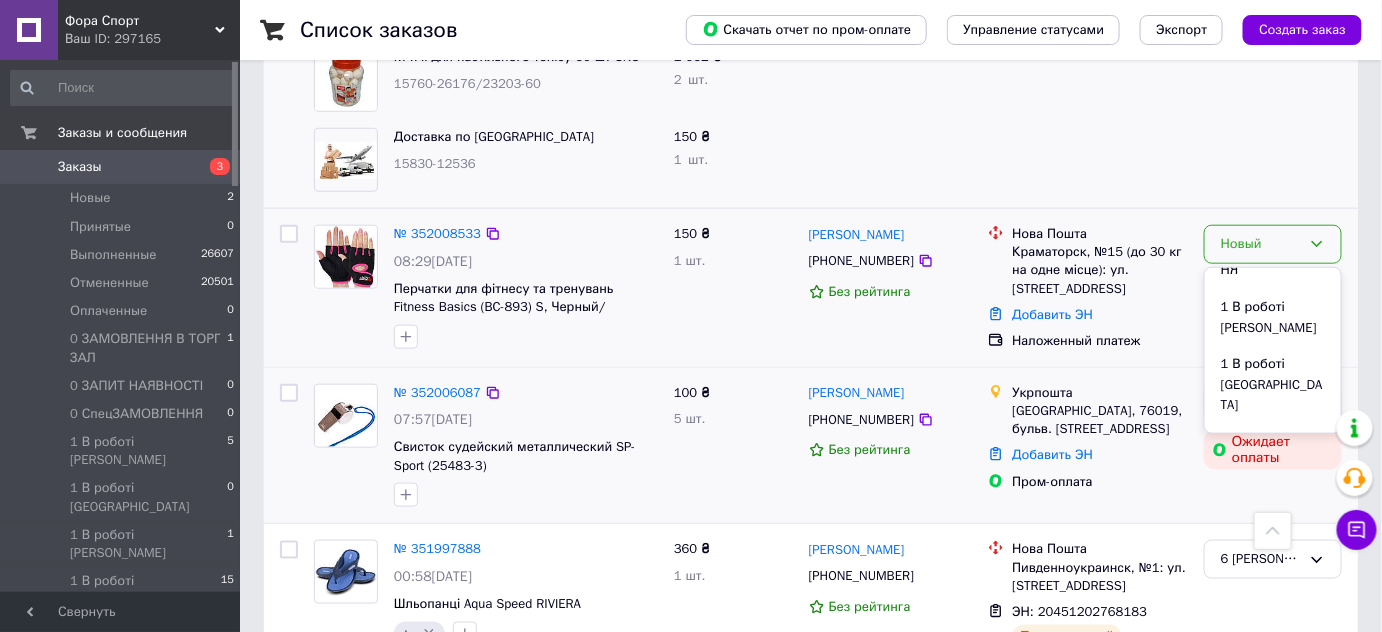 scroll, scrollTop: 272, scrollLeft: 0, axis: vertical 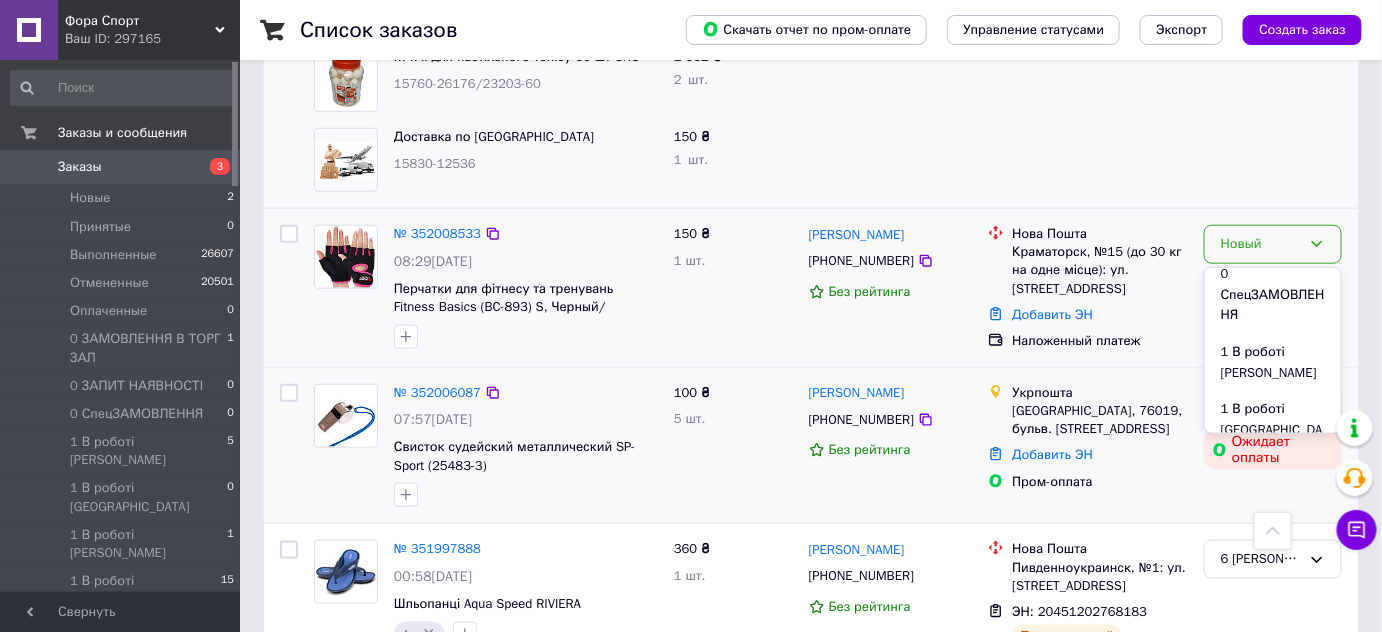 click on "1 В роботі [PERSON_NAME]" at bounding box center (1273, 362) 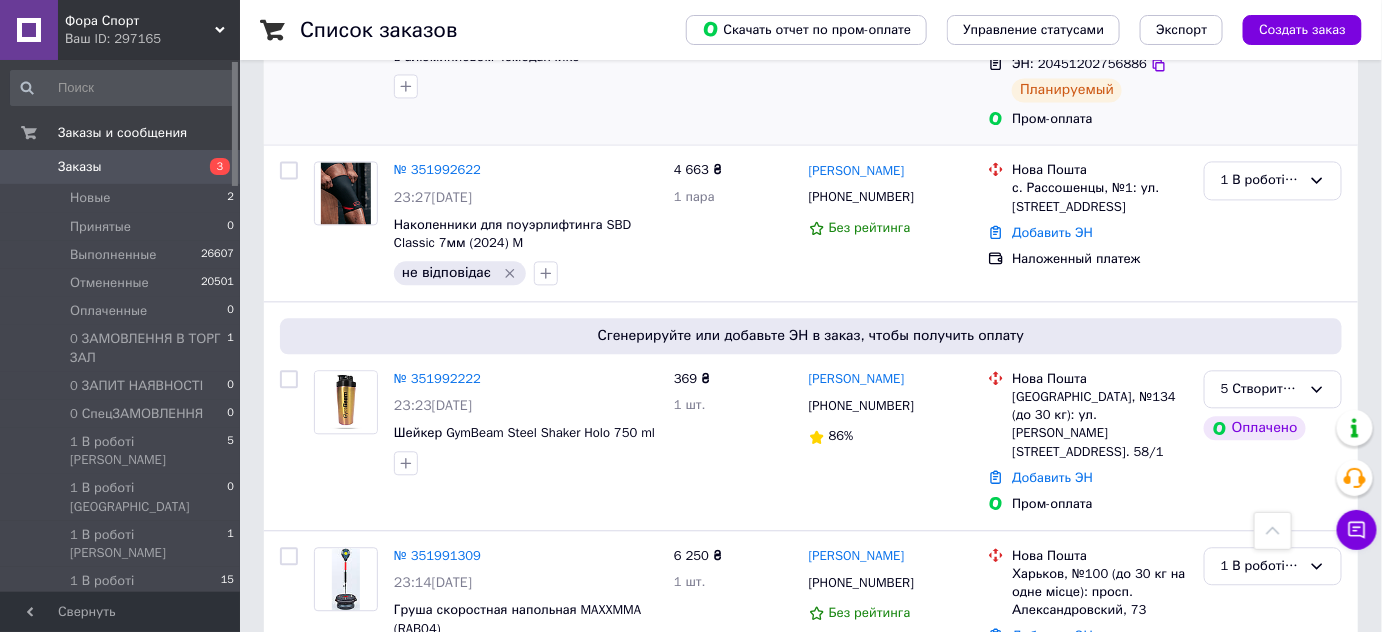 scroll, scrollTop: 1363, scrollLeft: 0, axis: vertical 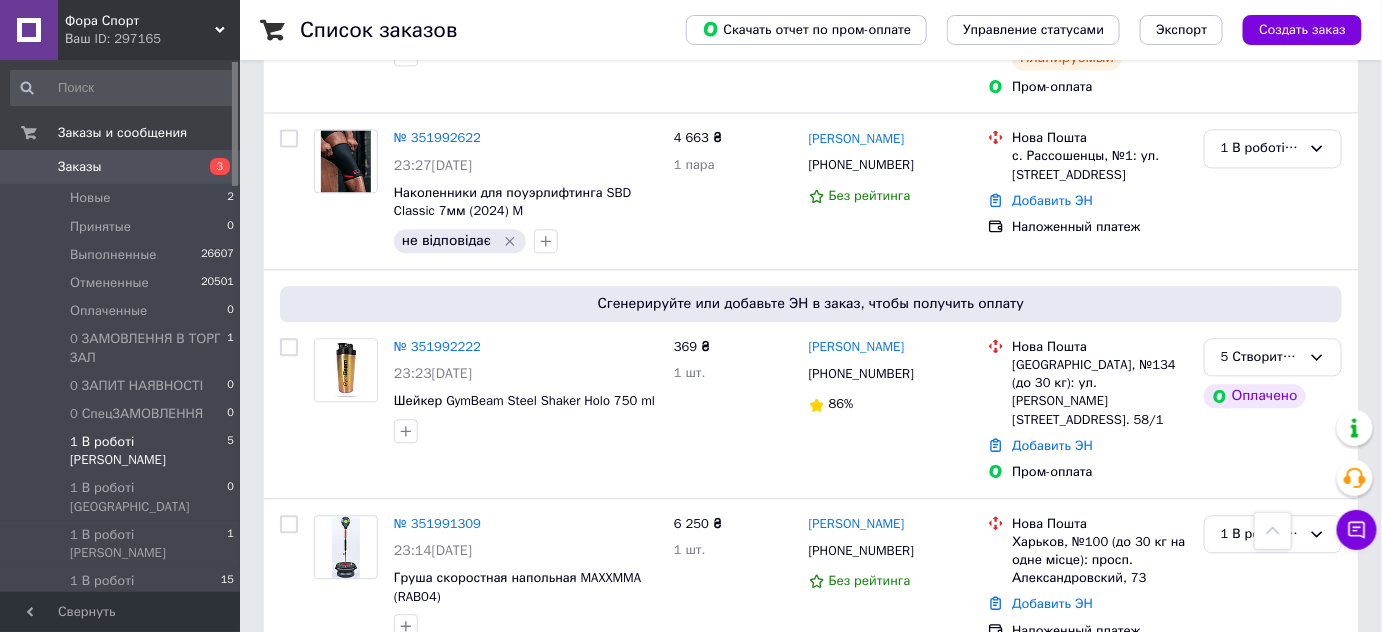 click on "1 В роботі [PERSON_NAME]" at bounding box center (148, 451) 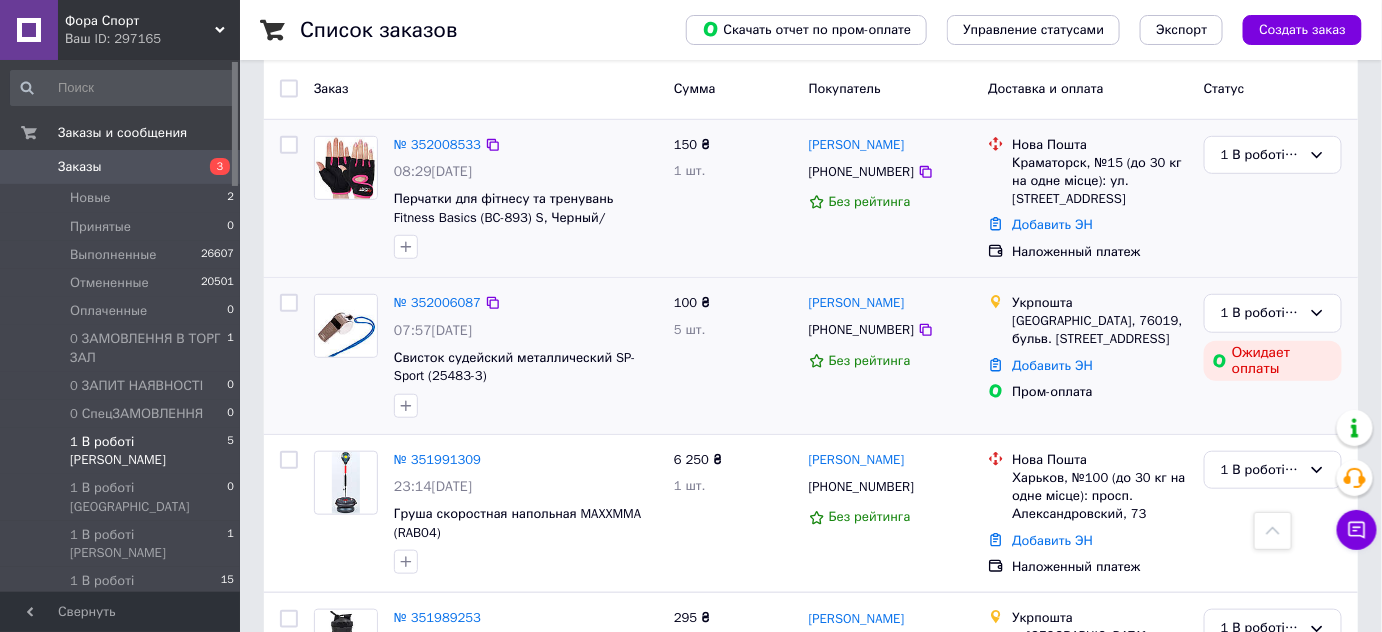 scroll, scrollTop: 287, scrollLeft: 0, axis: vertical 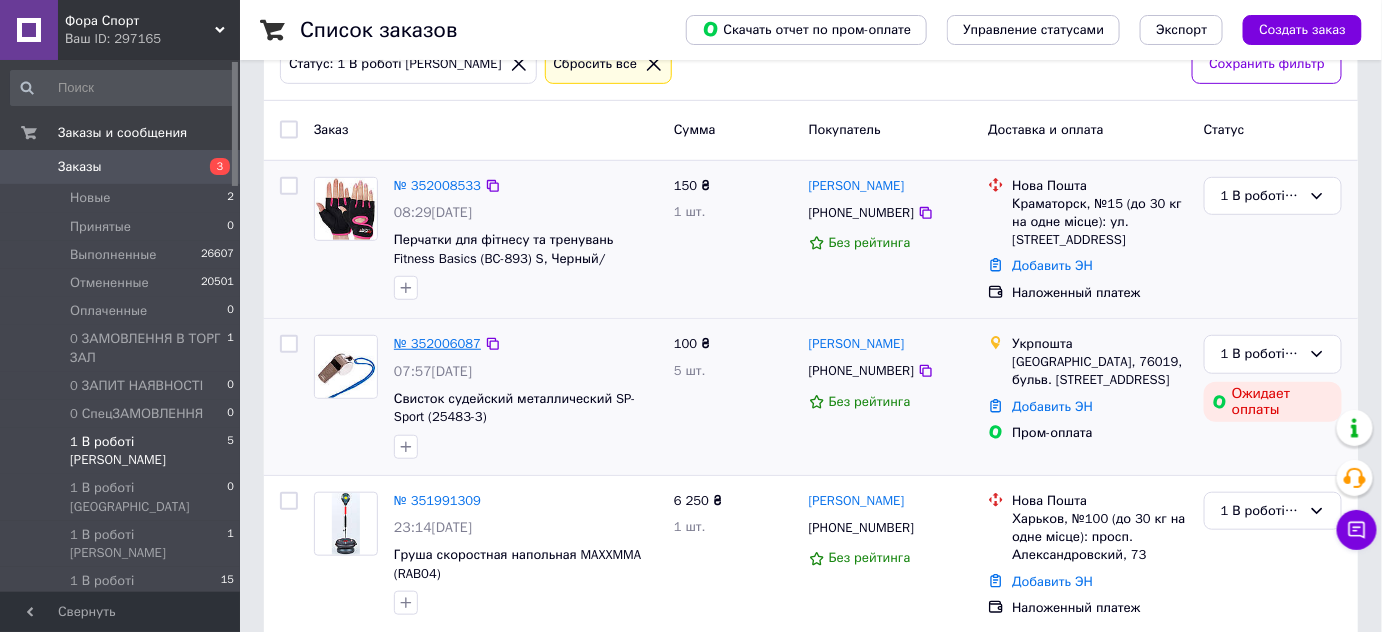 click on "№ 352006087" at bounding box center (437, 343) 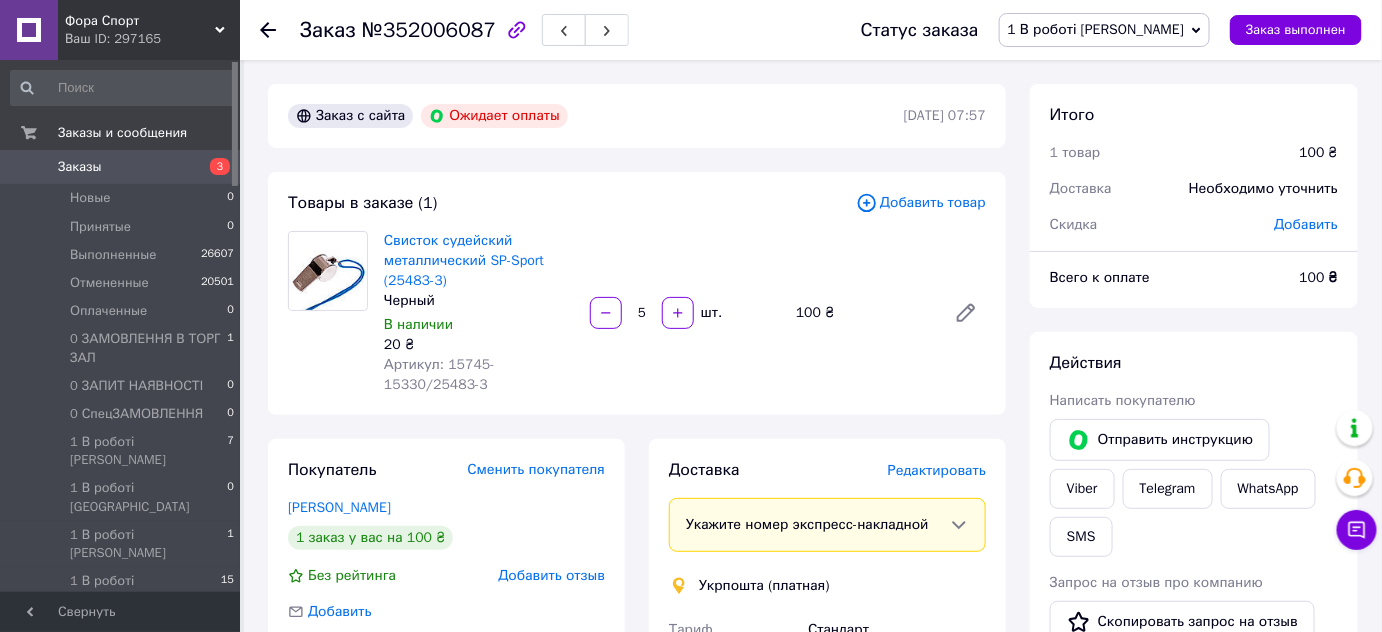 scroll, scrollTop: 0, scrollLeft: 0, axis: both 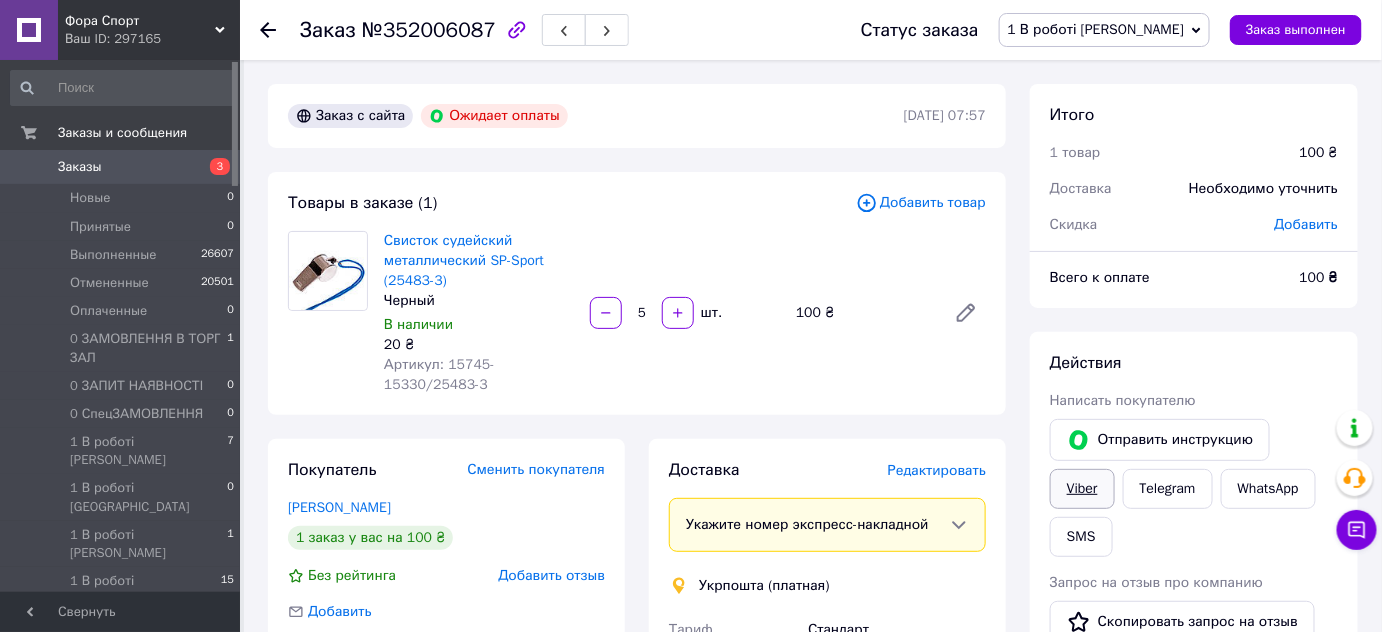 click on "Viber" at bounding box center (1082, 489) 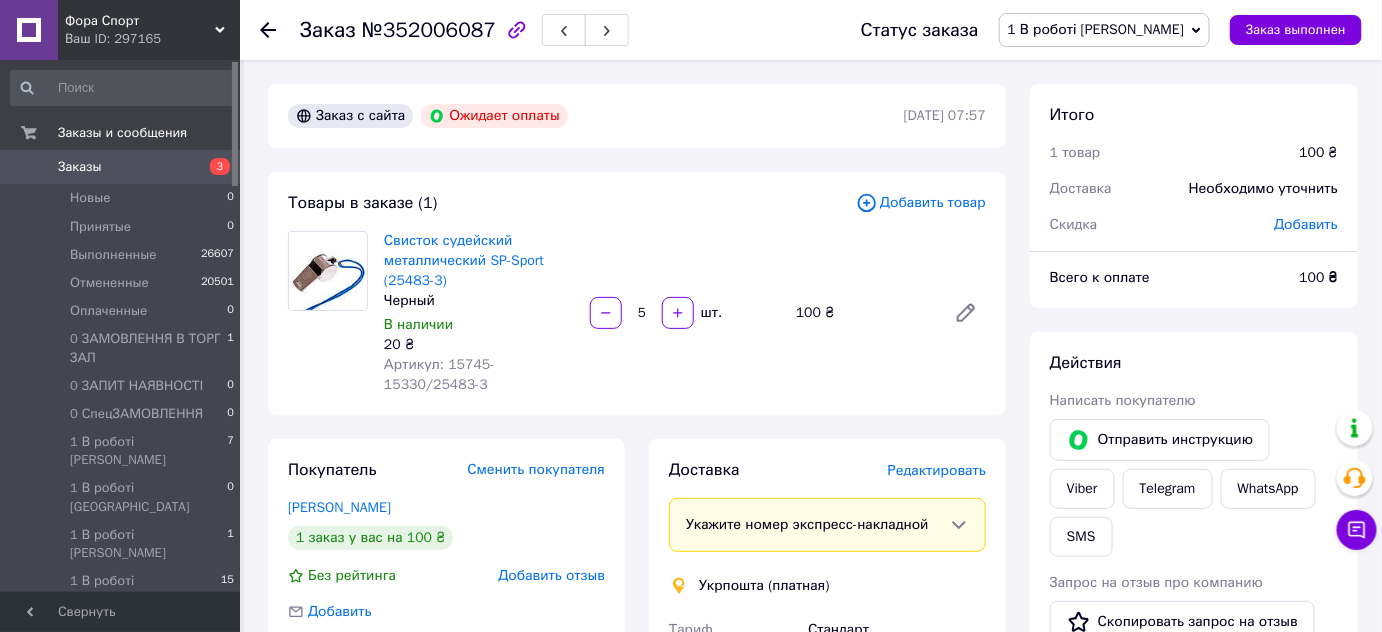 click 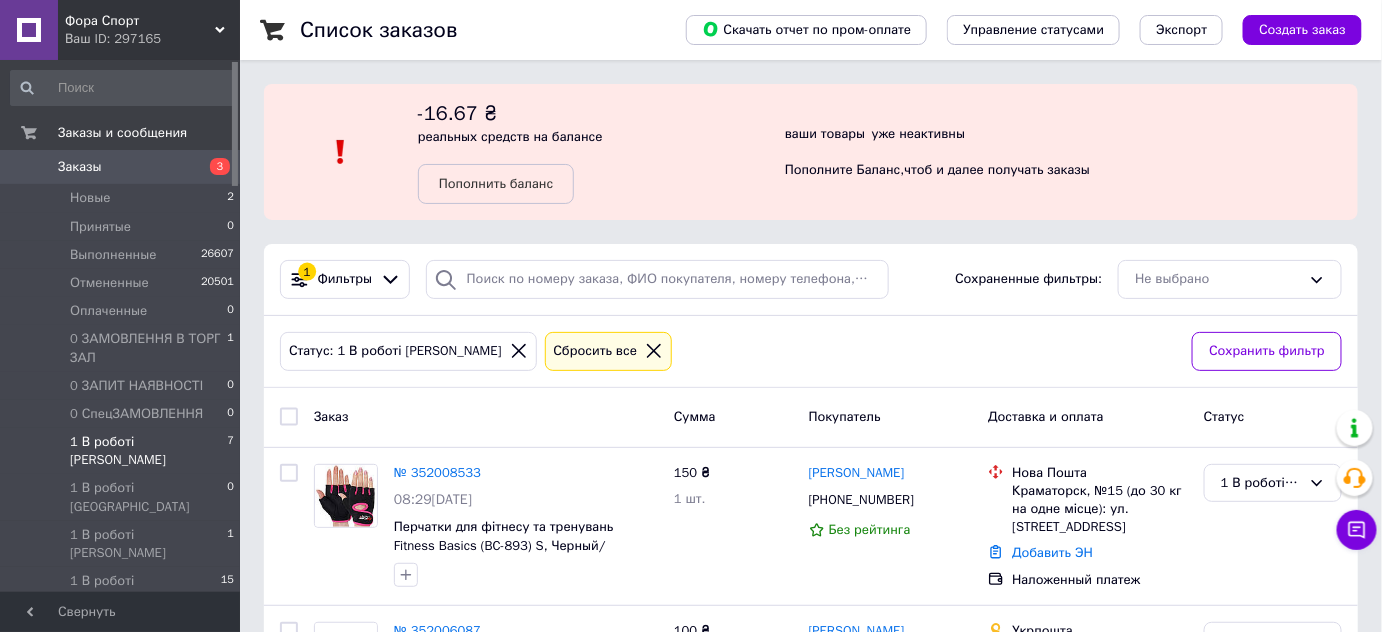 click 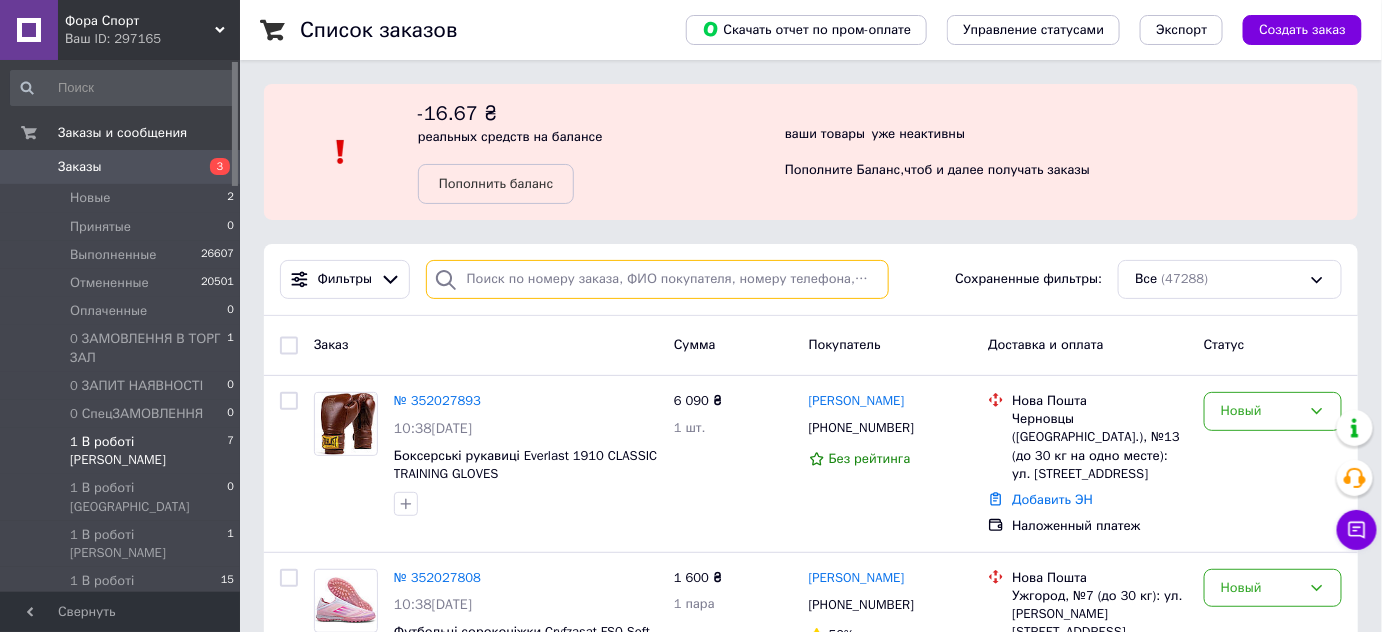 click at bounding box center (657, 279) 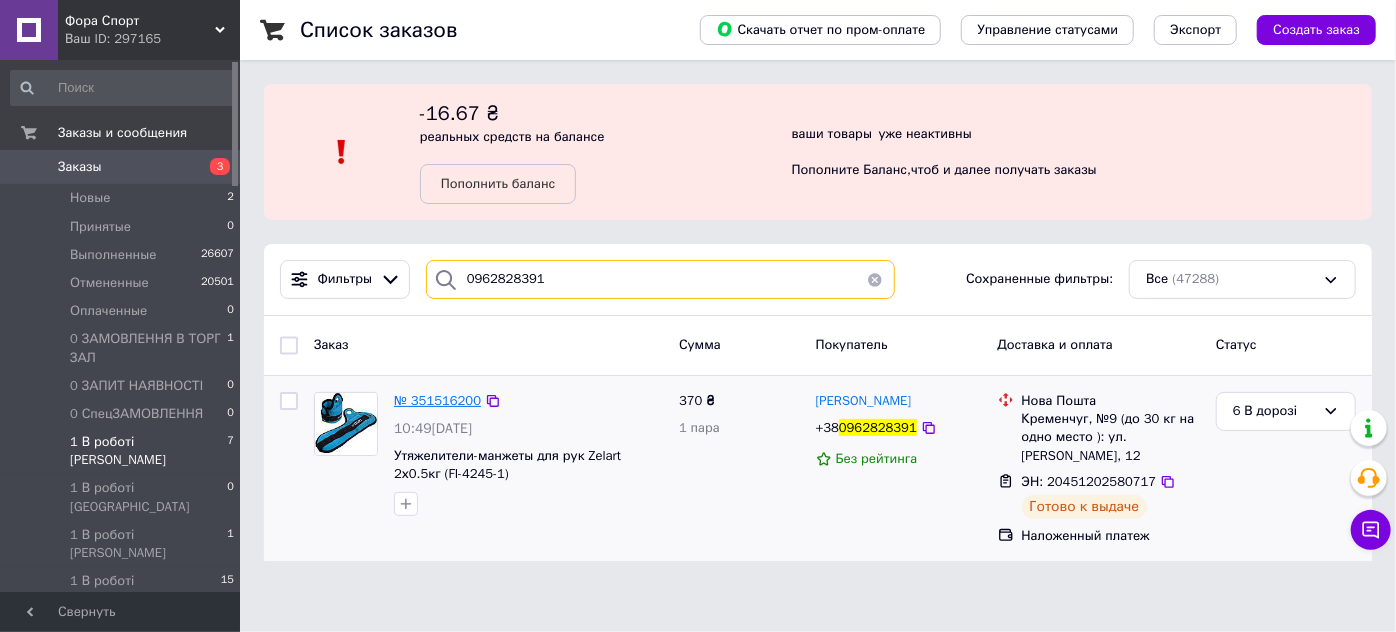 type on "0962828391" 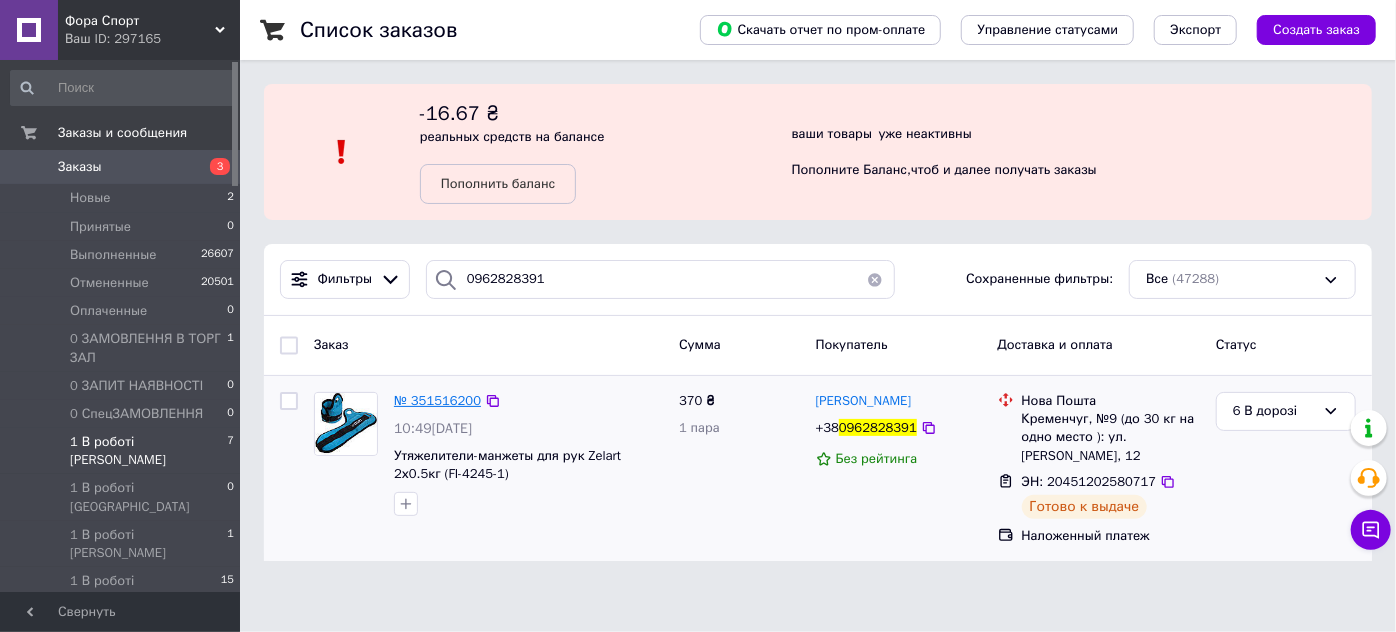 click on "№ 351516200" at bounding box center (437, 400) 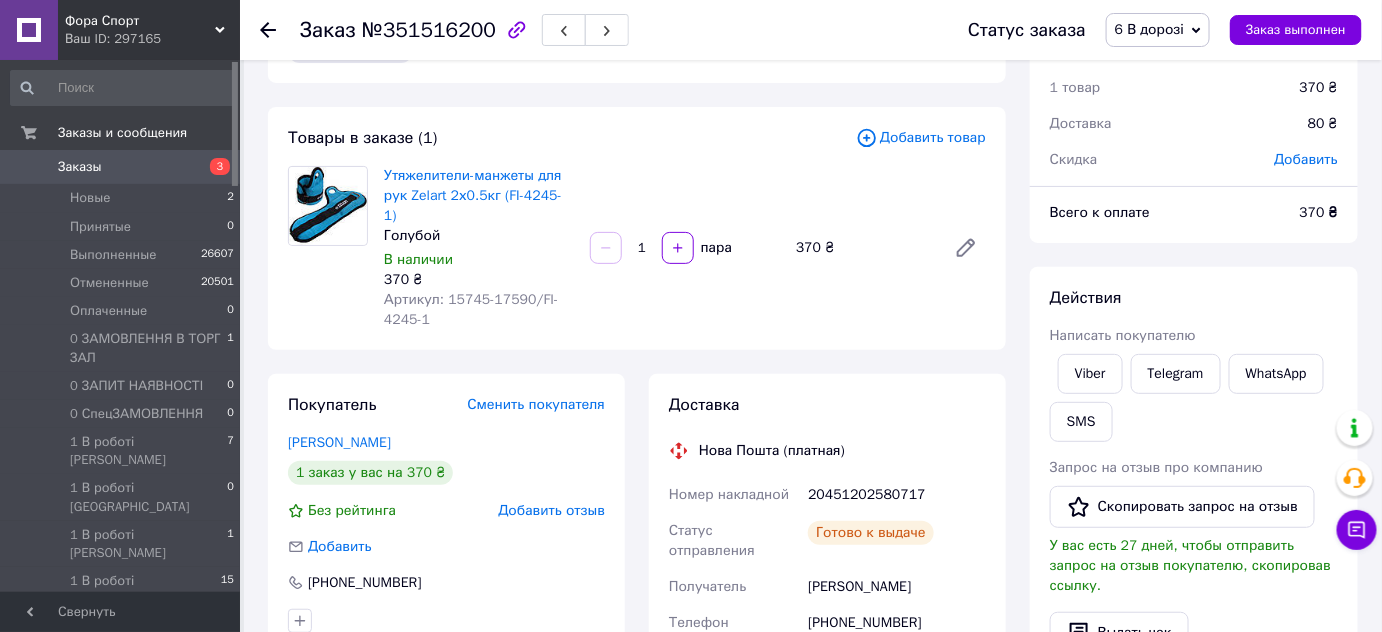 scroll, scrollTop: 0, scrollLeft: 0, axis: both 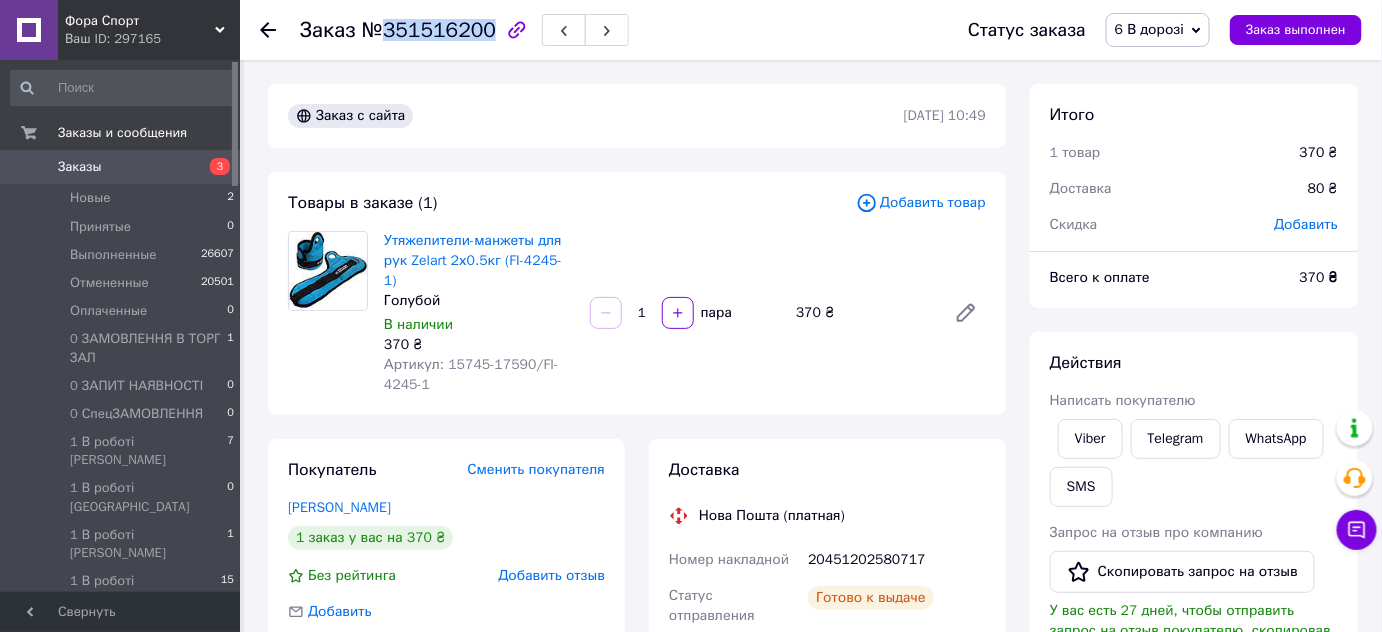 drag, startPoint x: 378, startPoint y: 27, endPoint x: 480, endPoint y: 23, distance: 102.0784 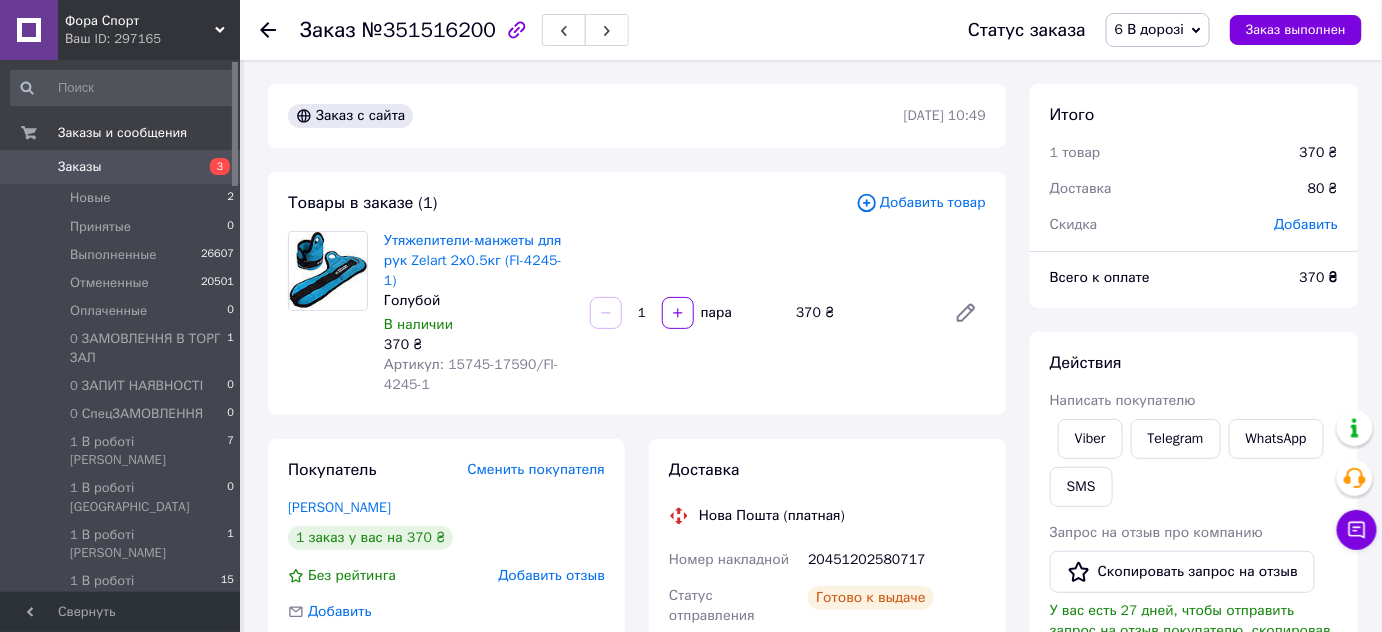 click on "Заказ с сайта 07.07.2025 | 10:49" at bounding box center (637, 116) 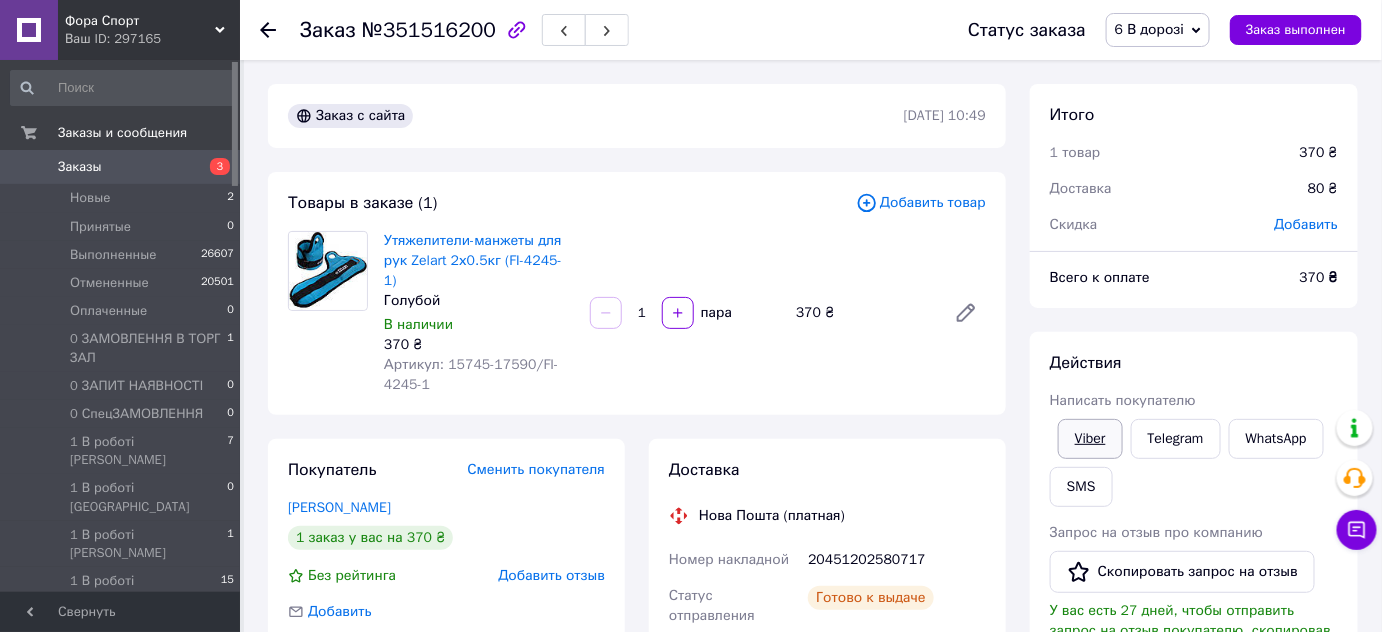click on "Viber" at bounding box center [1090, 439] 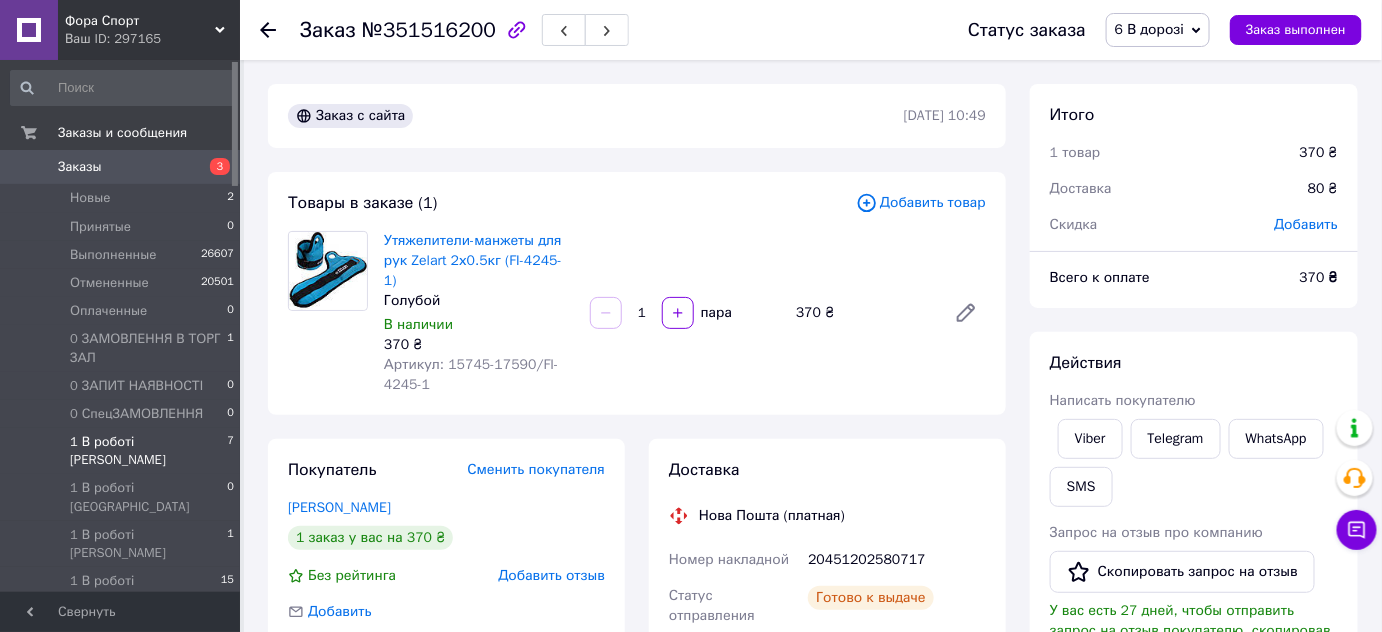 click on "1 В роботі [PERSON_NAME]" at bounding box center (148, 451) 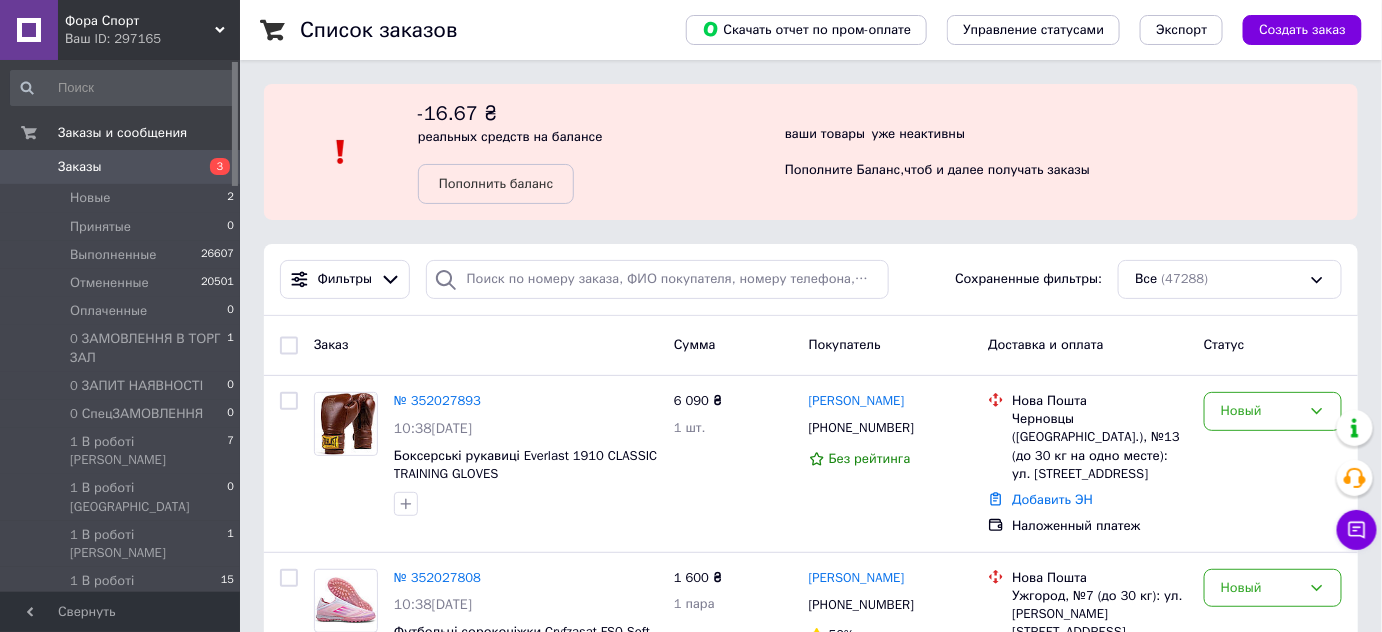 scroll, scrollTop: 272, scrollLeft: 0, axis: vertical 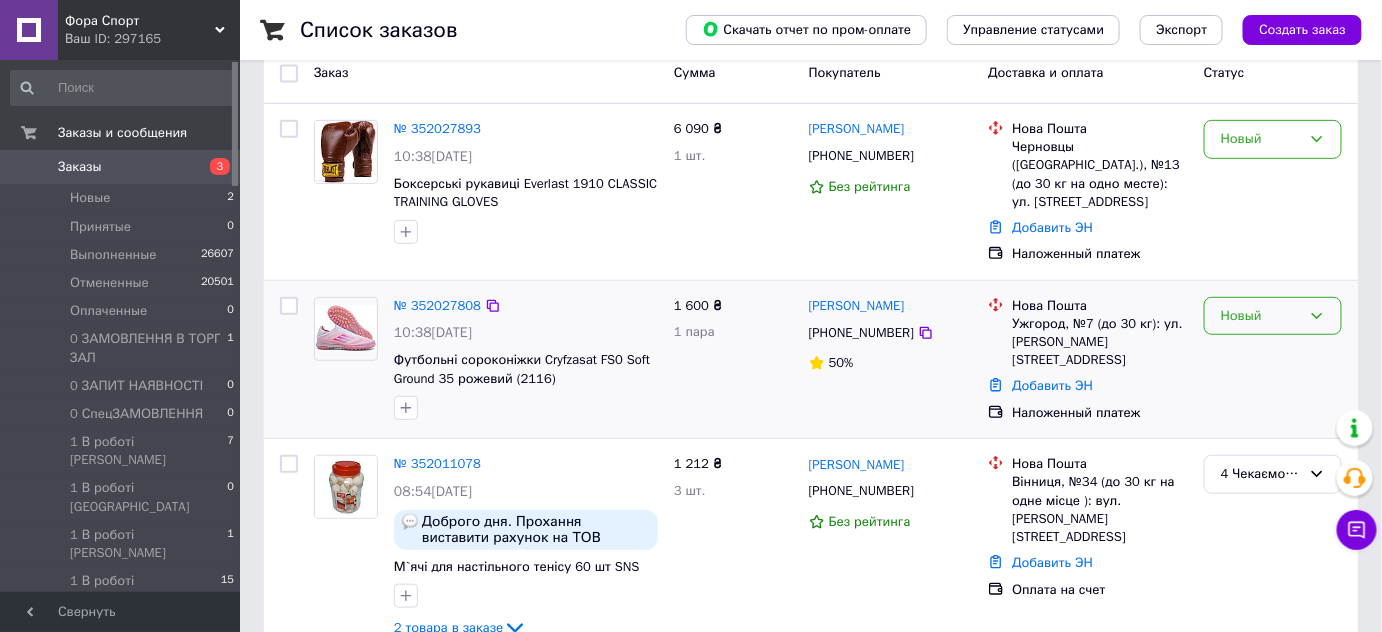 click on "Новый" at bounding box center [1273, 316] 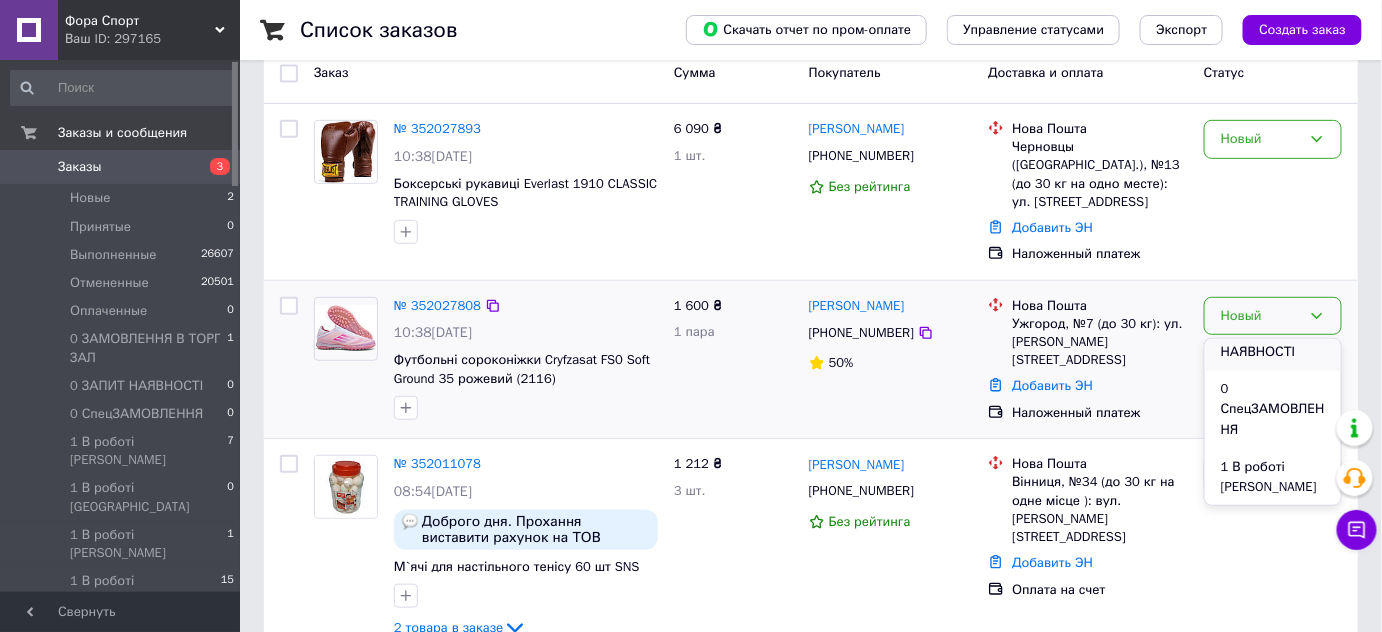 scroll, scrollTop: 272, scrollLeft: 0, axis: vertical 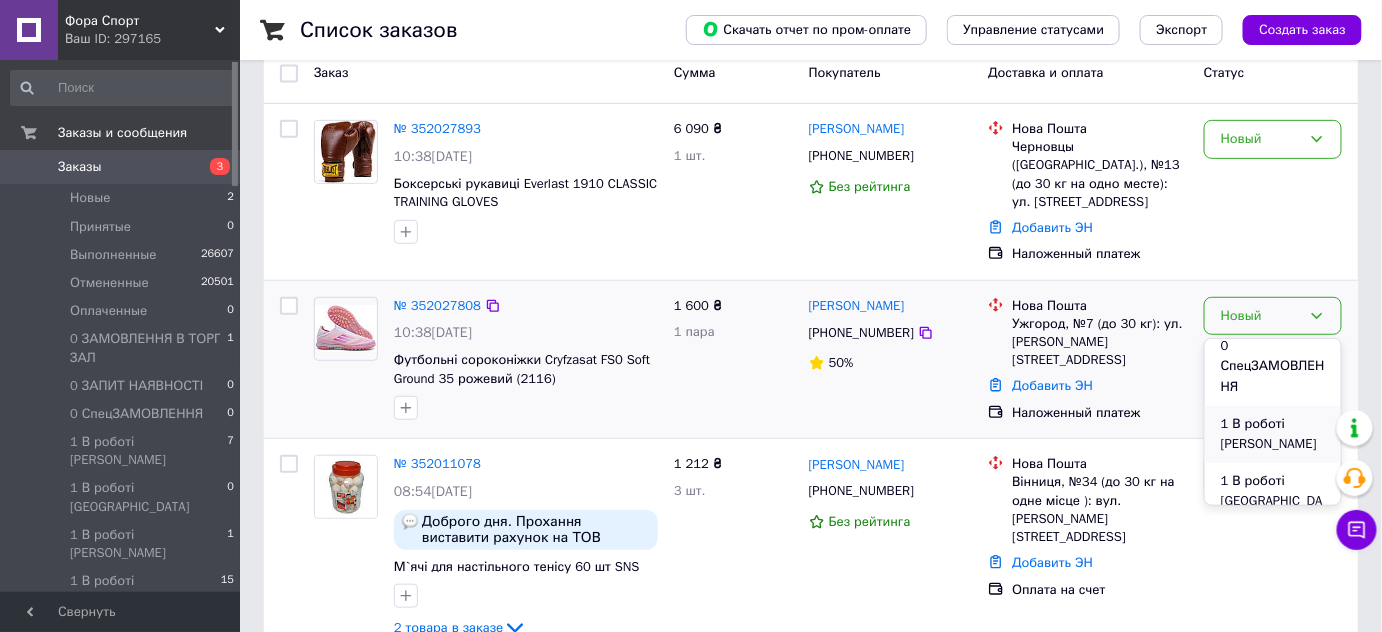 click on "1 В роботі [PERSON_NAME]" at bounding box center [1273, 434] 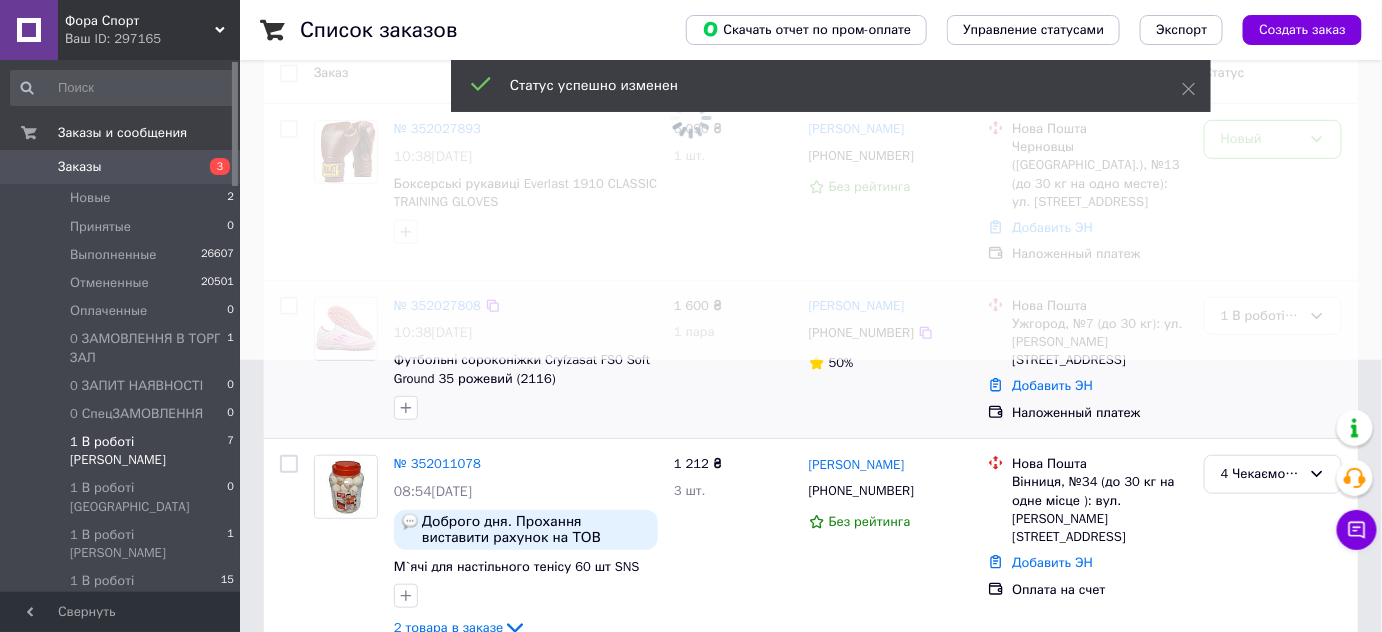 click on "1 В роботі [PERSON_NAME]" at bounding box center [148, 451] 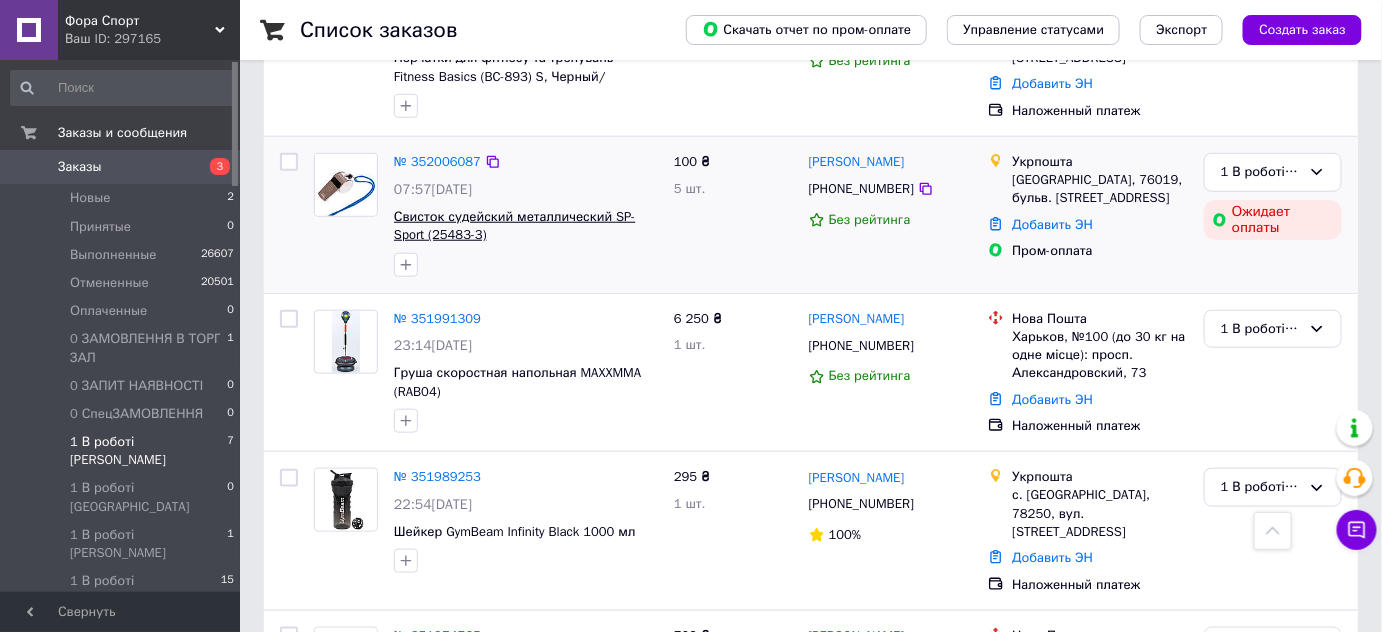 scroll, scrollTop: 378, scrollLeft: 0, axis: vertical 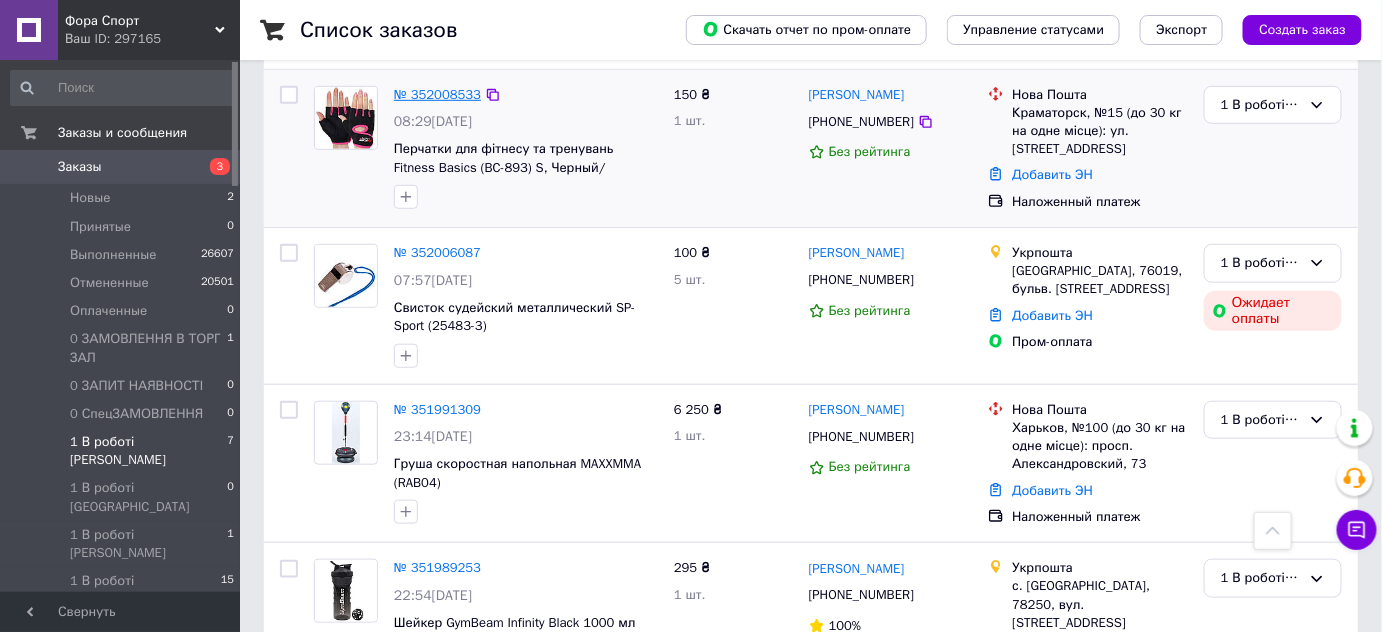 click on "№ 352008533" at bounding box center [437, 94] 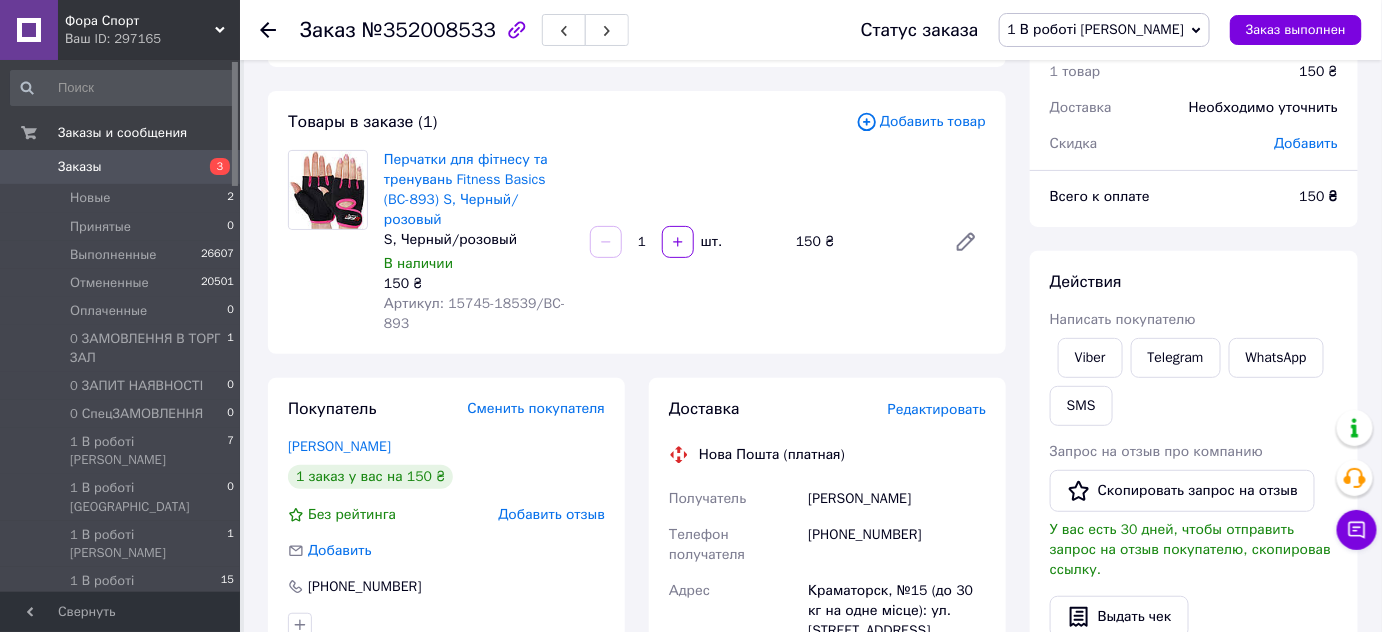 scroll, scrollTop: 61, scrollLeft: 0, axis: vertical 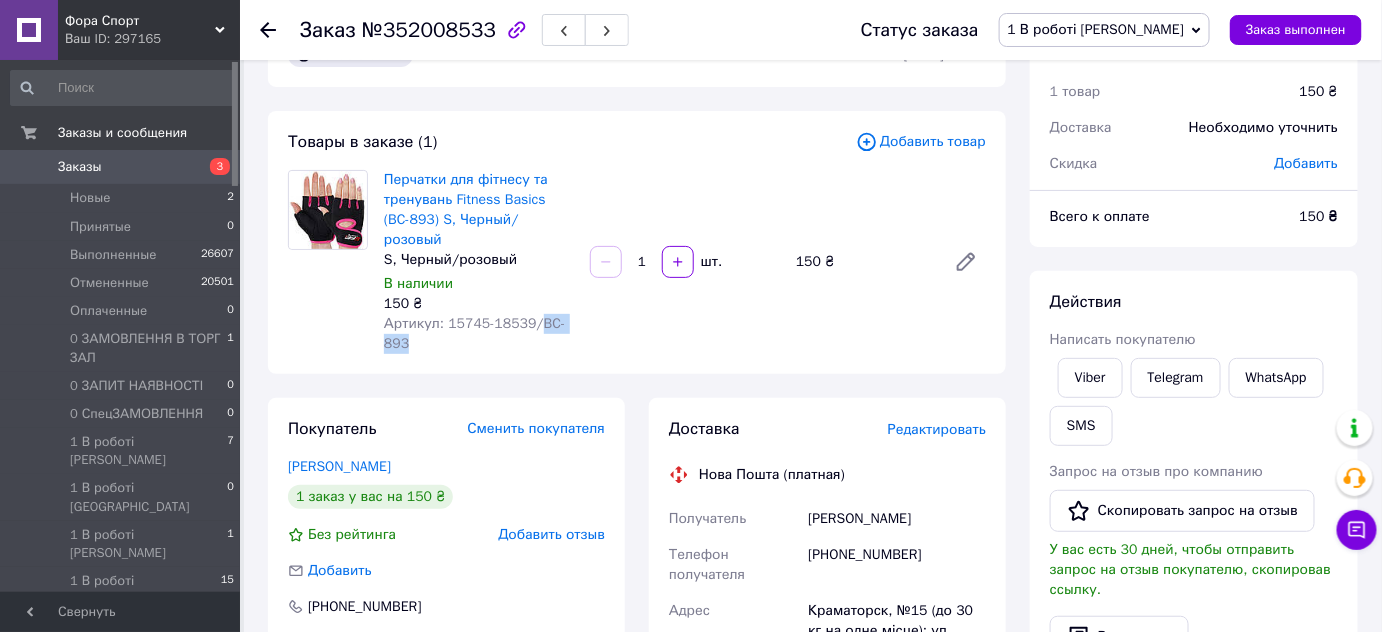 drag, startPoint x: 528, startPoint y: 301, endPoint x: 554, endPoint y: 314, distance: 29.068884 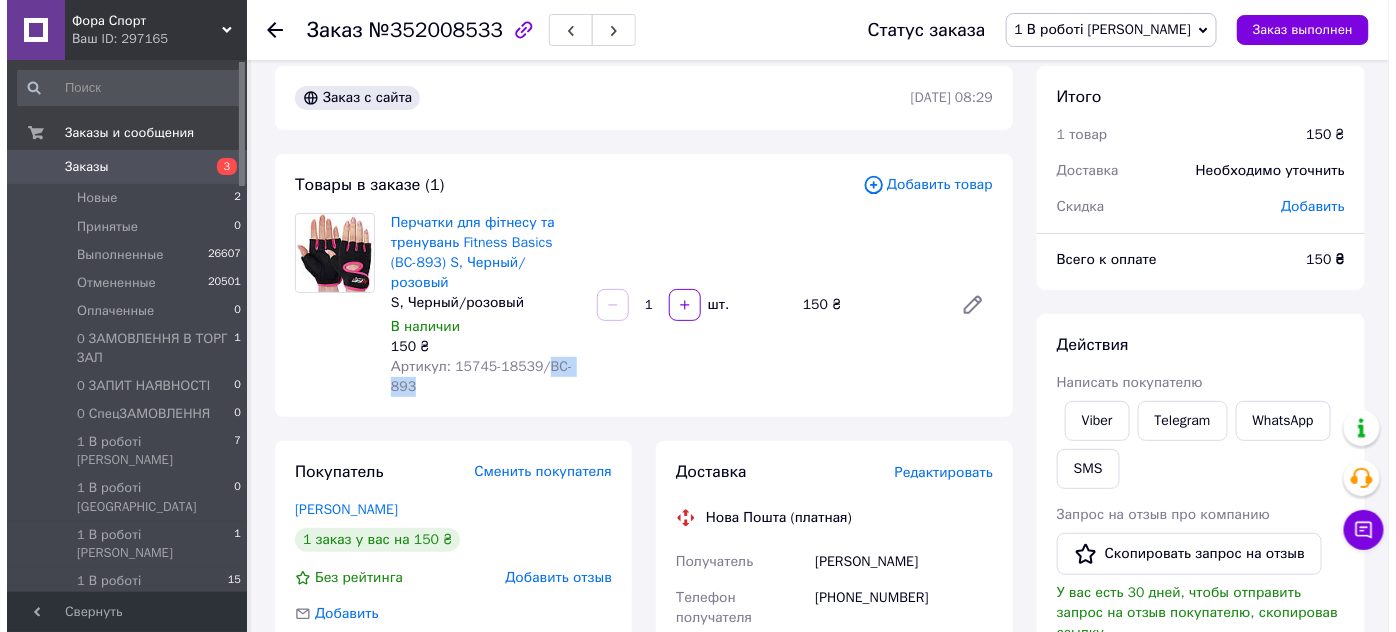 scroll, scrollTop: 0, scrollLeft: 0, axis: both 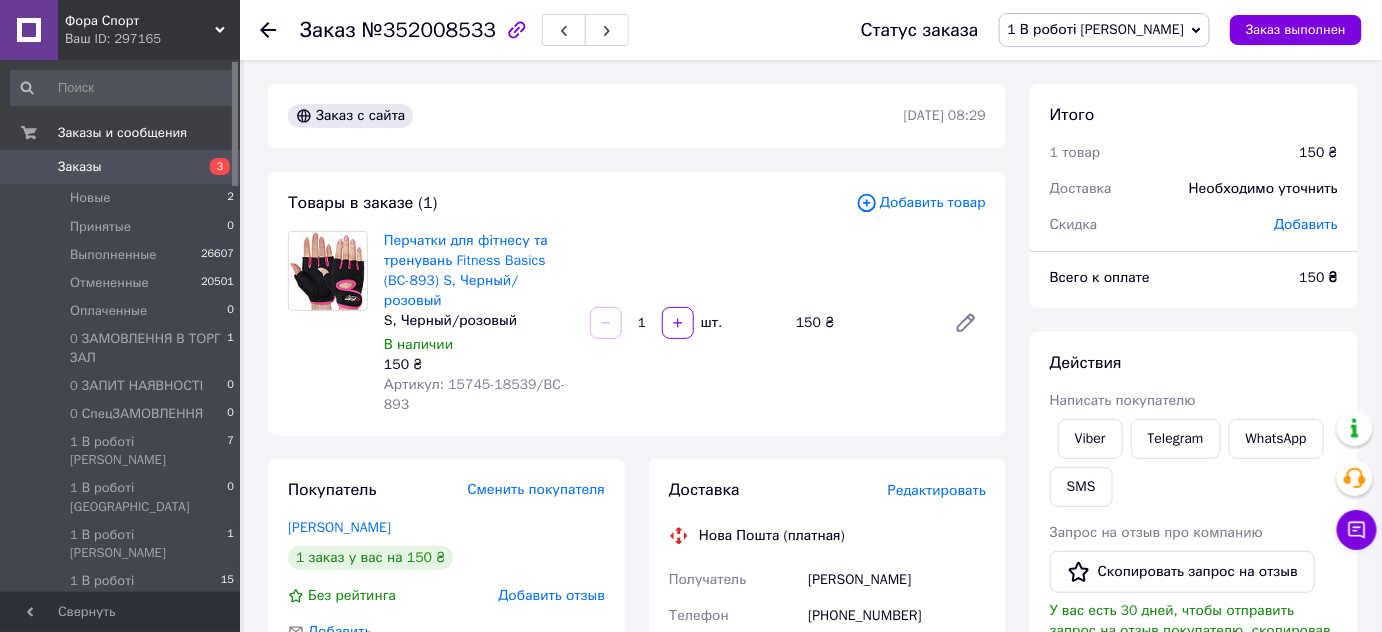 click 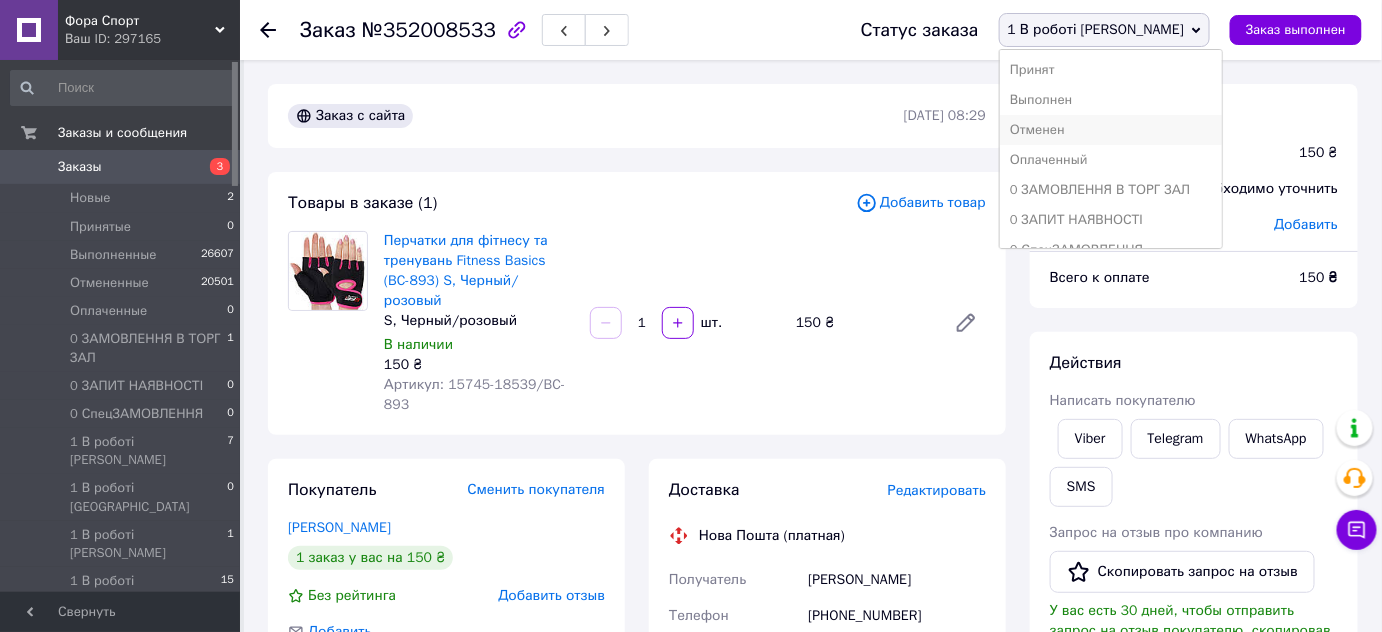 click on "Отменен" at bounding box center [1111, 130] 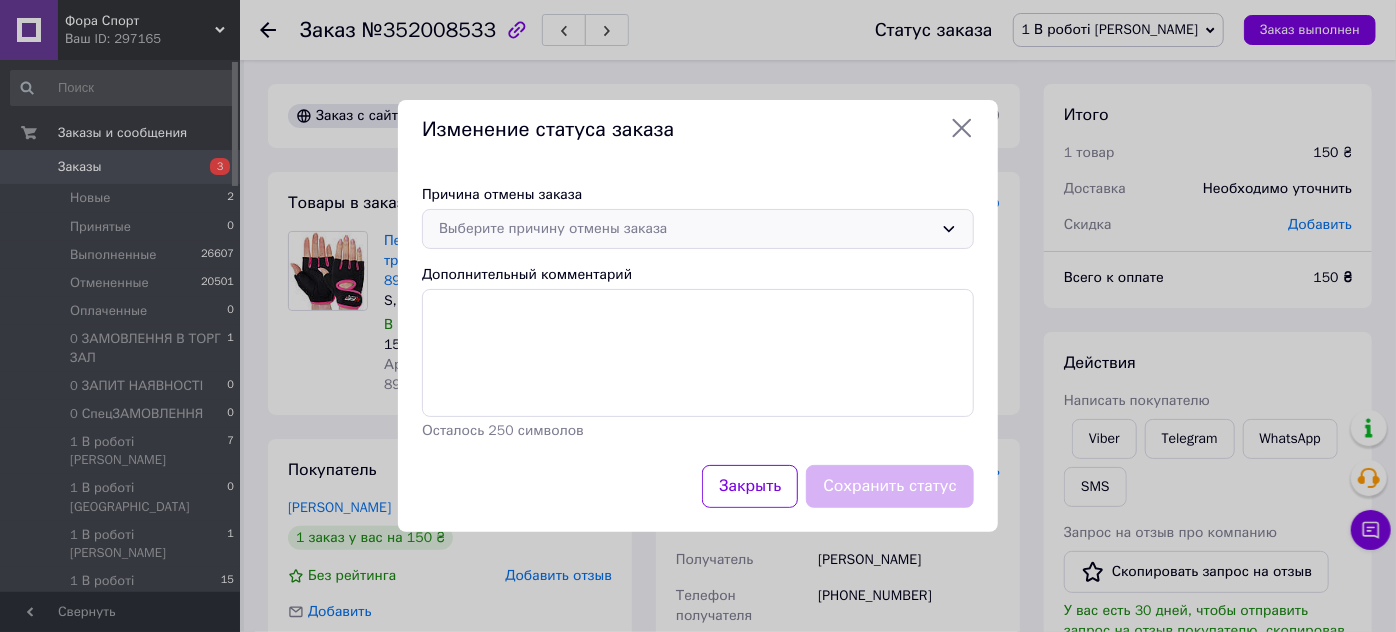 click on "Выберите причину отмены заказа" at bounding box center (686, 229) 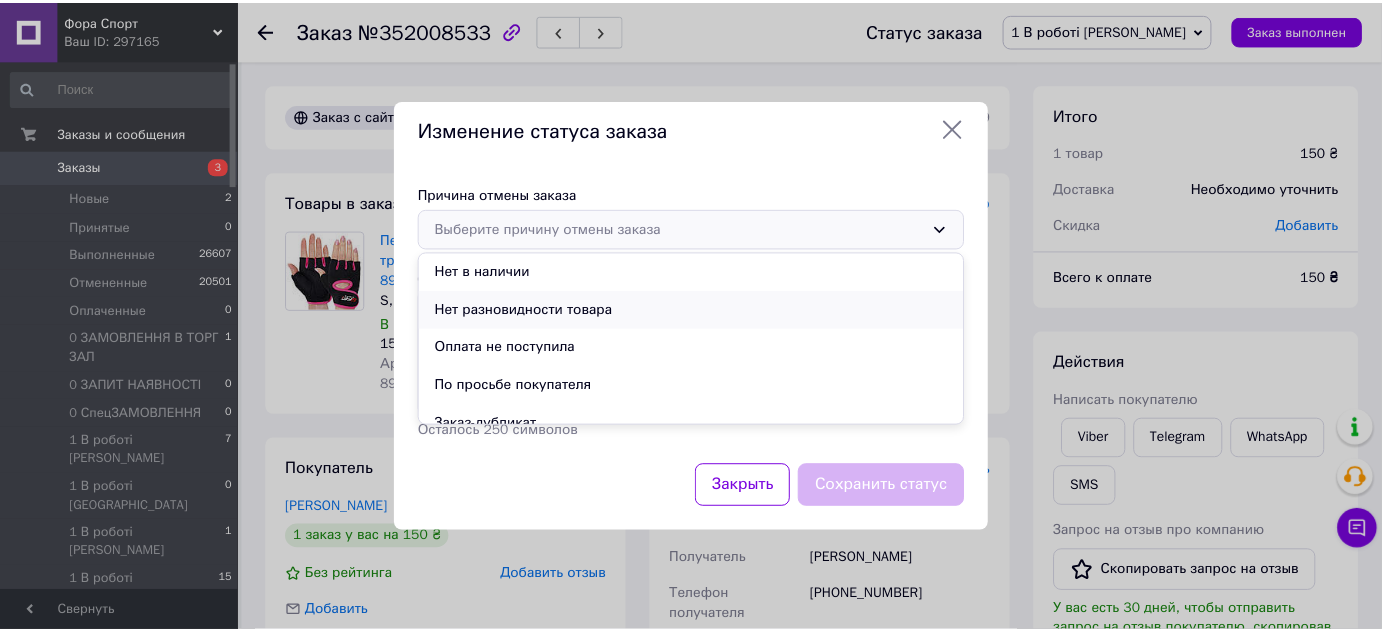 scroll, scrollTop: 90, scrollLeft: 0, axis: vertical 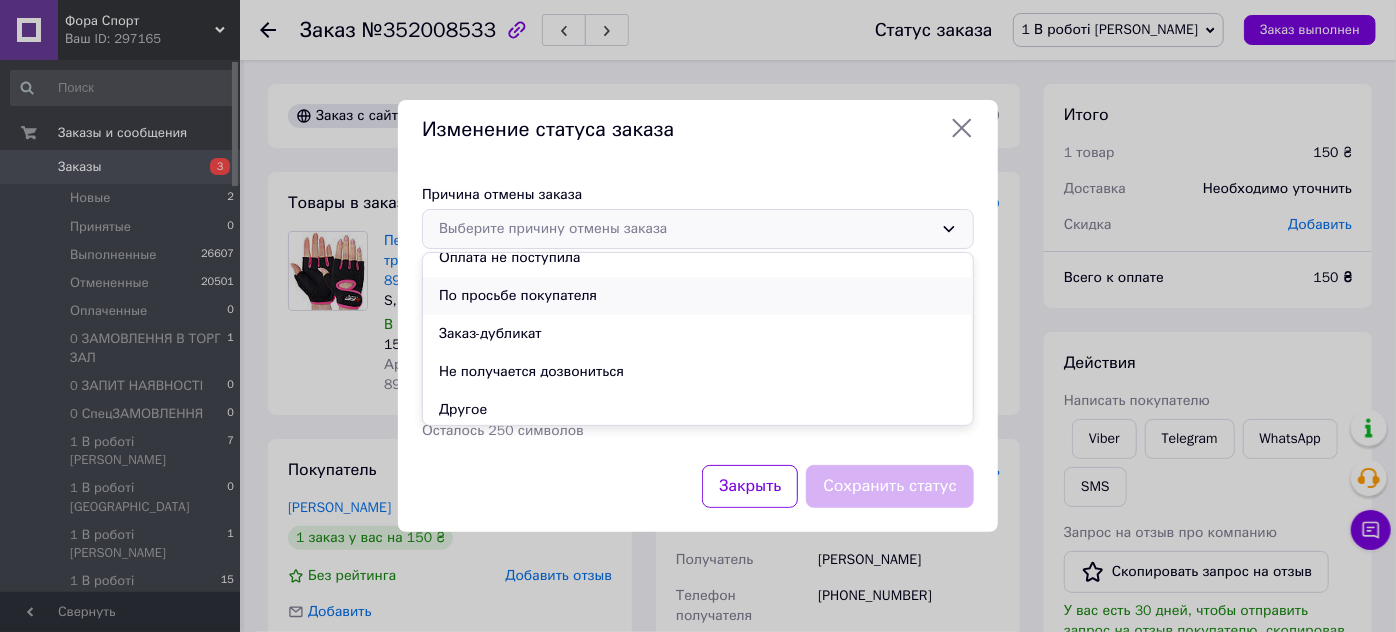 click on "По просьбе покупателя" at bounding box center (698, 296) 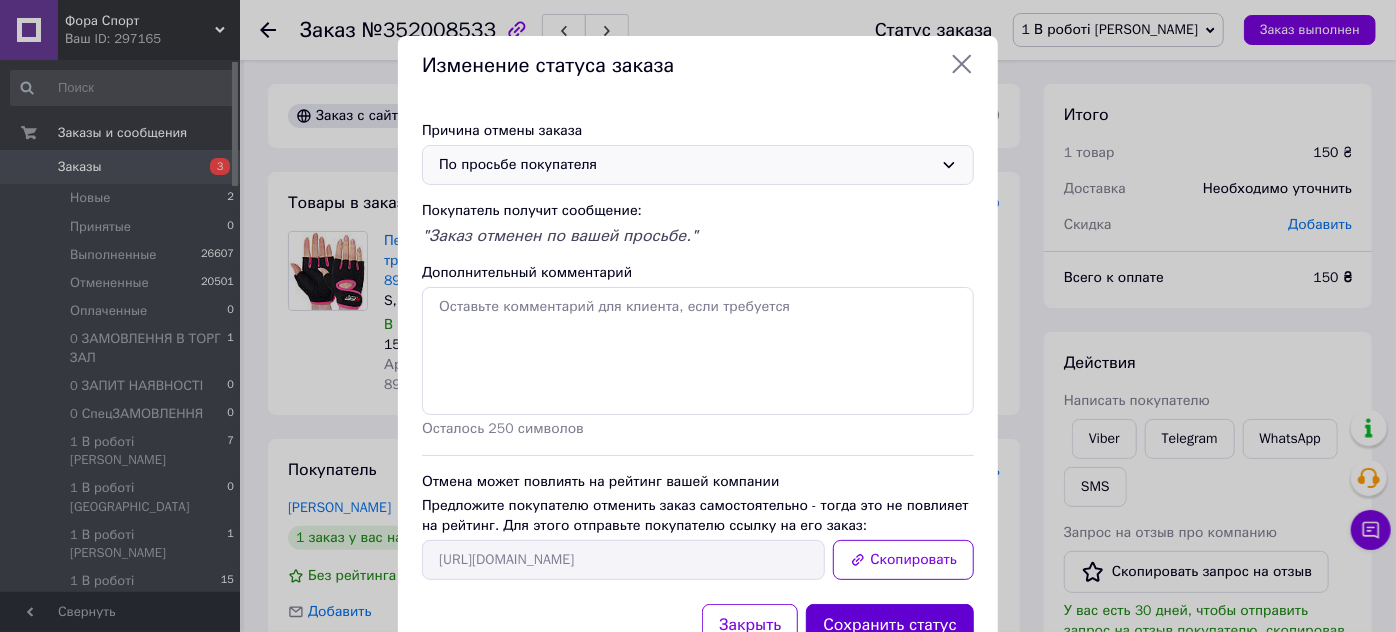 click on "Сохранить статус" at bounding box center (890, 625) 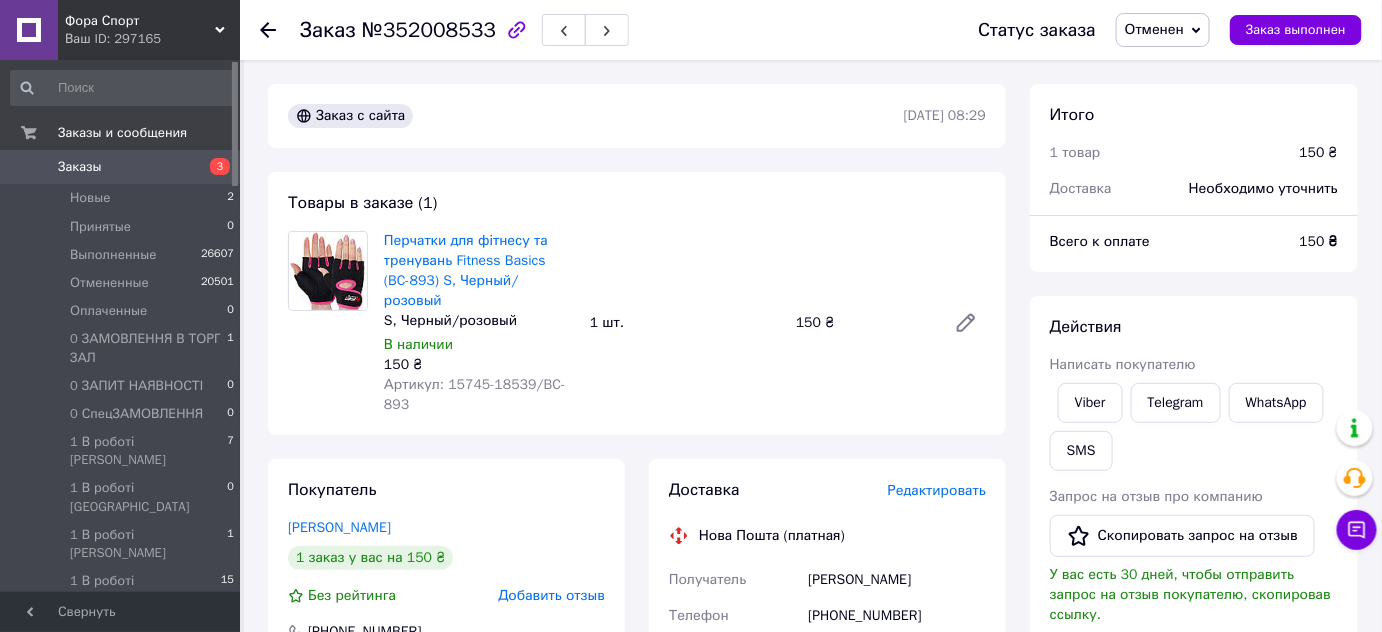 click 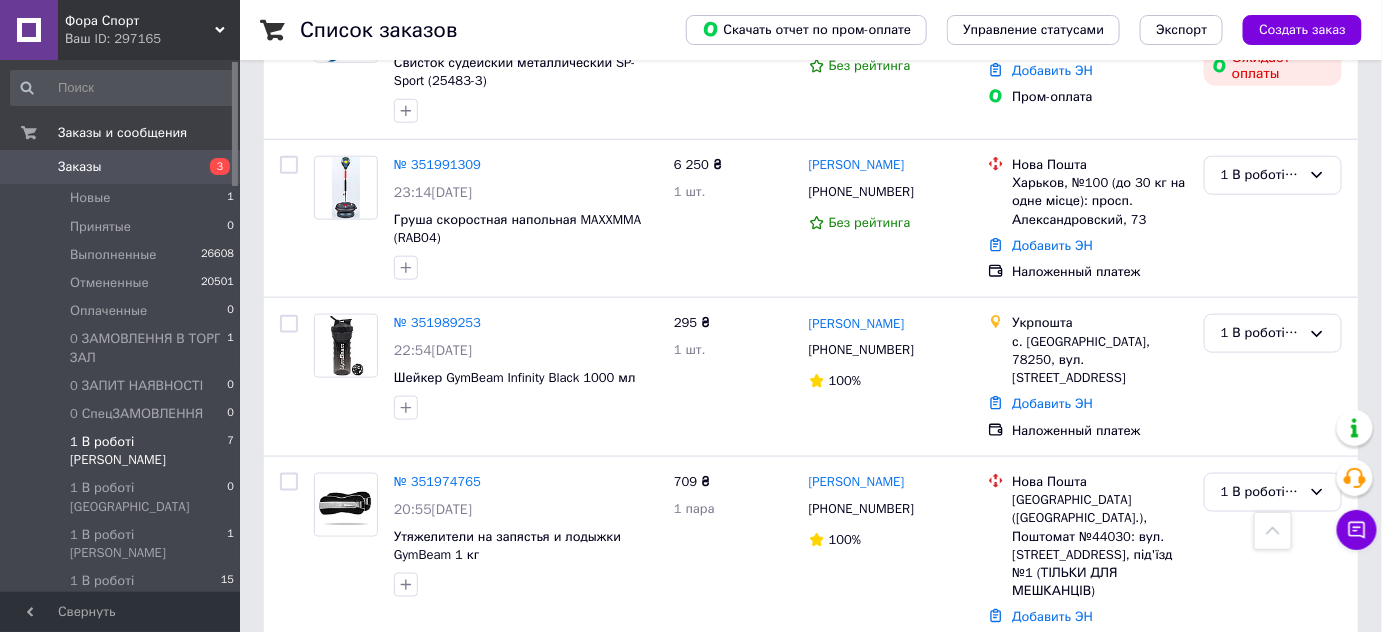 scroll, scrollTop: 636, scrollLeft: 0, axis: vertical 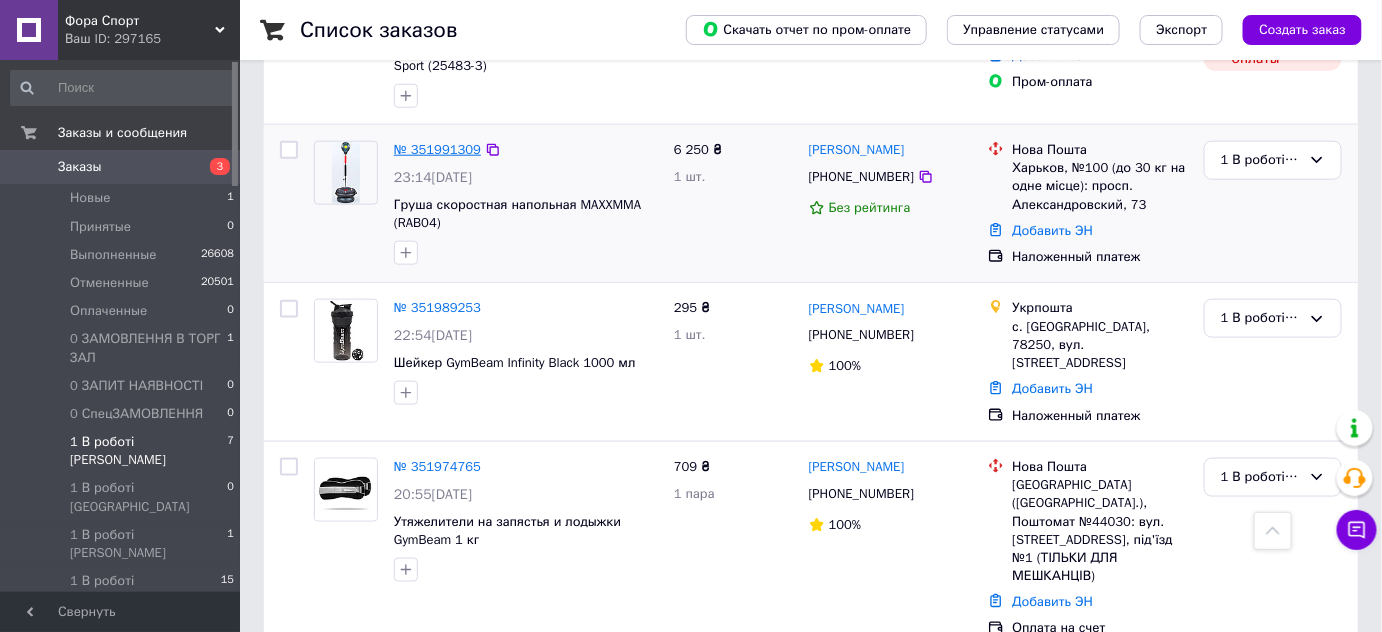 click on "№ 351991309" at bounding box center [437, 149] 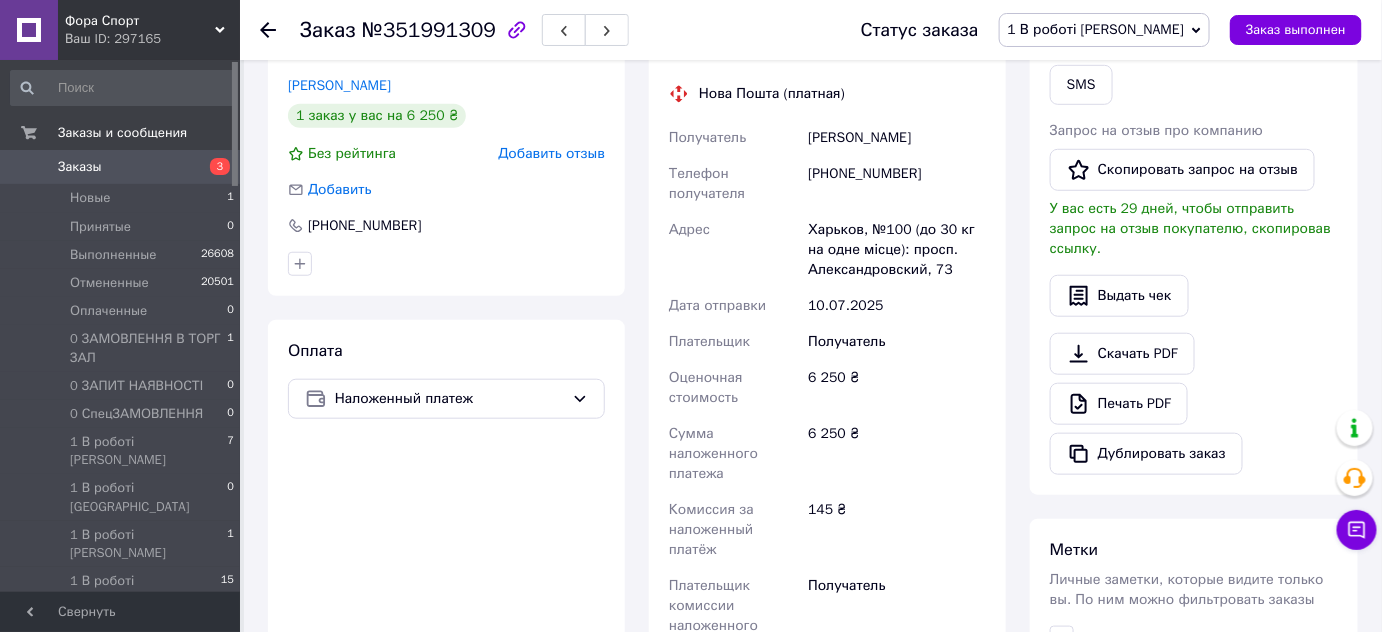 scroll, scrollTop: 400, scrollLeft: 0, axis: vertical 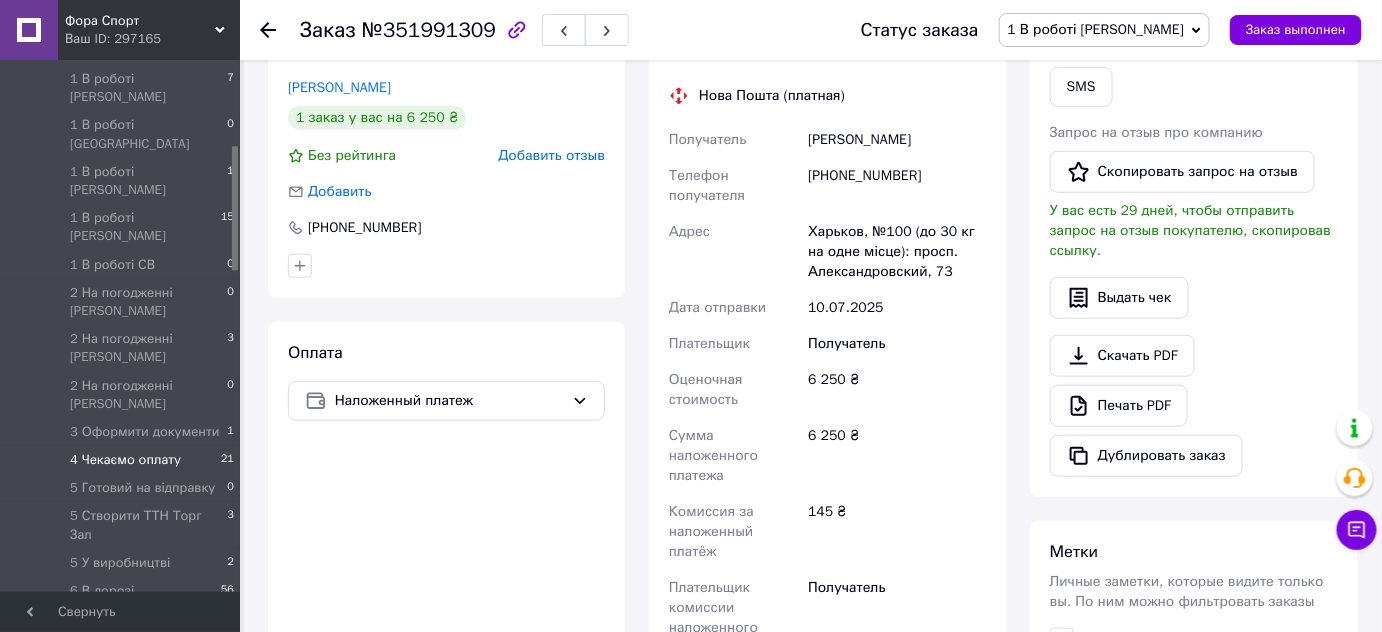 click on "4  Чекаємо оплату" at bounding box center (125, 460) 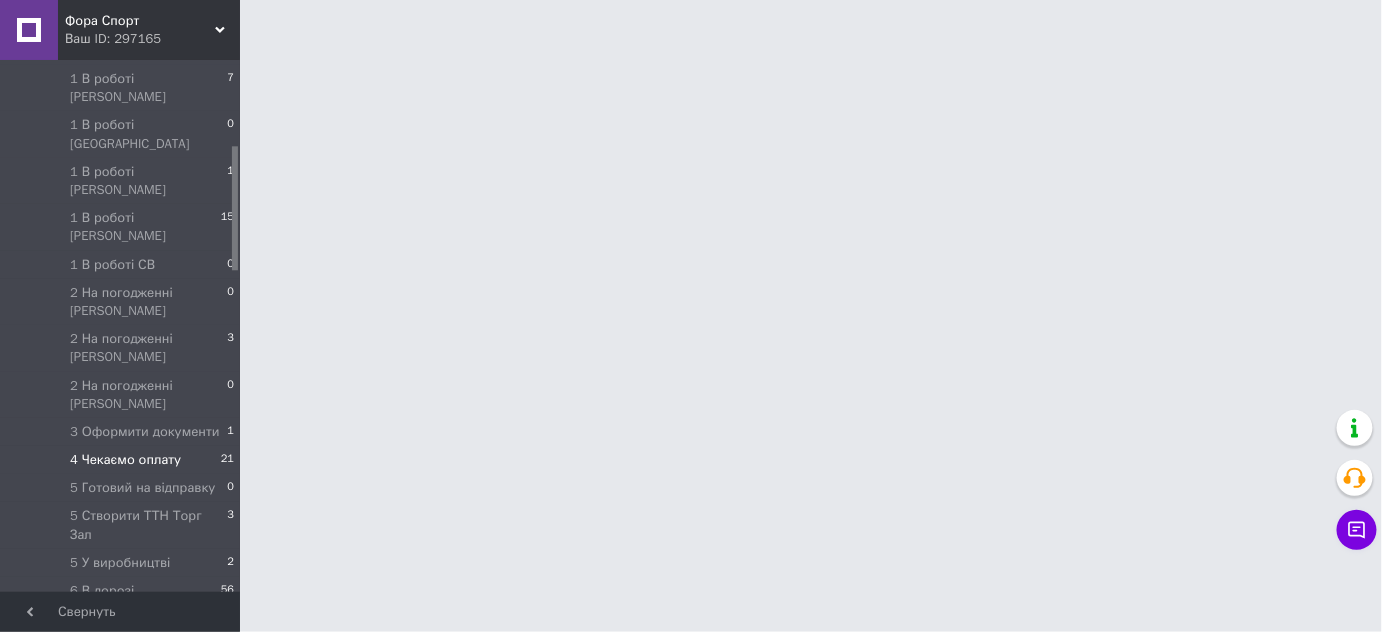 scroll, scrollTop: 0, scrollLeft: 0, axis: both 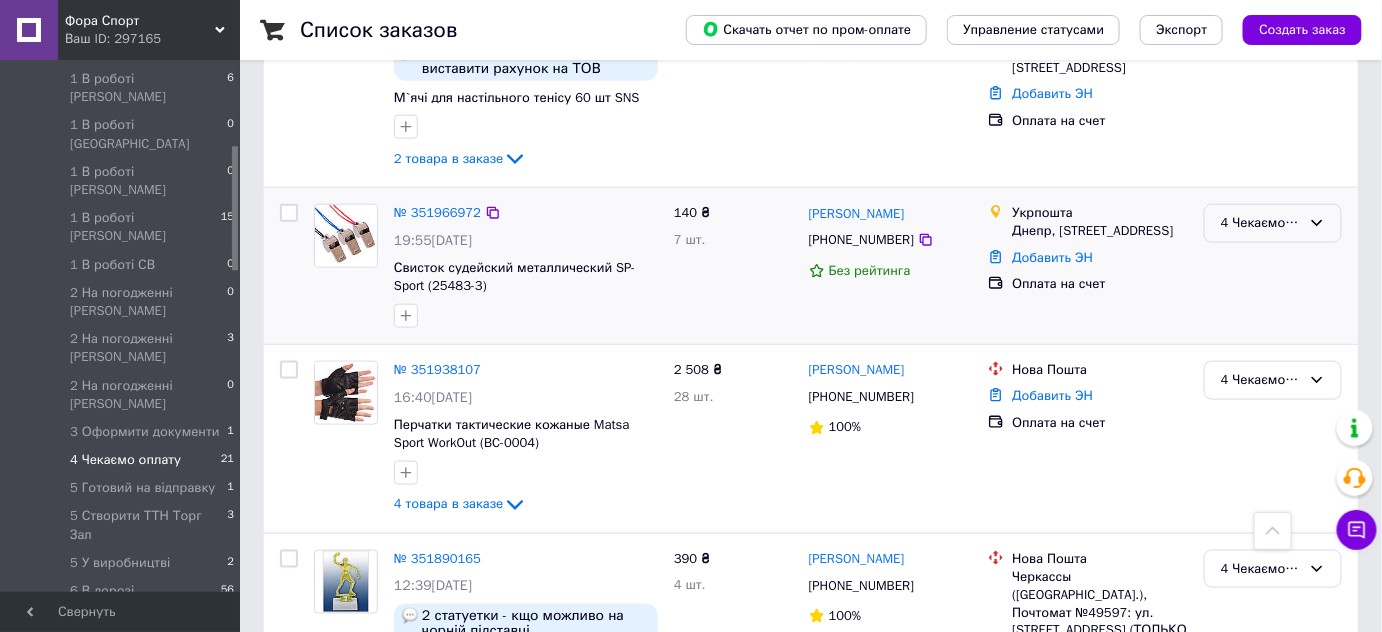 click 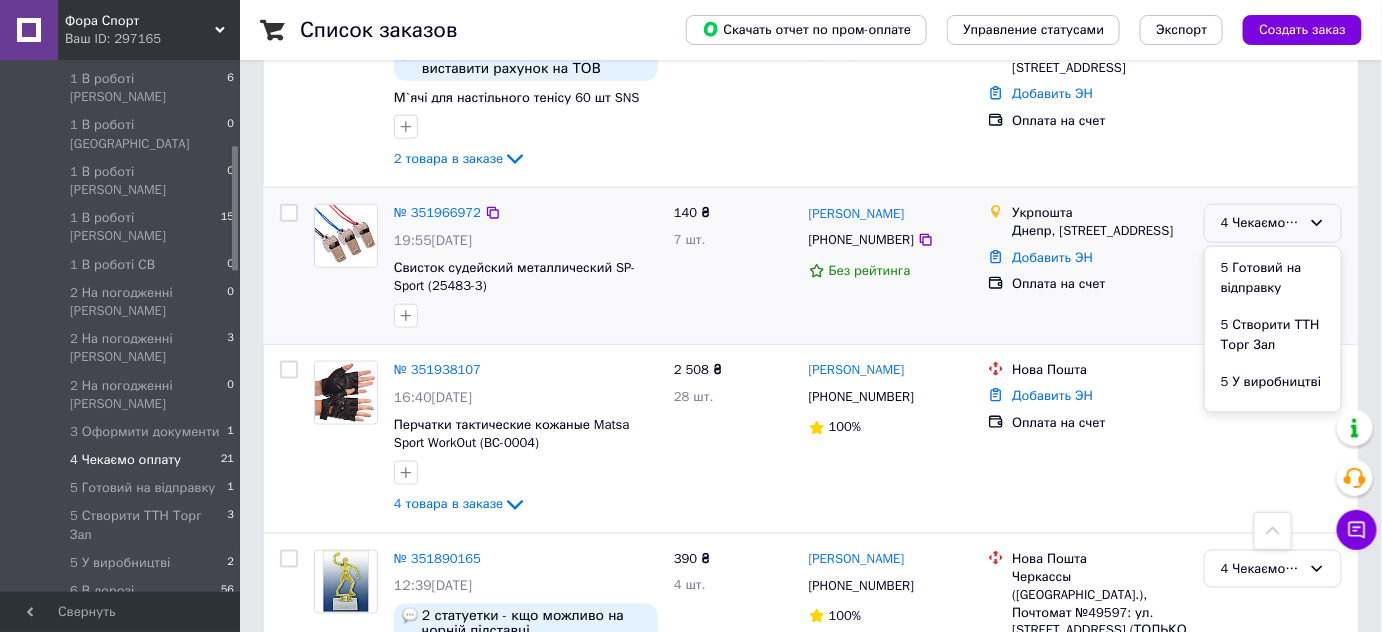 scroll, scrollTop: 818, scrollLeft: 0, axis: vertical 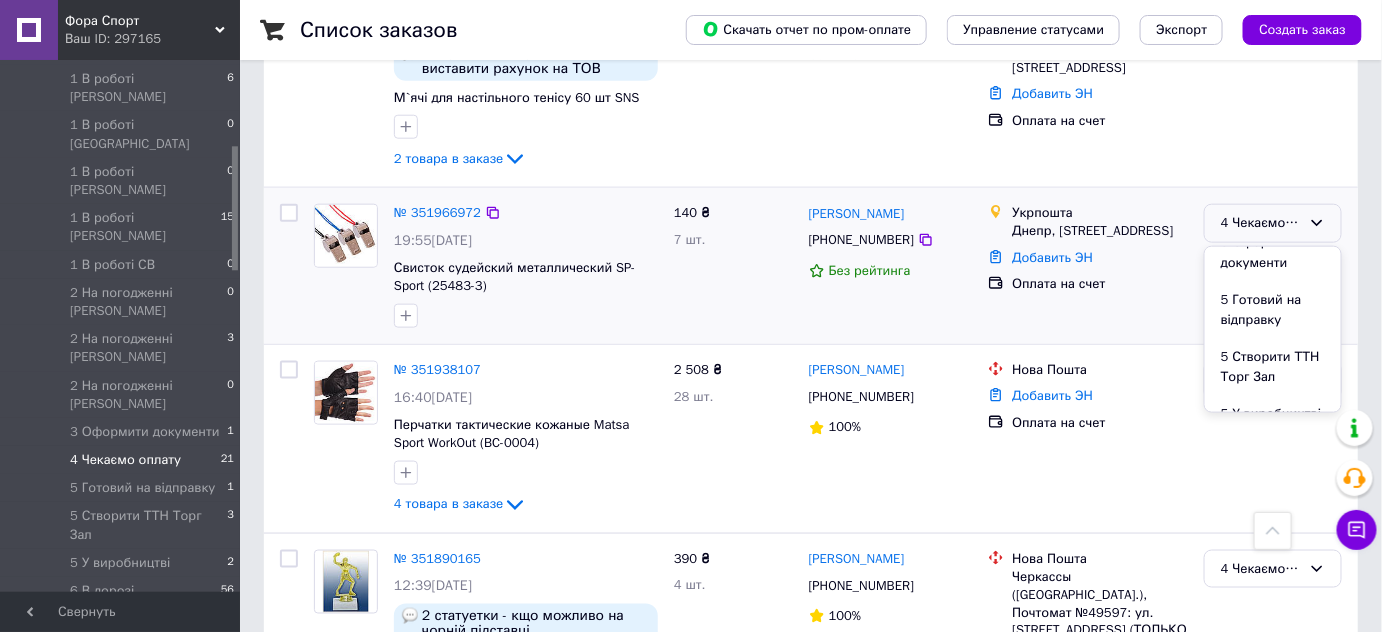click on "5 Створити ТТН Торг Зал" at bounding box center (1273, 367) 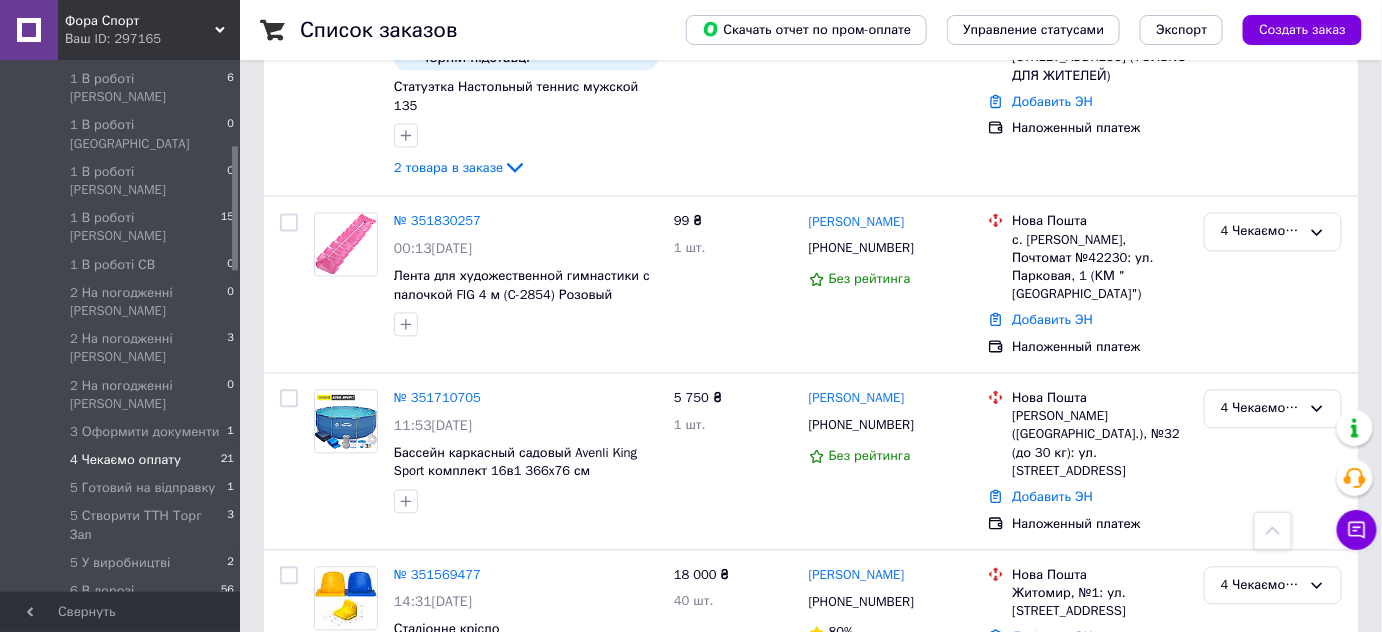 scroll, scrollTop: 1181, scrollLeft: 0, axis: vertical 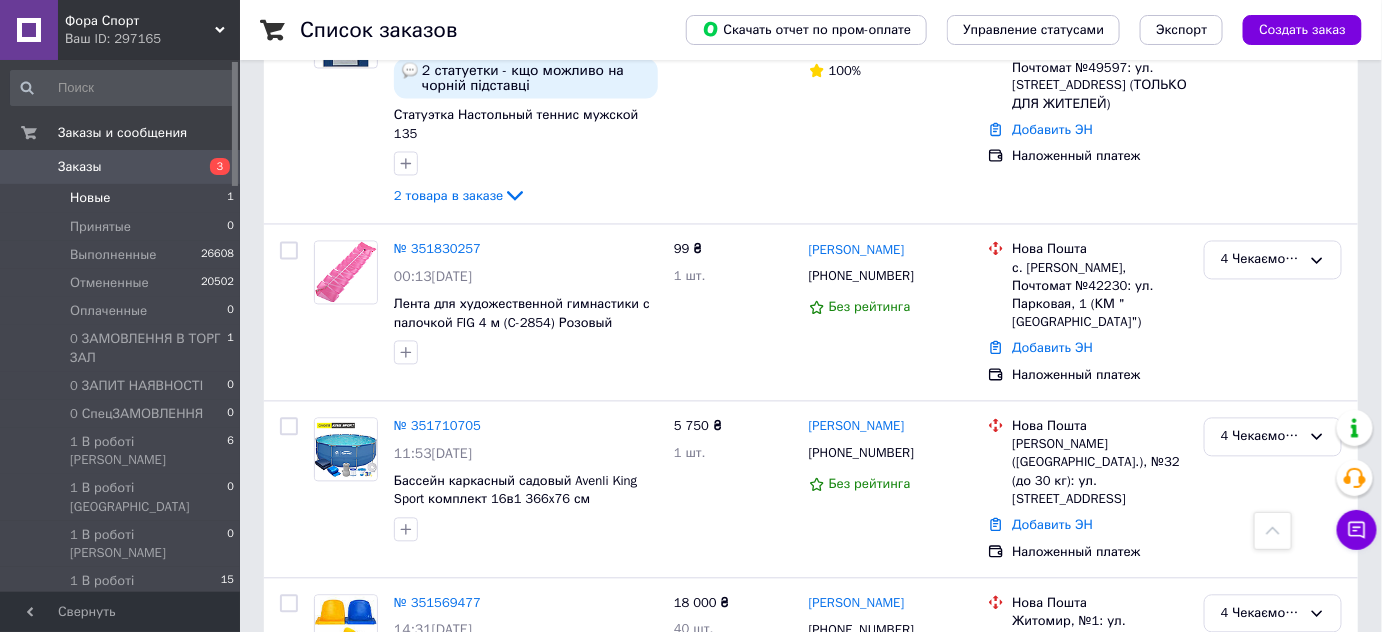 click on "Новые 1" at bounding box center [123, 198] 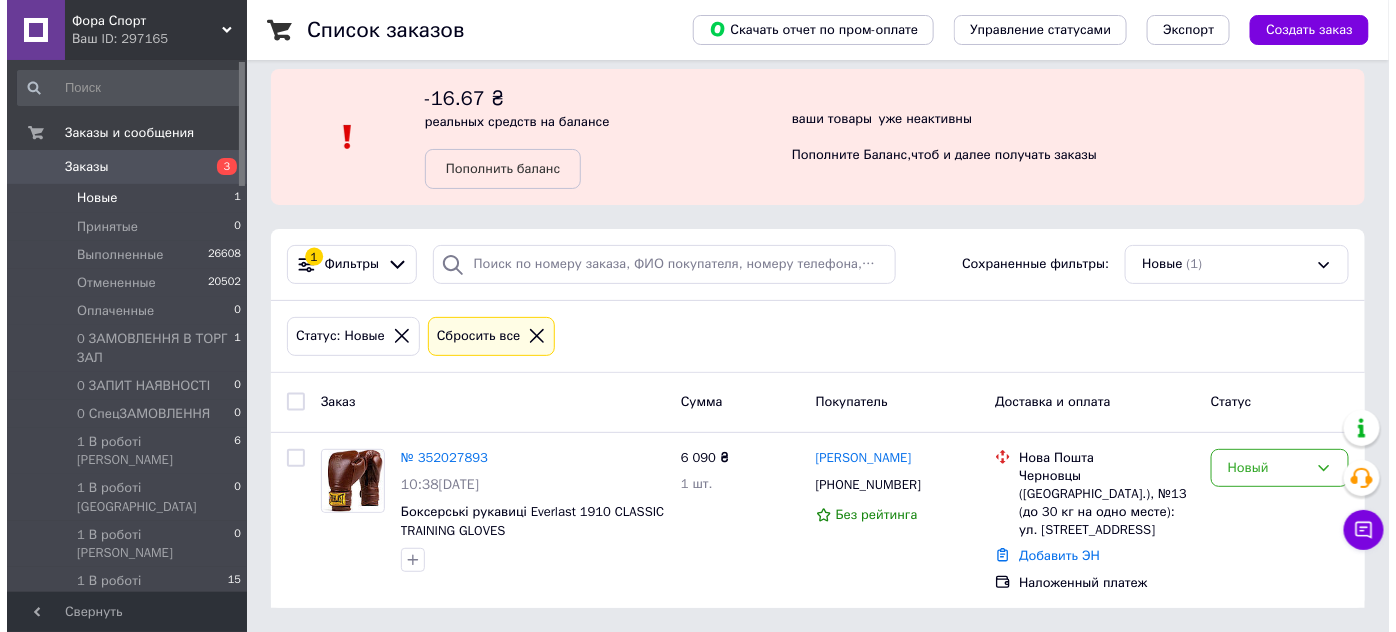 scroll, scrollTop: 0, scrollLeft: 0, axis: both 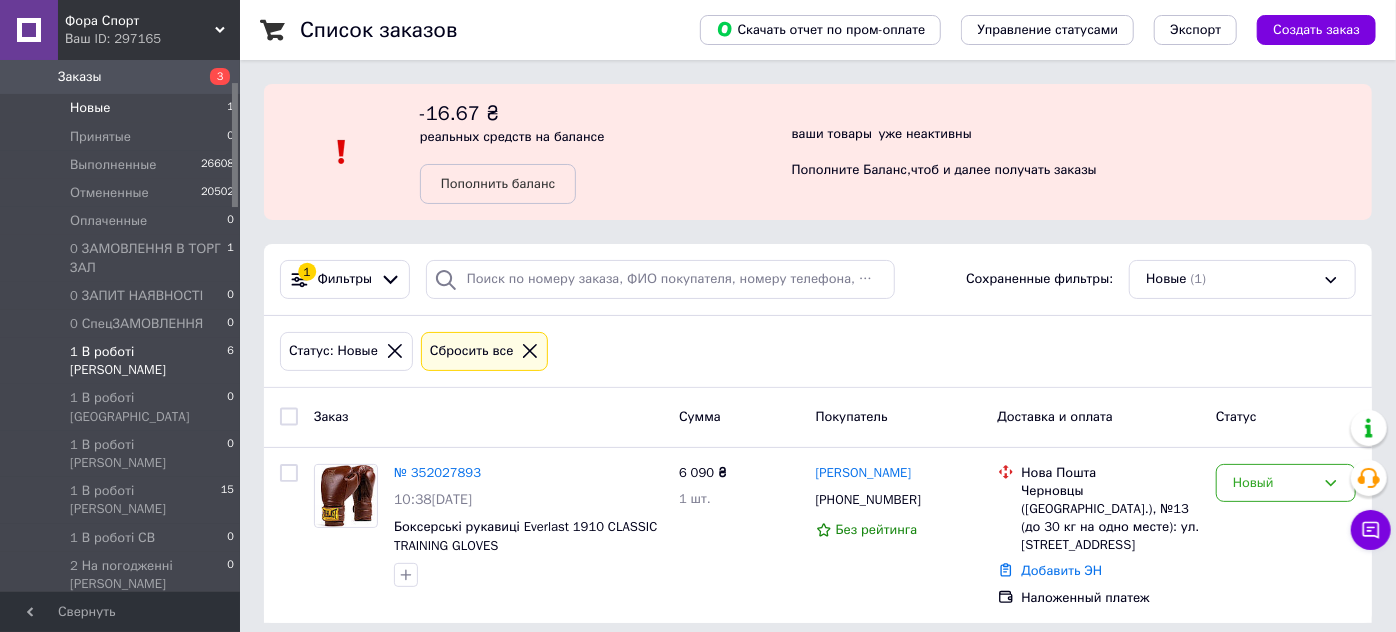 click on "1 В роботі [PERSON_NAME]" at bounding box center (148, 361) 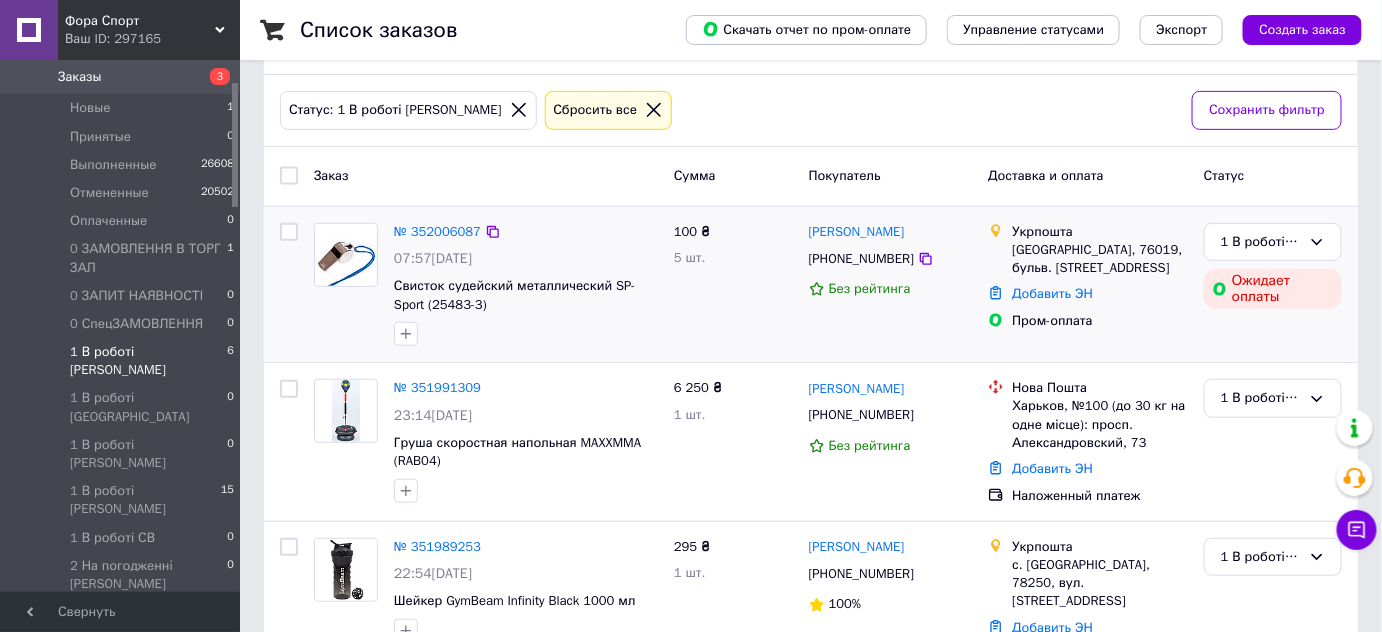 scroll, scrollTop: 272, scrollLeft: 0, axis: vertical 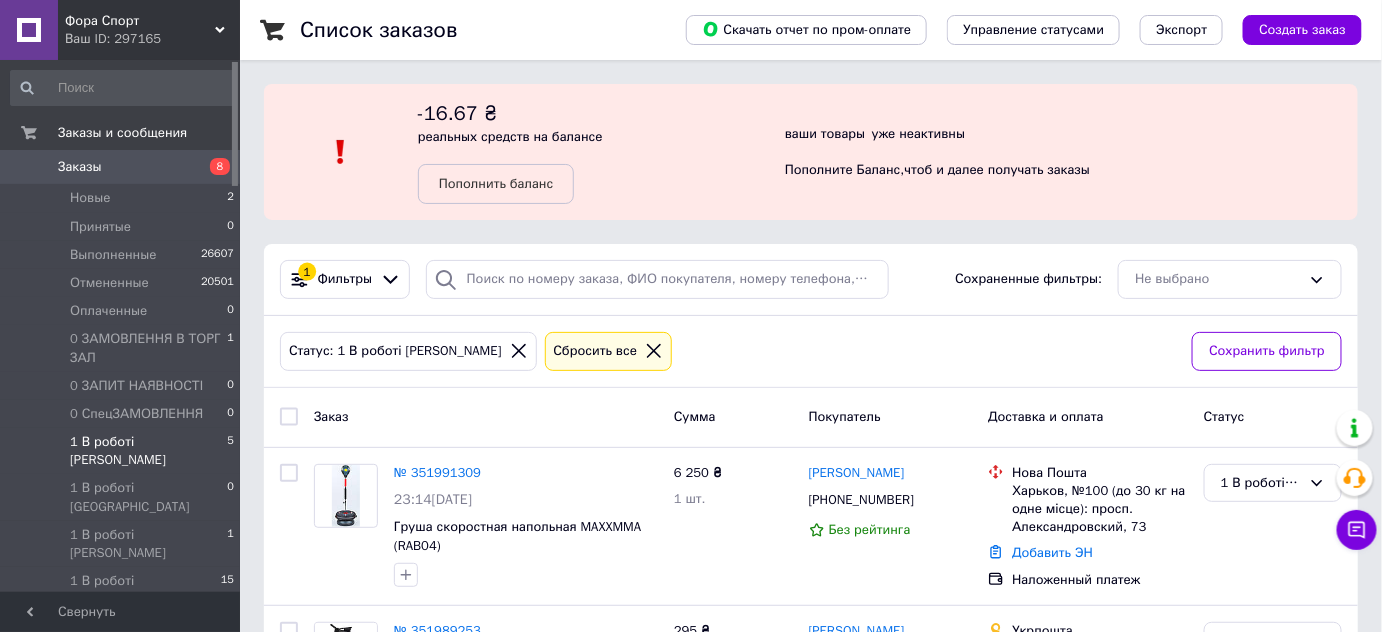 click 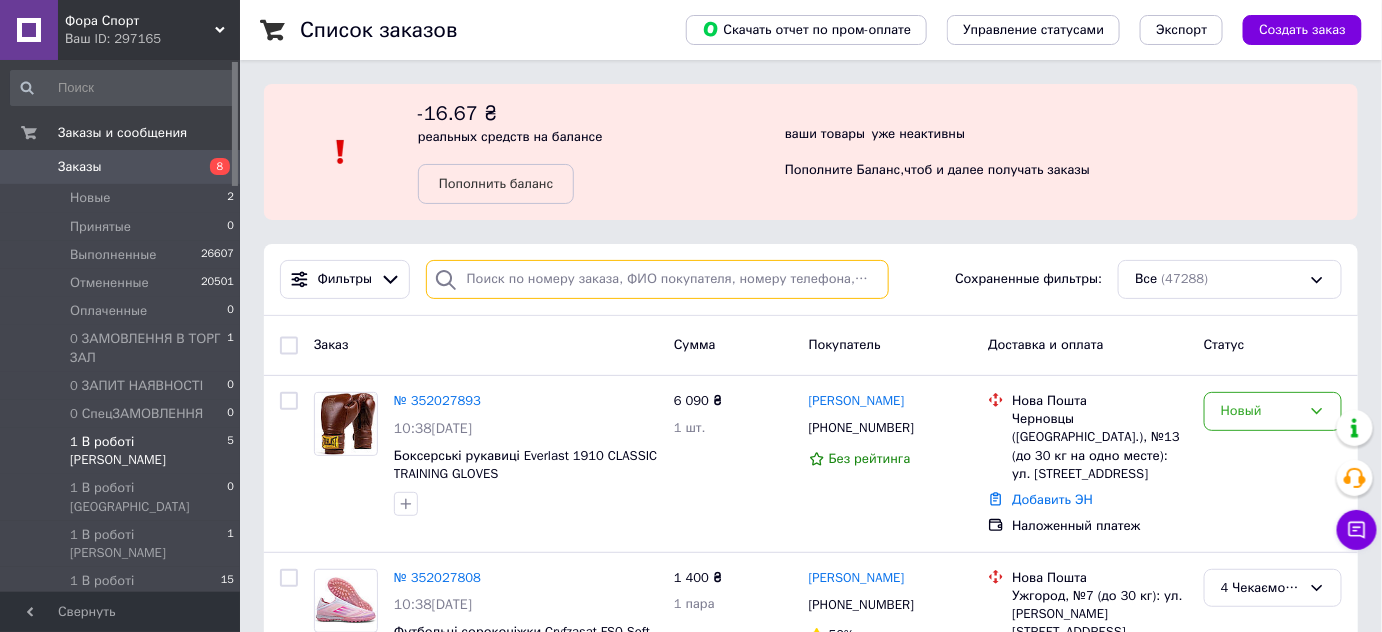 click at bounding box center [657, 279] 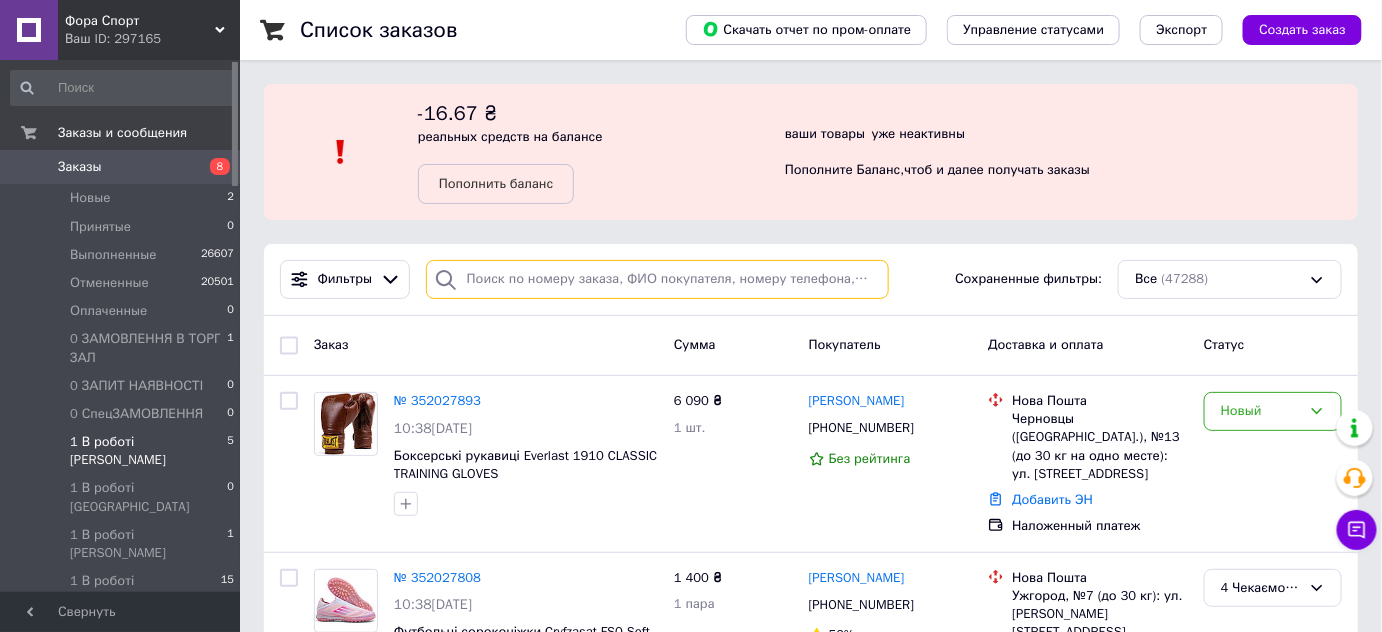 paste on "350039005 гетри оранжеві поїхали такі як і в замовленні?" 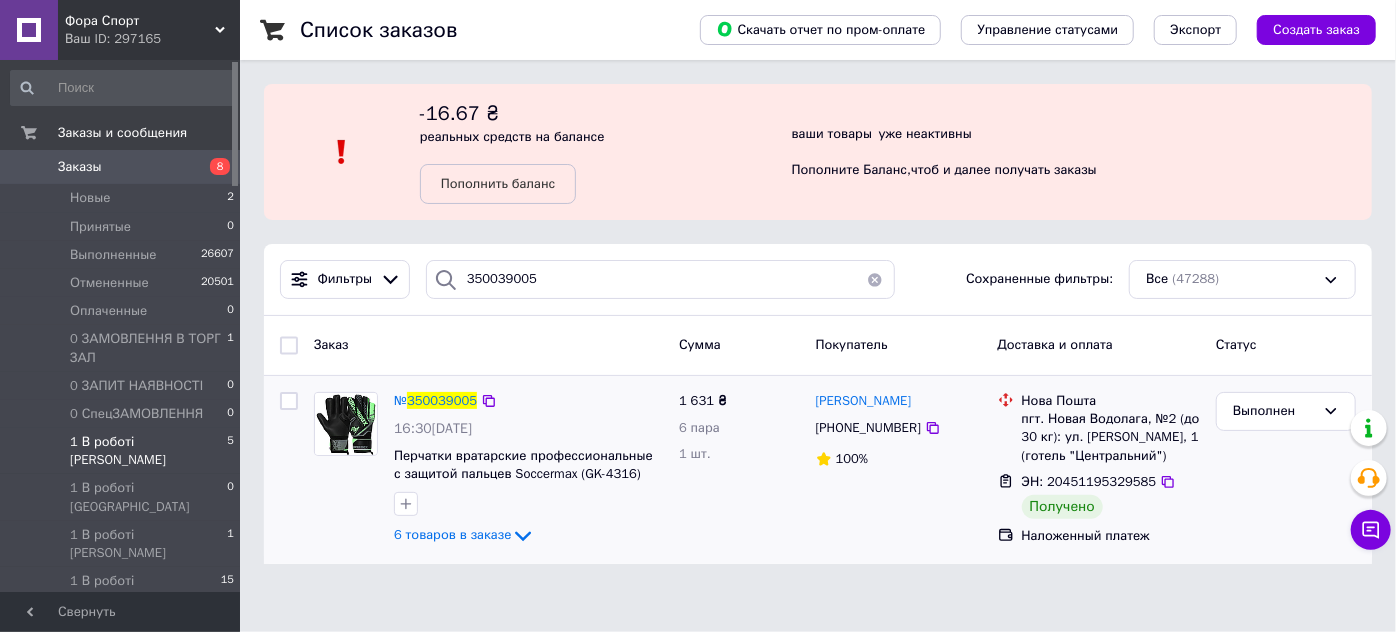 drag, startPoint x: 829, startPoint y: 607, endPoint x: 810, endPoint y: 543, distance: 66.760765 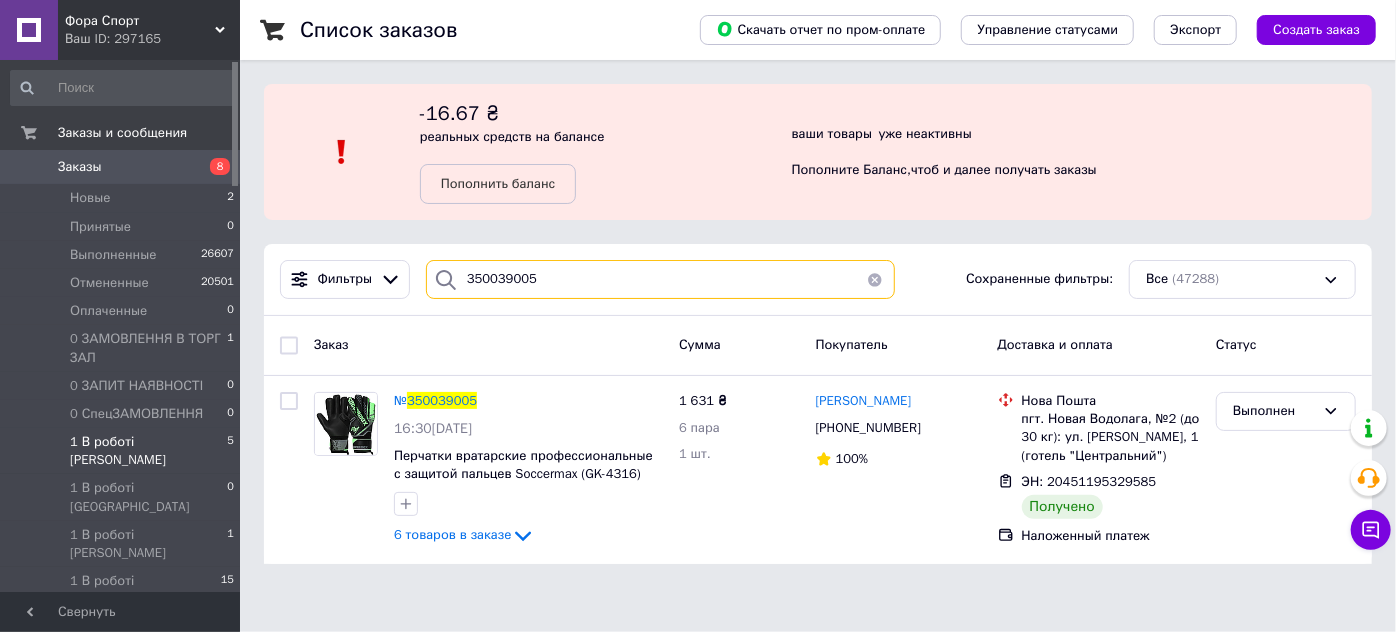 drag, startPoint x: 560, startPoint y: 278, endPoint x: 440, endPoint y: 279, distance: 120.004166 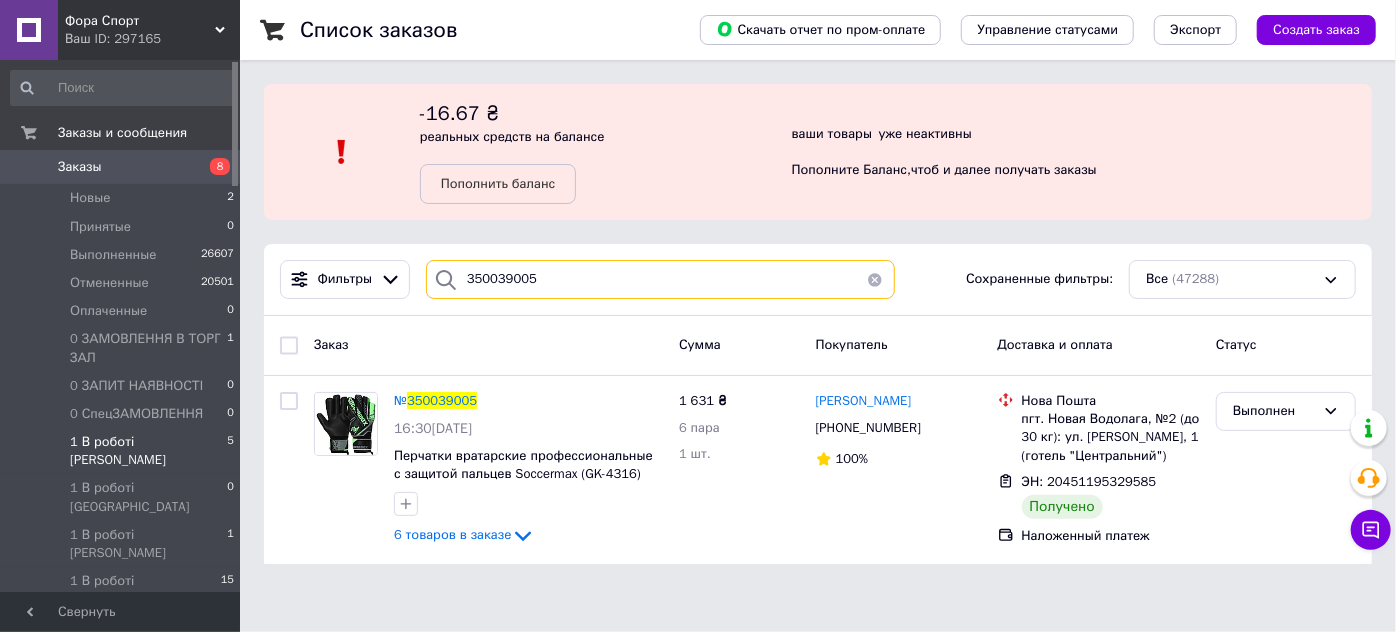 paste on "49835645" 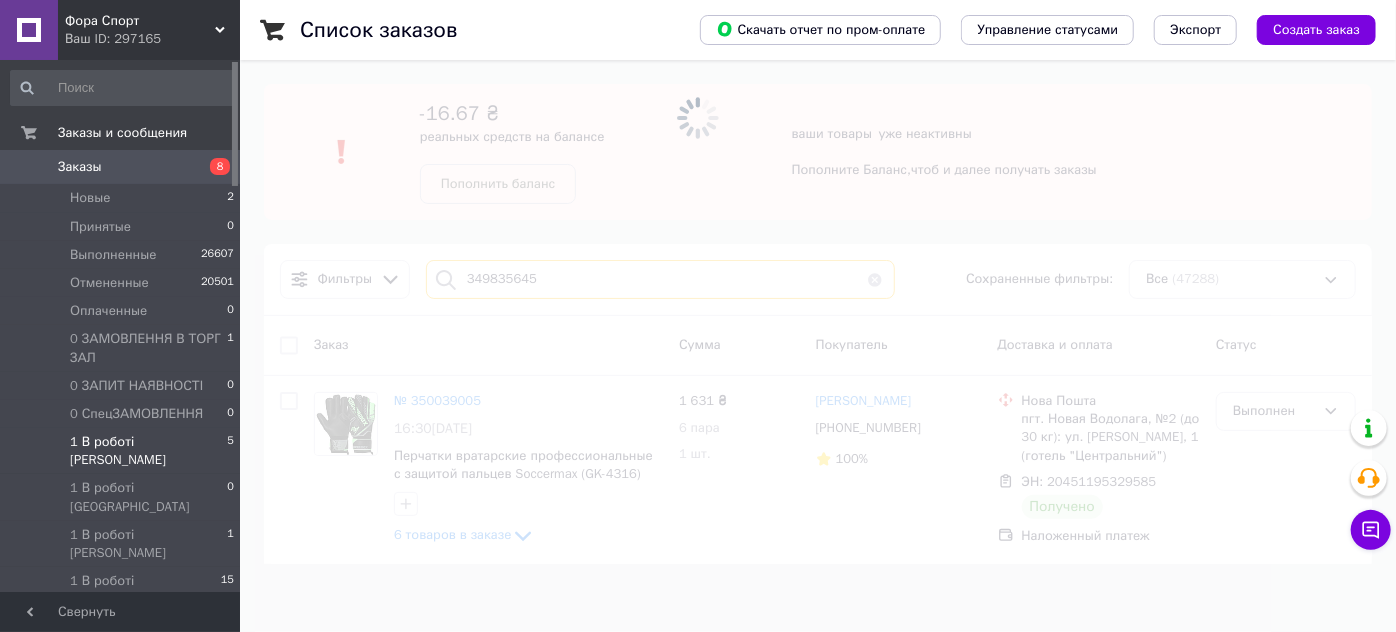 type on "349835645" 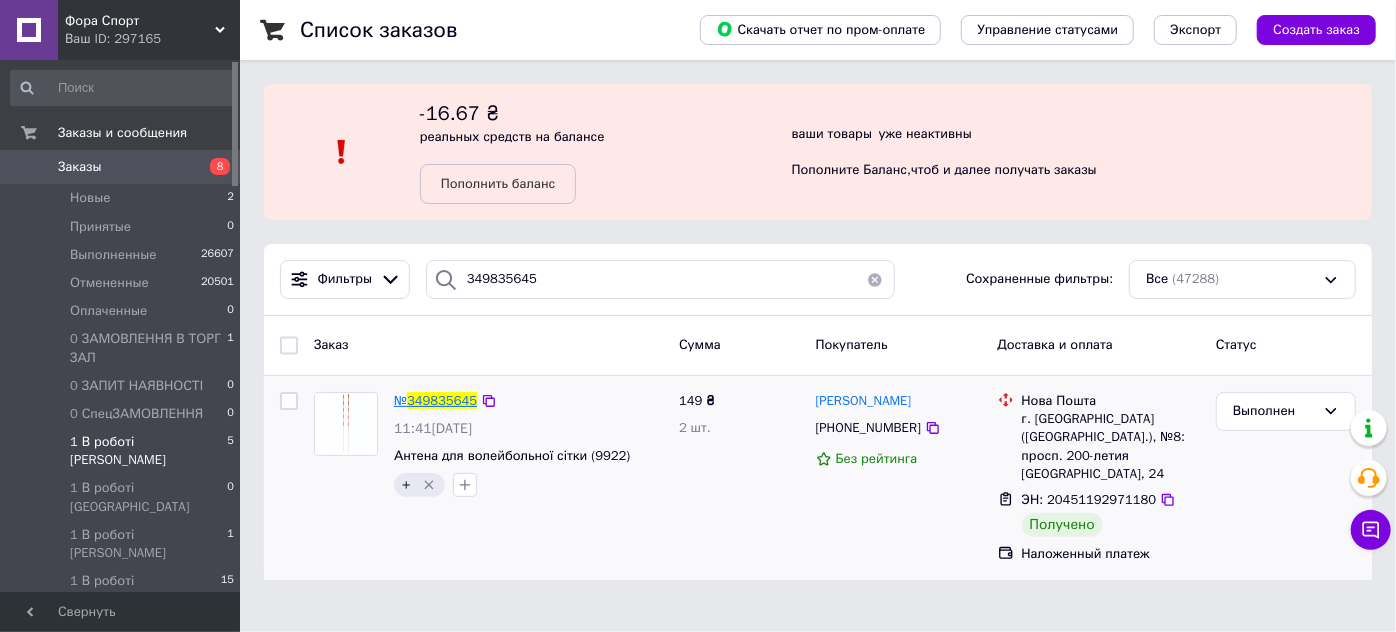 click on "349835645" at bounding box center [442, 400] 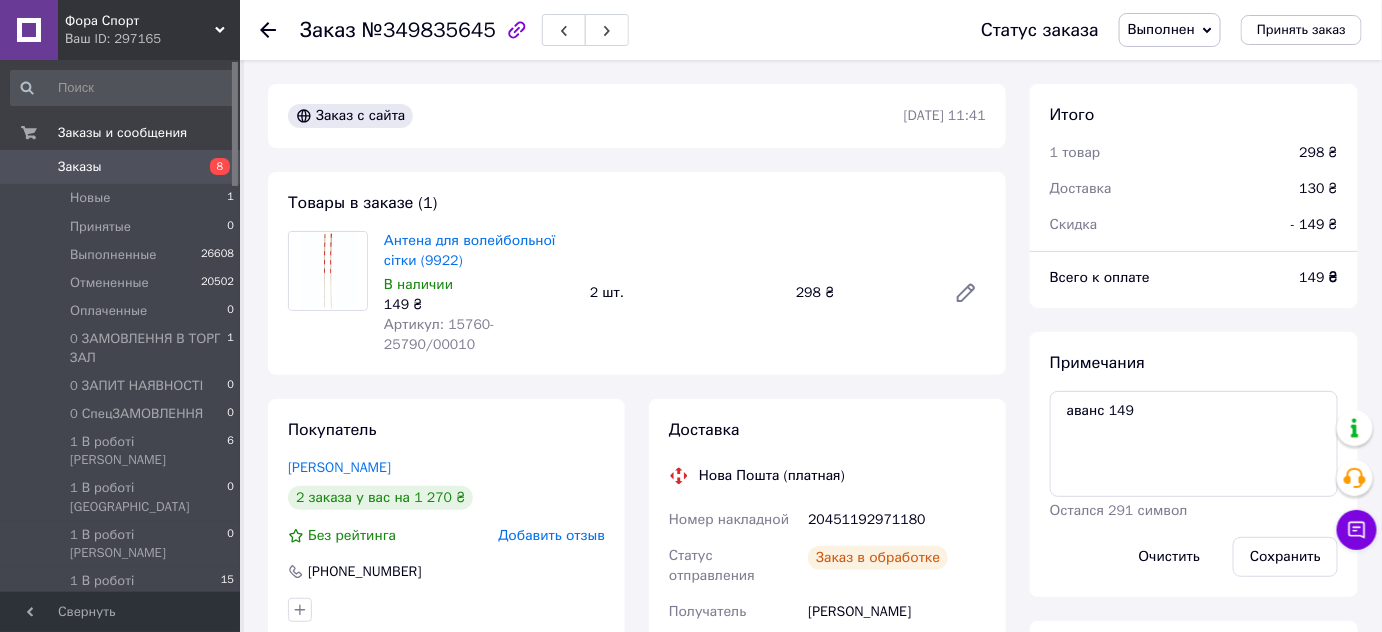 scroll, scrollTop: 368, scrollLeft: 0, axis: vertical 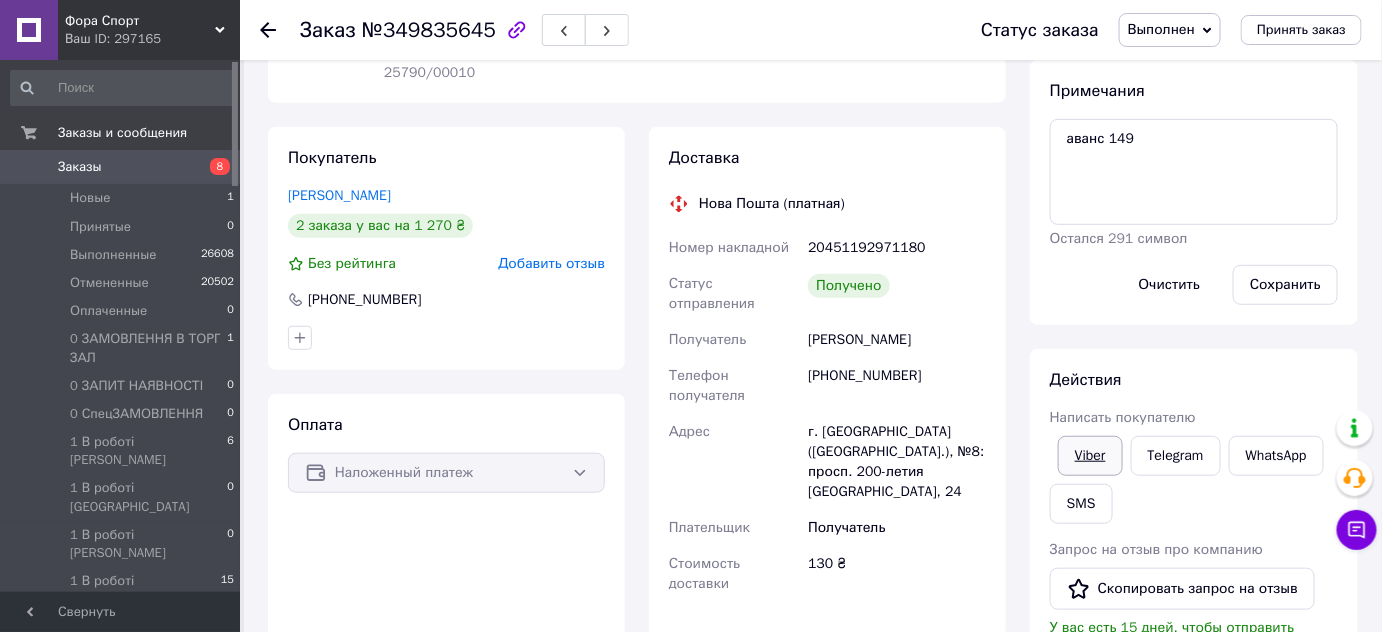 click on "Viber" at bounding box center (1090, 456) 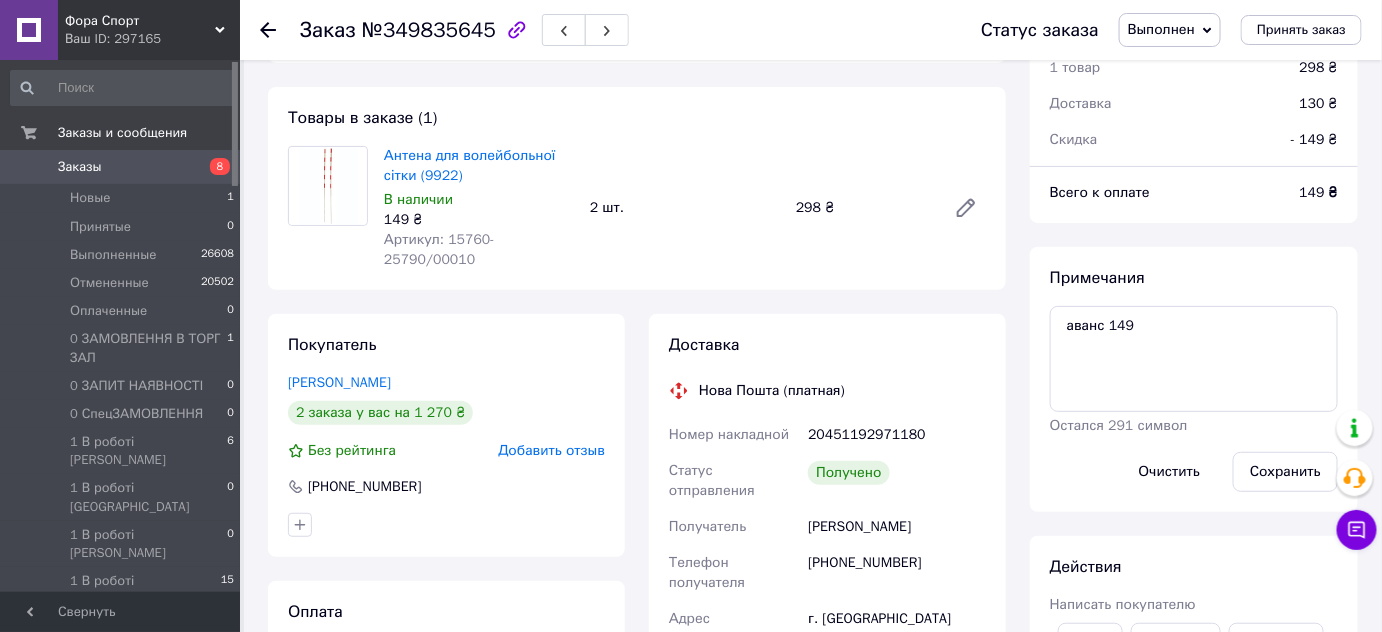 scroll, scrollTop: 0, scrollLeft: 0, axis: both 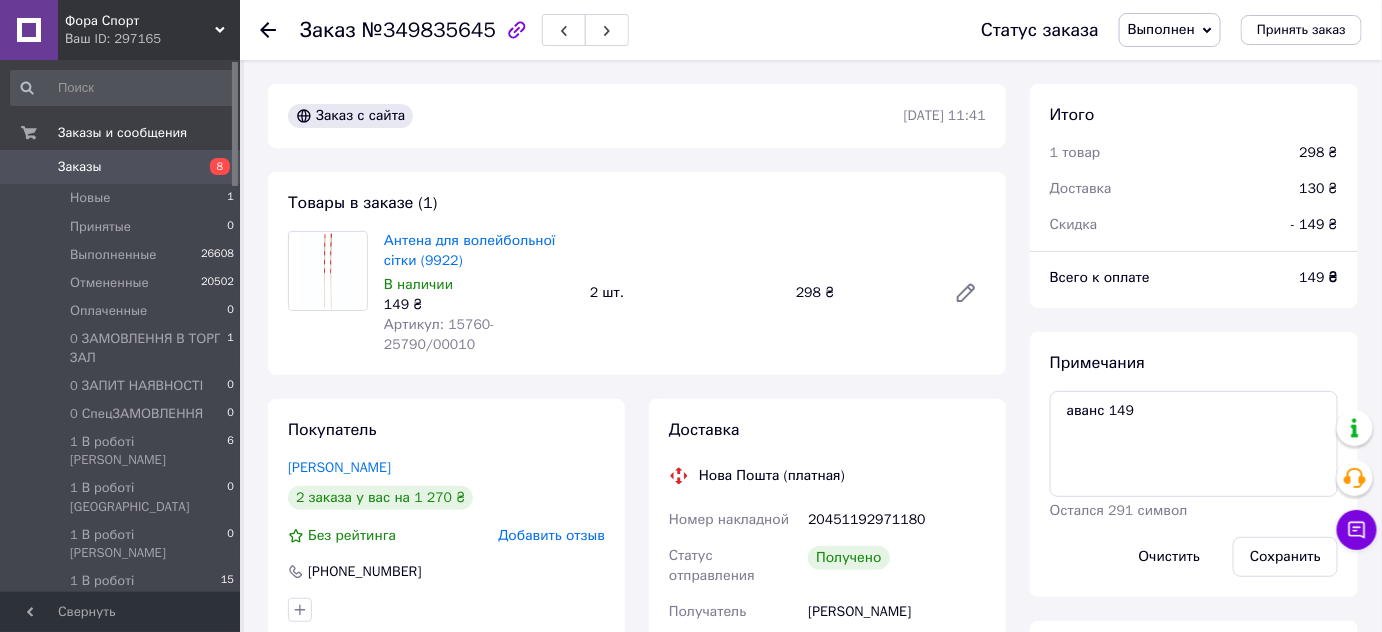 click 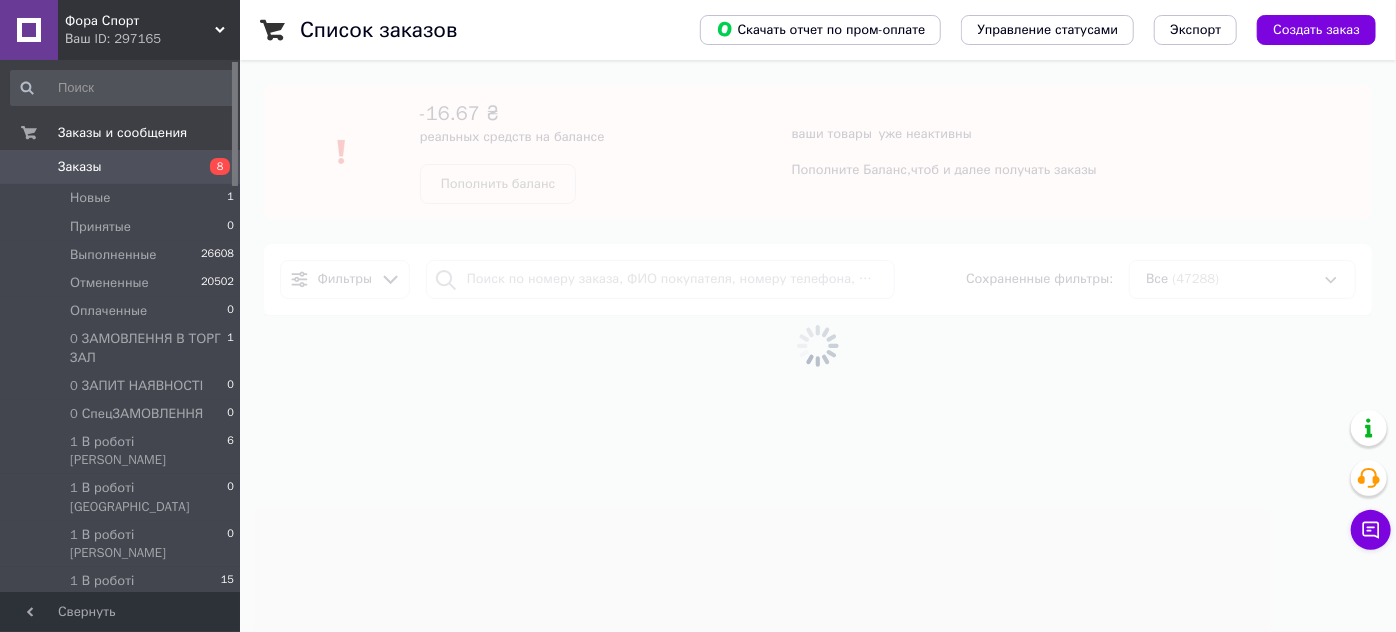 click on "Заказы" at bounding box center (121, 167) 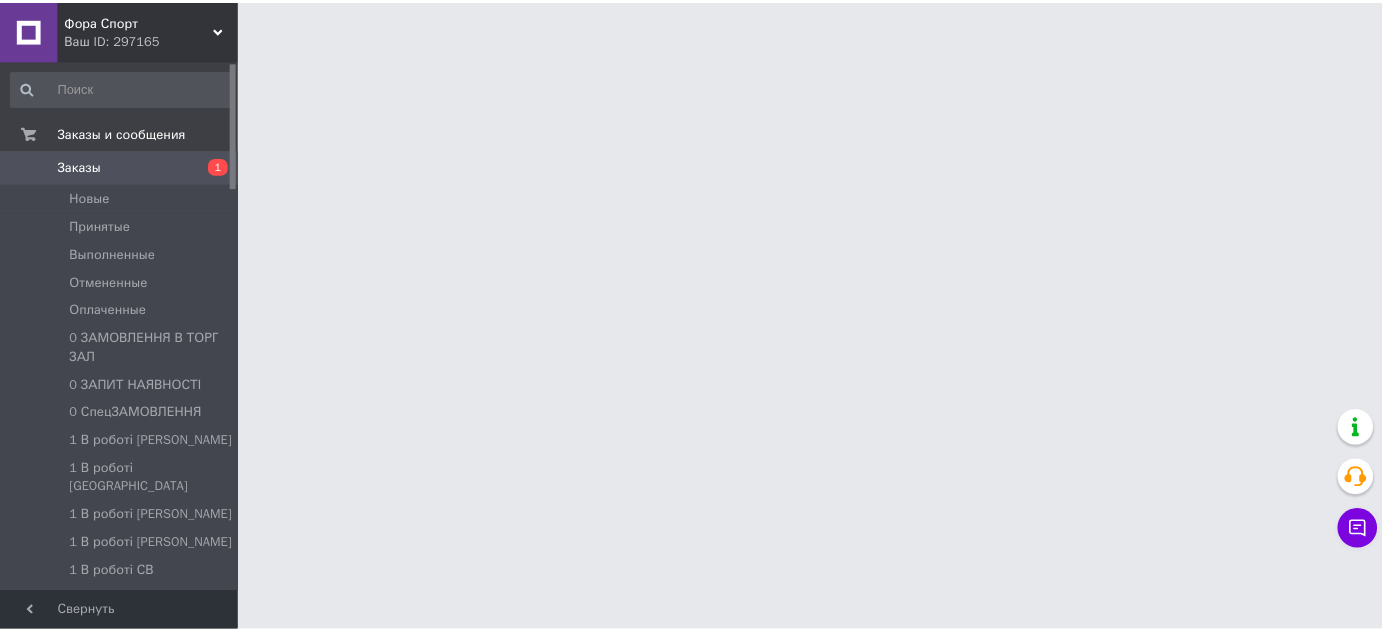 scroll, scrollTop: 0, scrollLeft: 0, axis: both 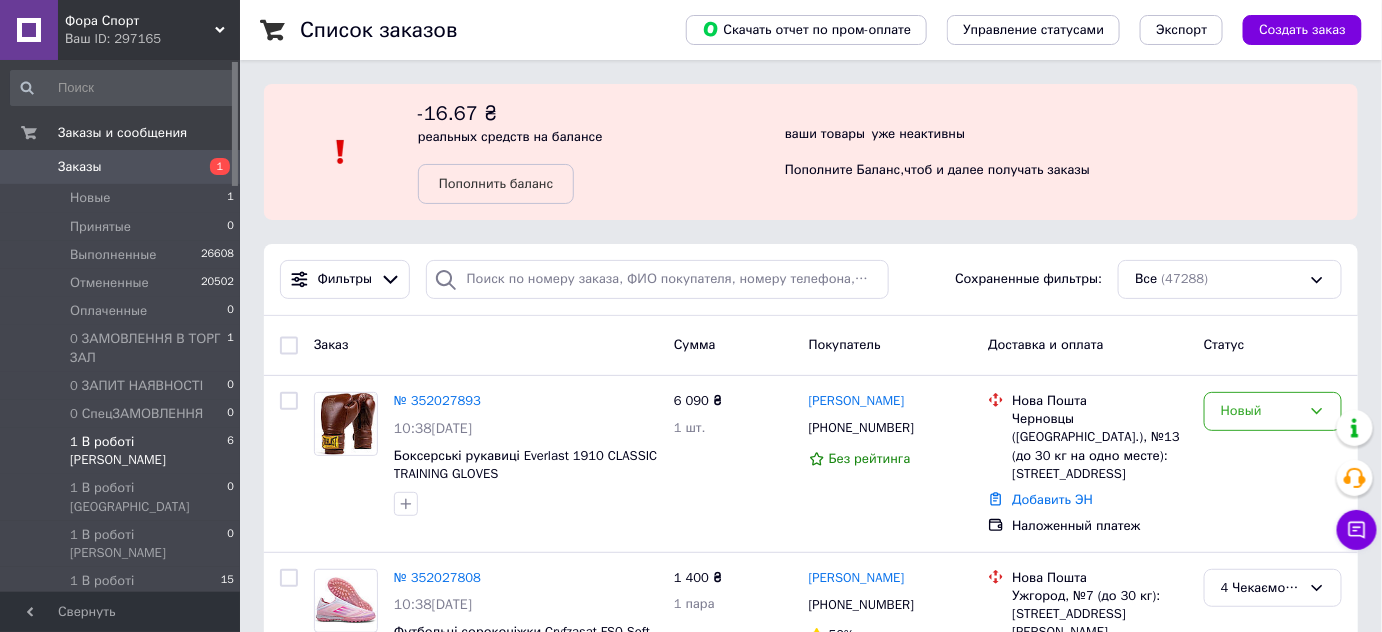 click on "1 В роботі Вова 6" at bounding box center (123, 451) 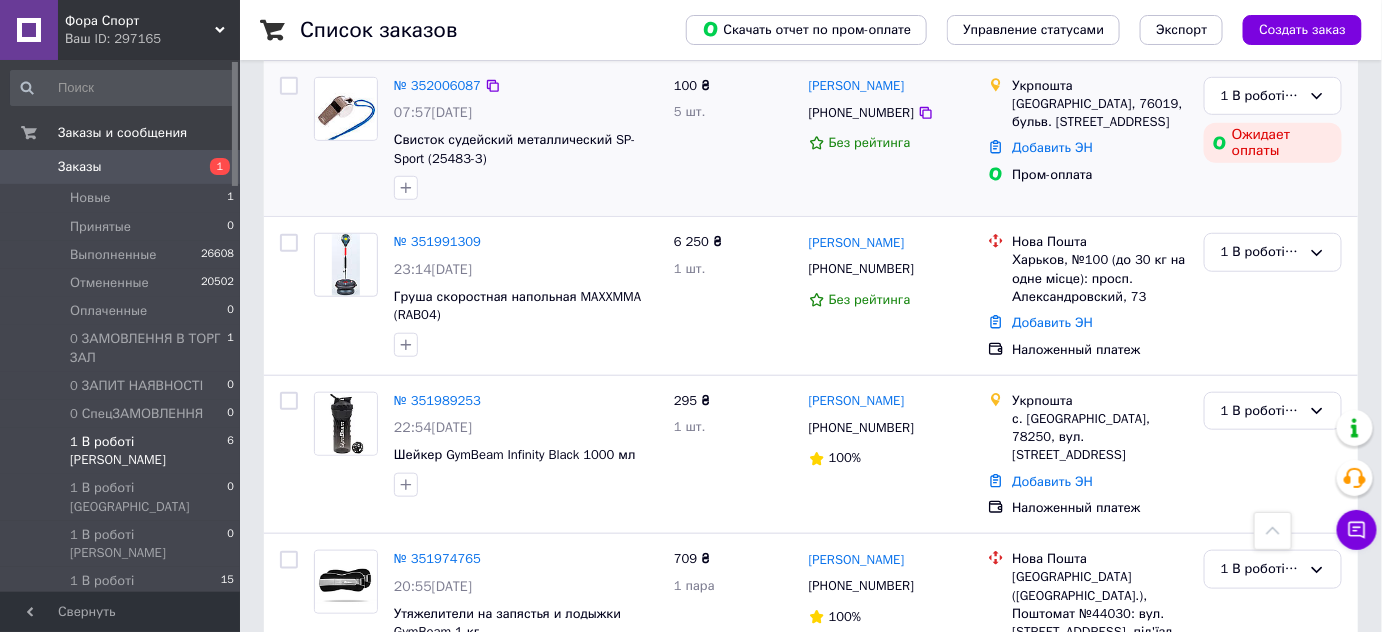 scroll, scrollTop: 363, scrollLeft: 0, axis: vertical 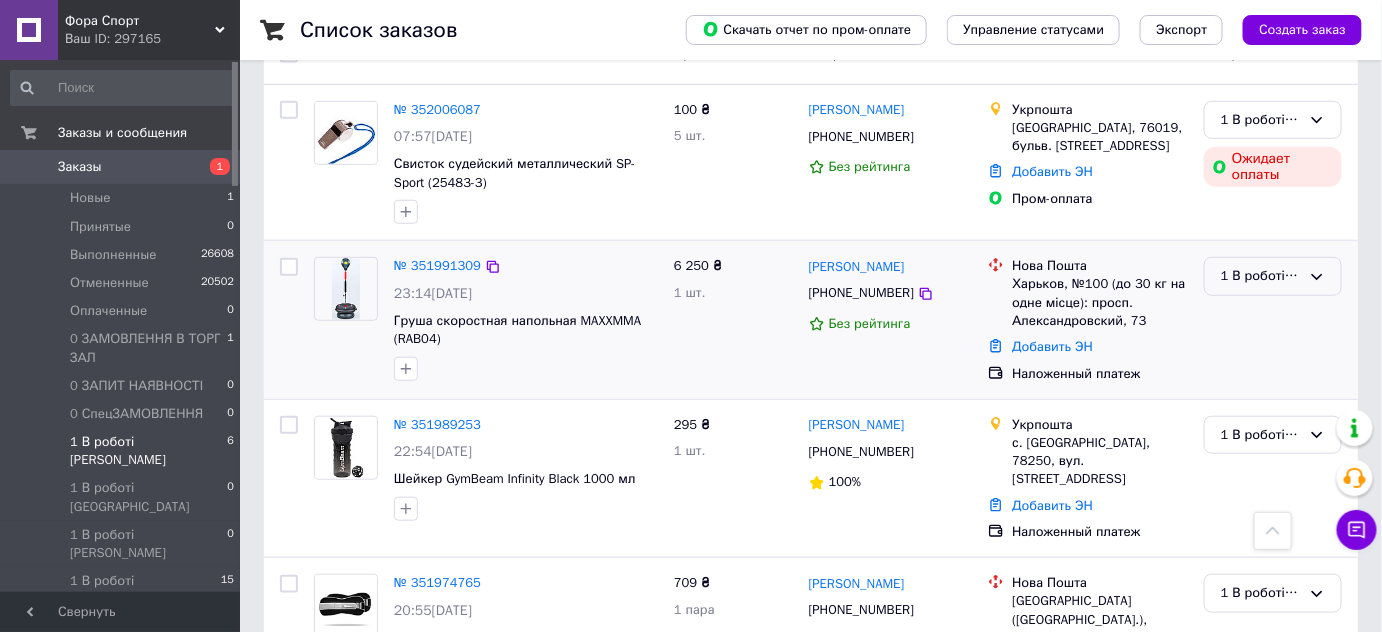 click 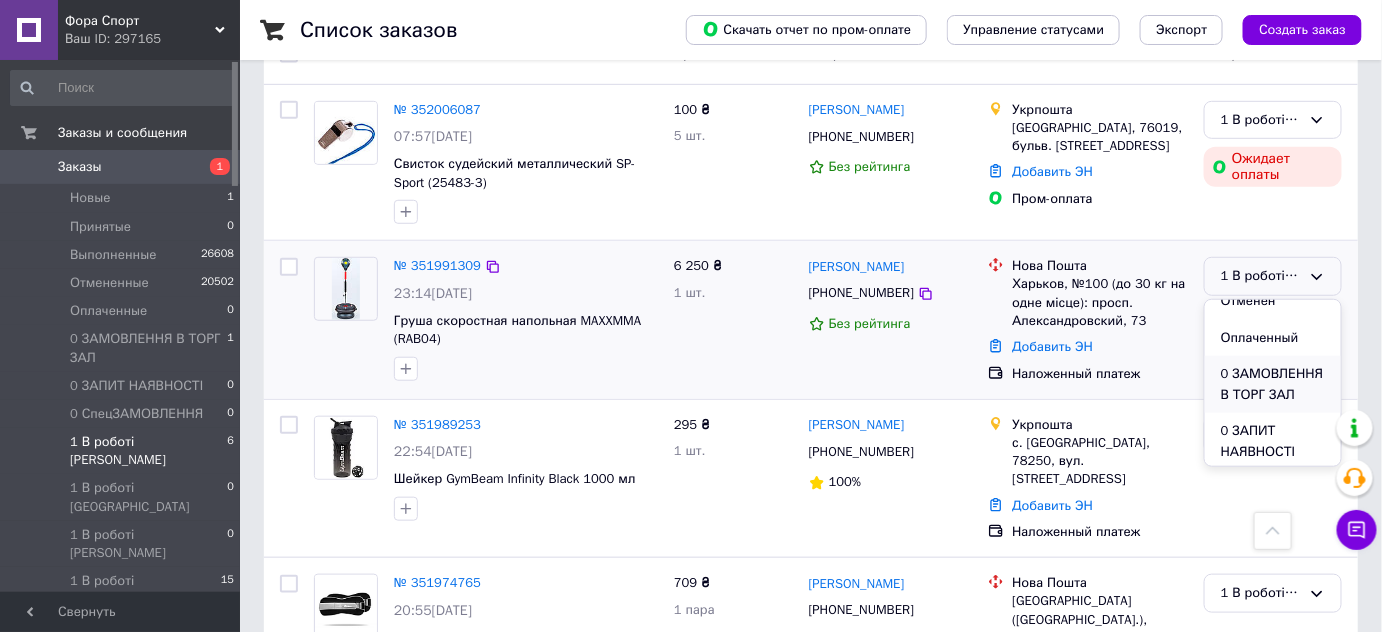 scroll, scrollTop: 0, scrollLeft: 0, axis: both 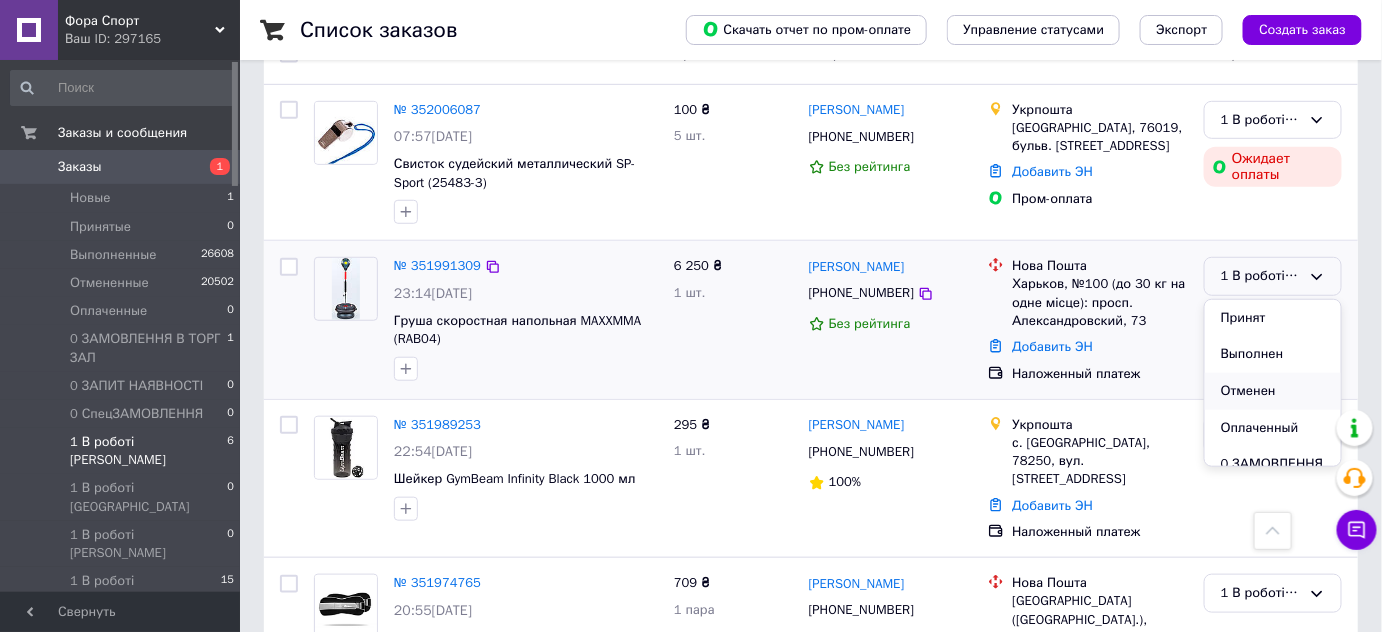 click on "Отменен" at bounding box center (1273, 391) 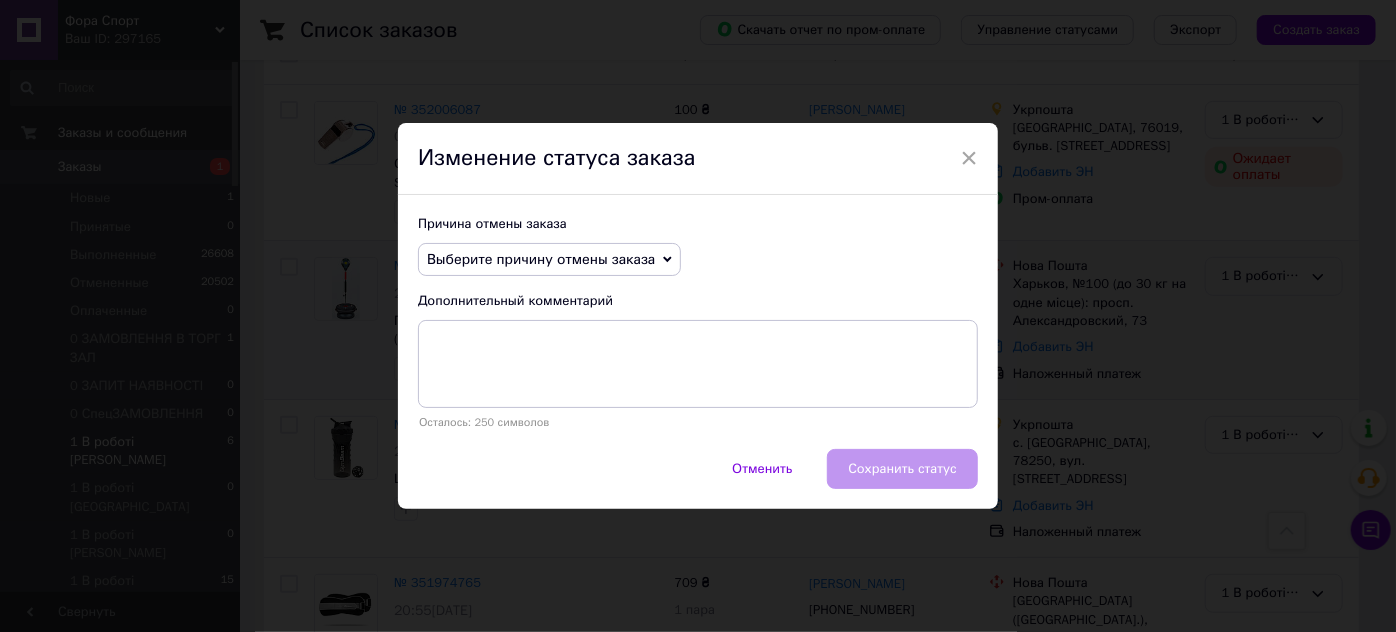 click on "Выберите причину отмены заказа" at bounding box center (541, 259) 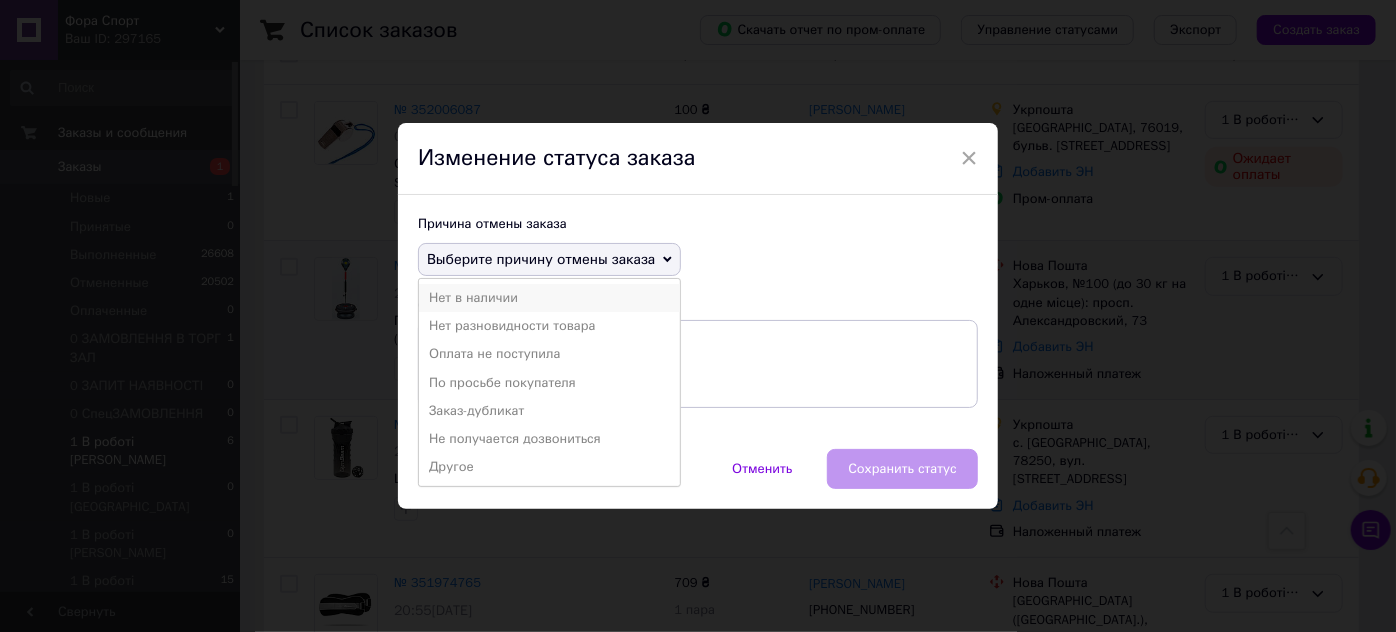click on "Нет в наличии" at bounding box center (549, 298) 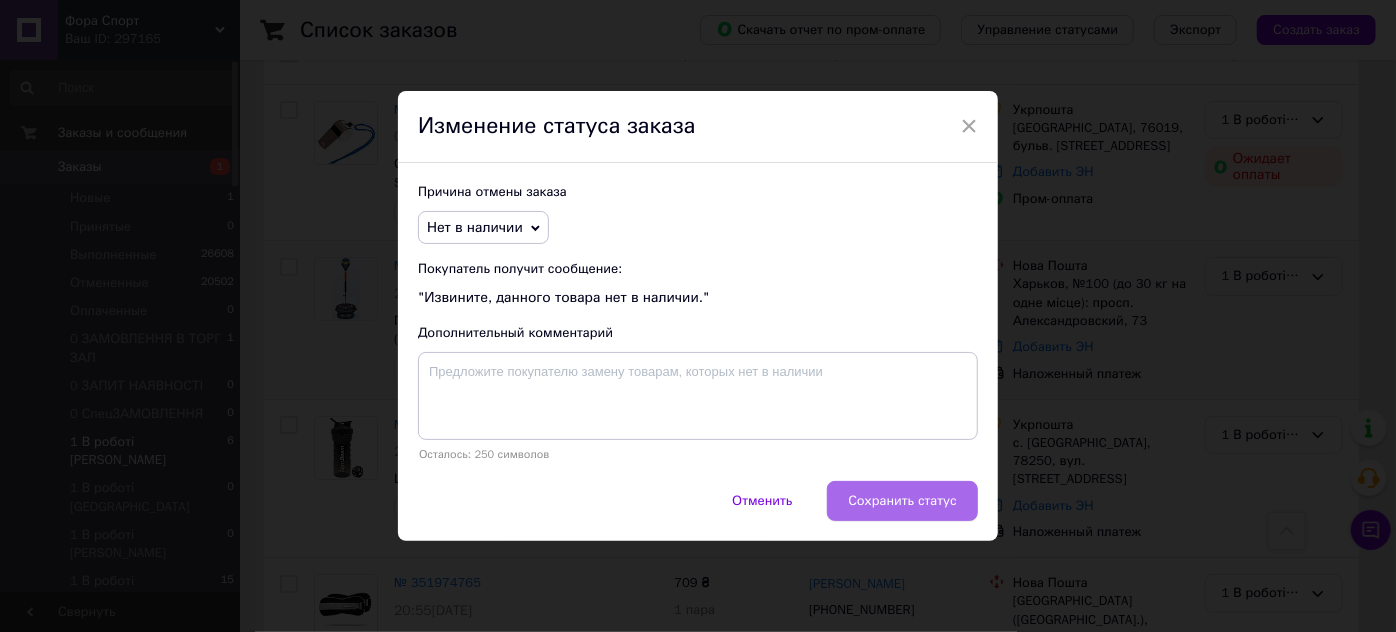 click on "Сохранить статус" at bounding box center (902, 501) 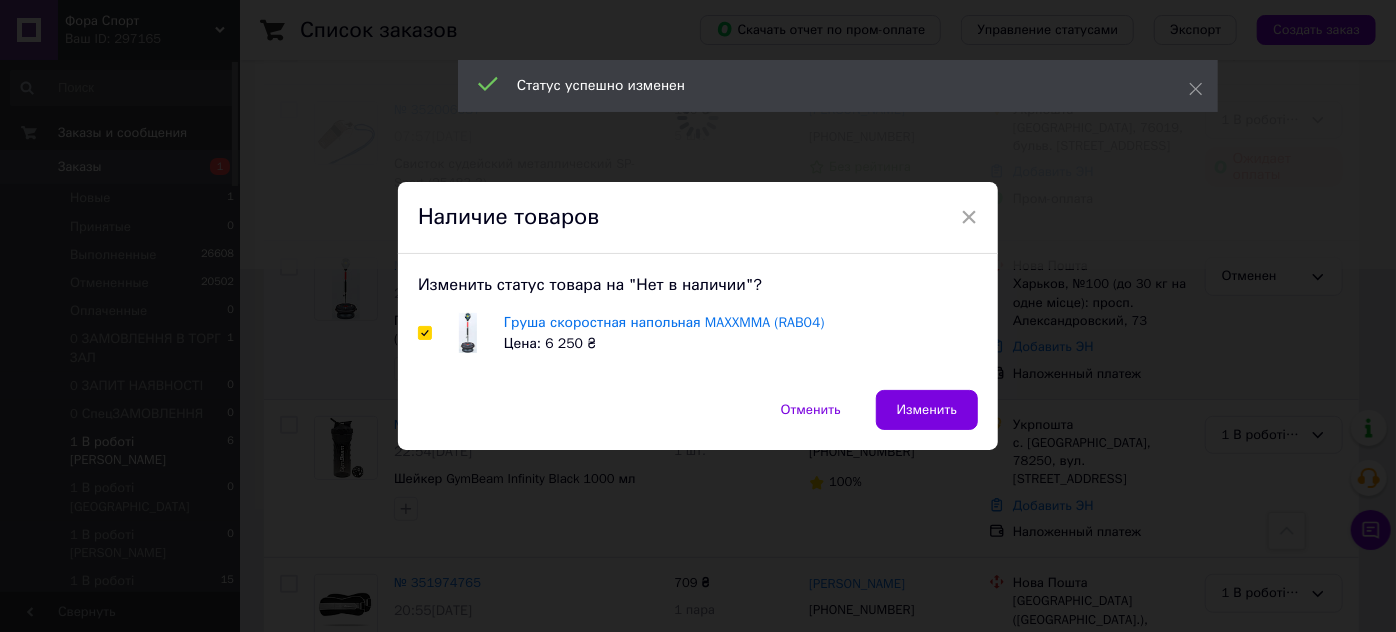 checkbox on "true" 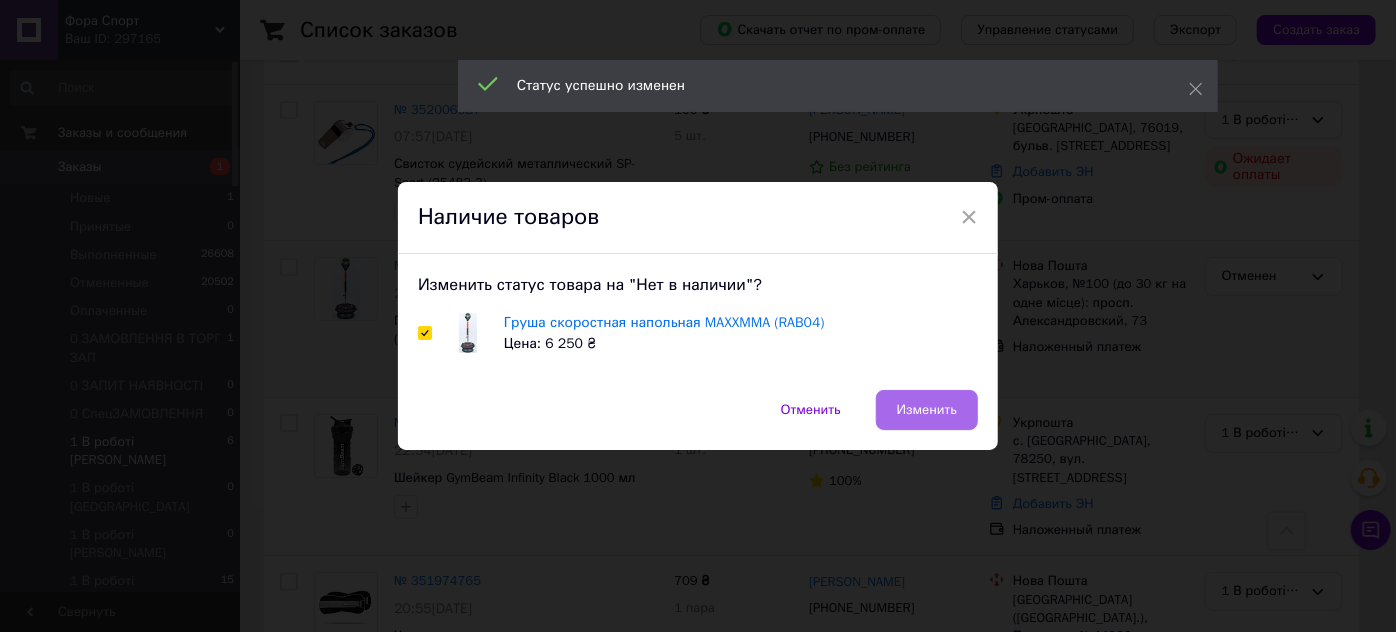 click on "Изменить" at bounding box center [927, 410] 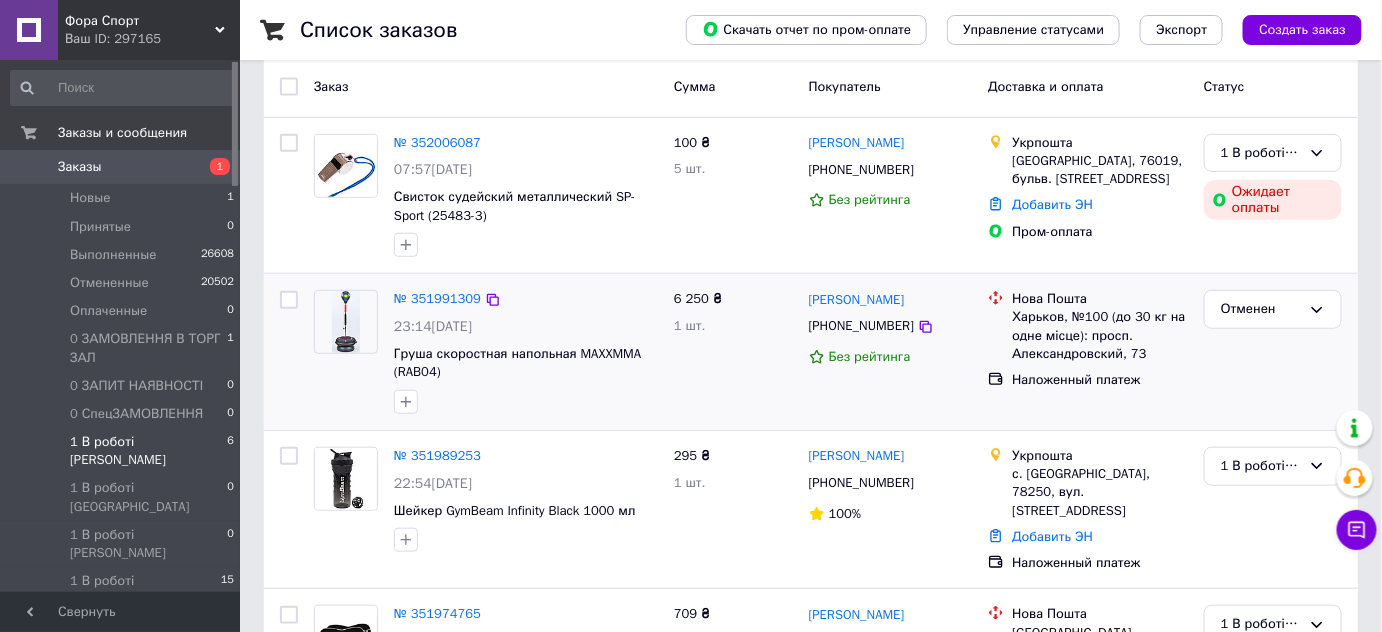 scroll, scrollTop: 454, scrollLeft: 0, axis: vertical 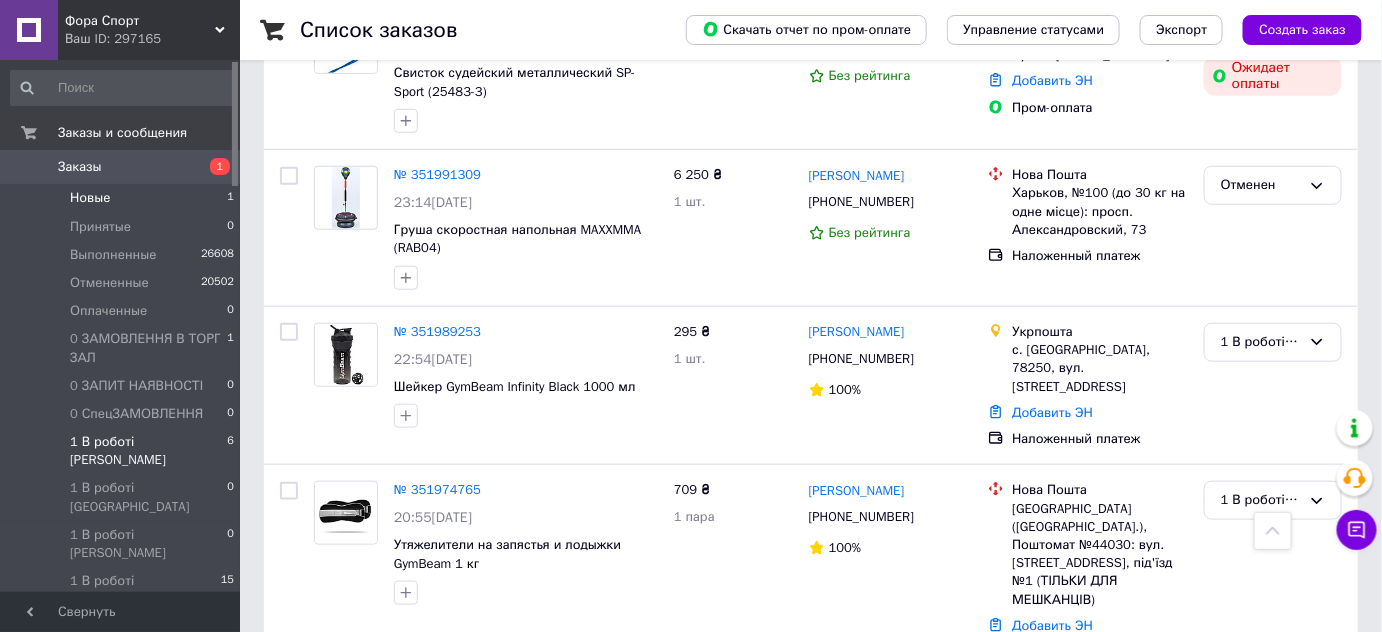 click on "Новые 1" at bounding box center (123, 198) 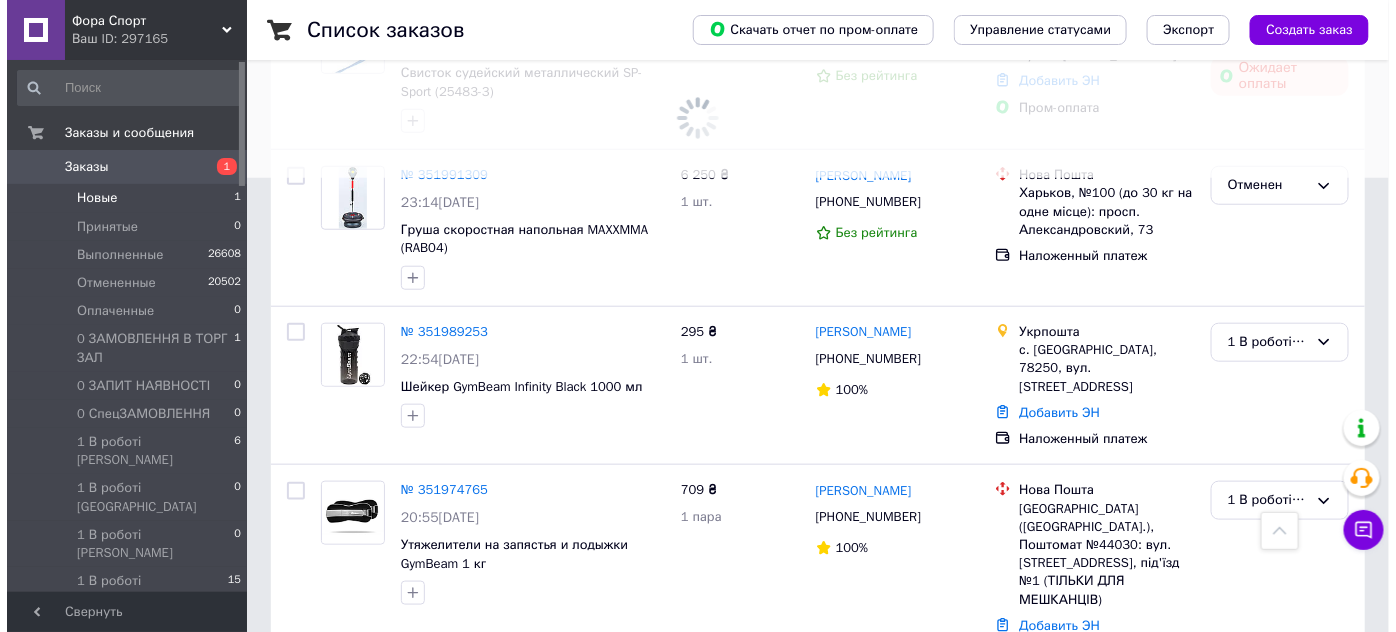 scroll, scrollTop: 0, scrollLeft: 0, axis: both 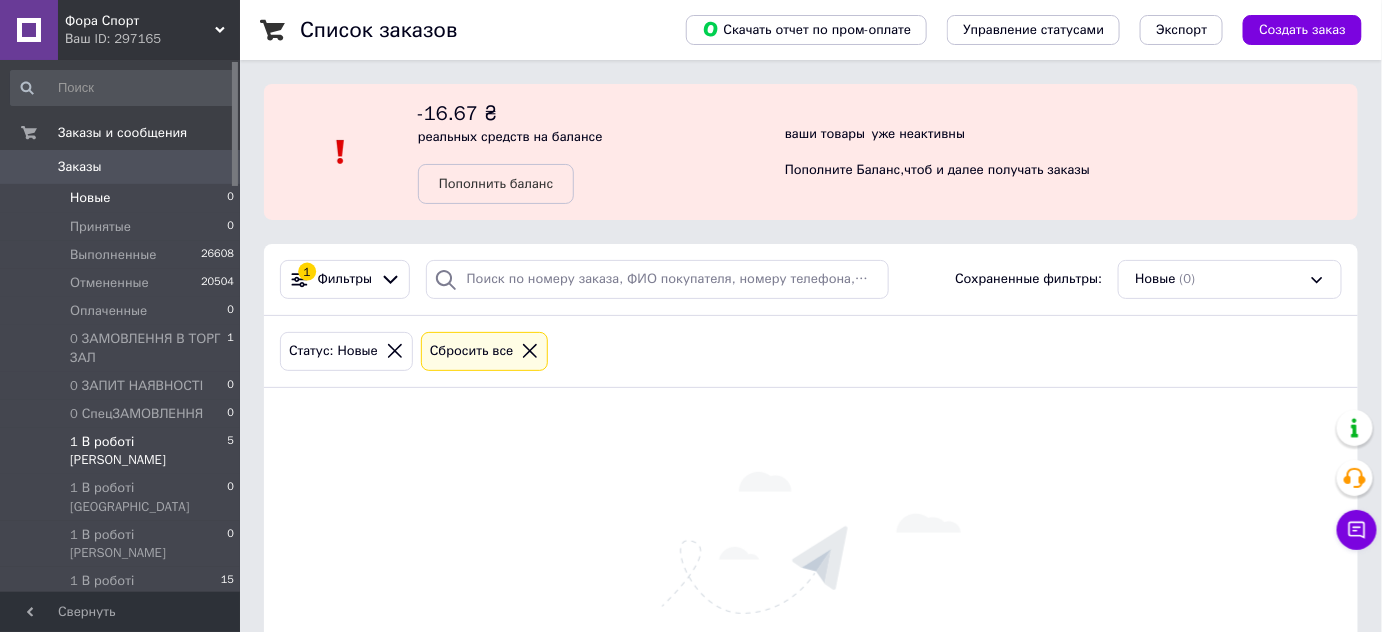 click on "1 В роботі [PERSON_NAME]" at bounding box center (148, 451) 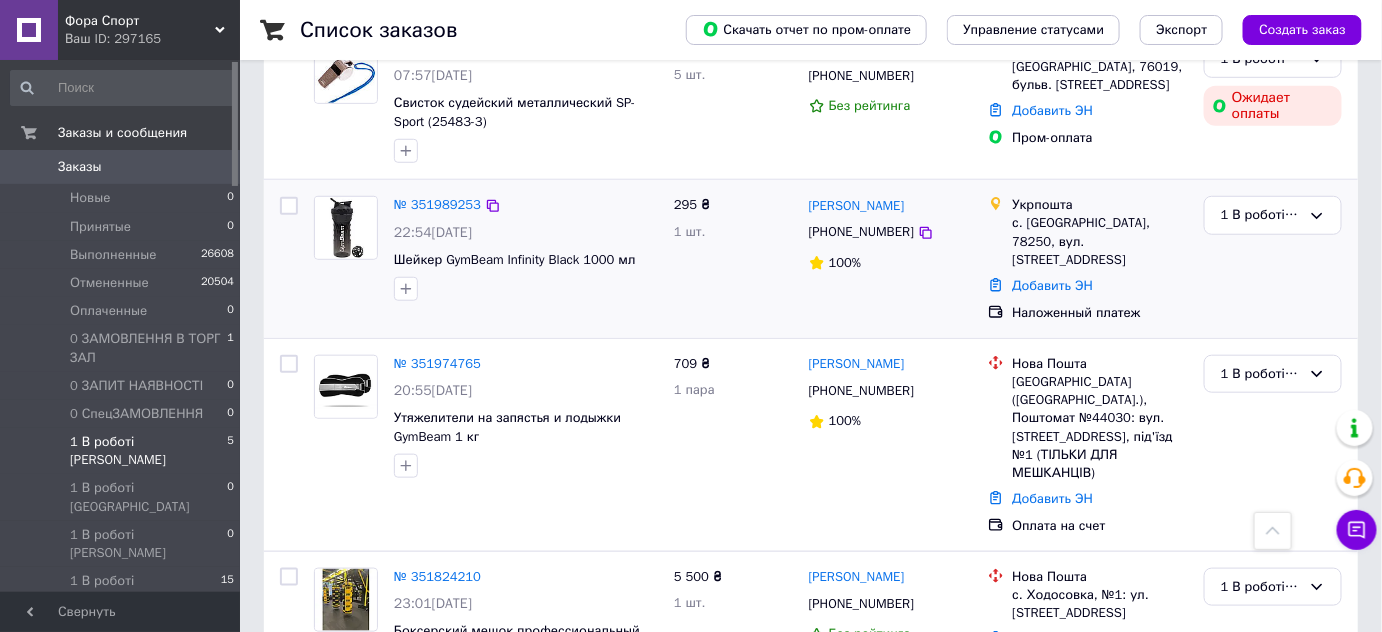scroll, scrollTop: 515, scrollLeft: 0, axis: vertical 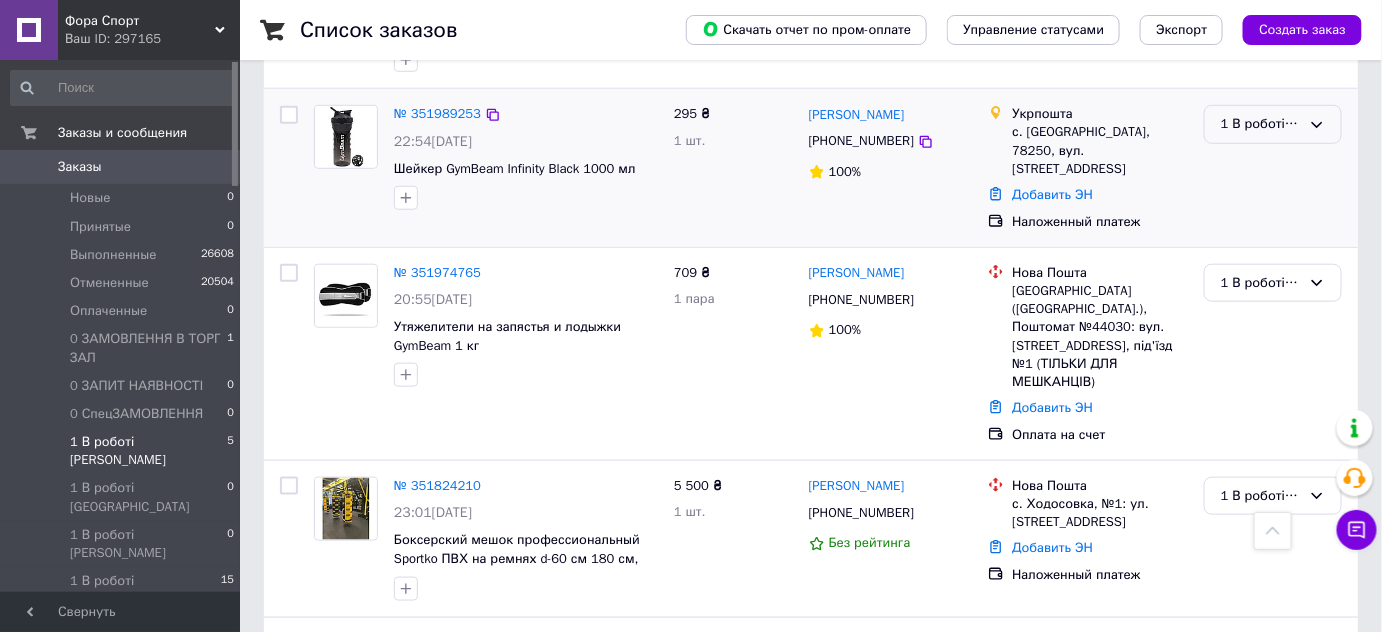 click 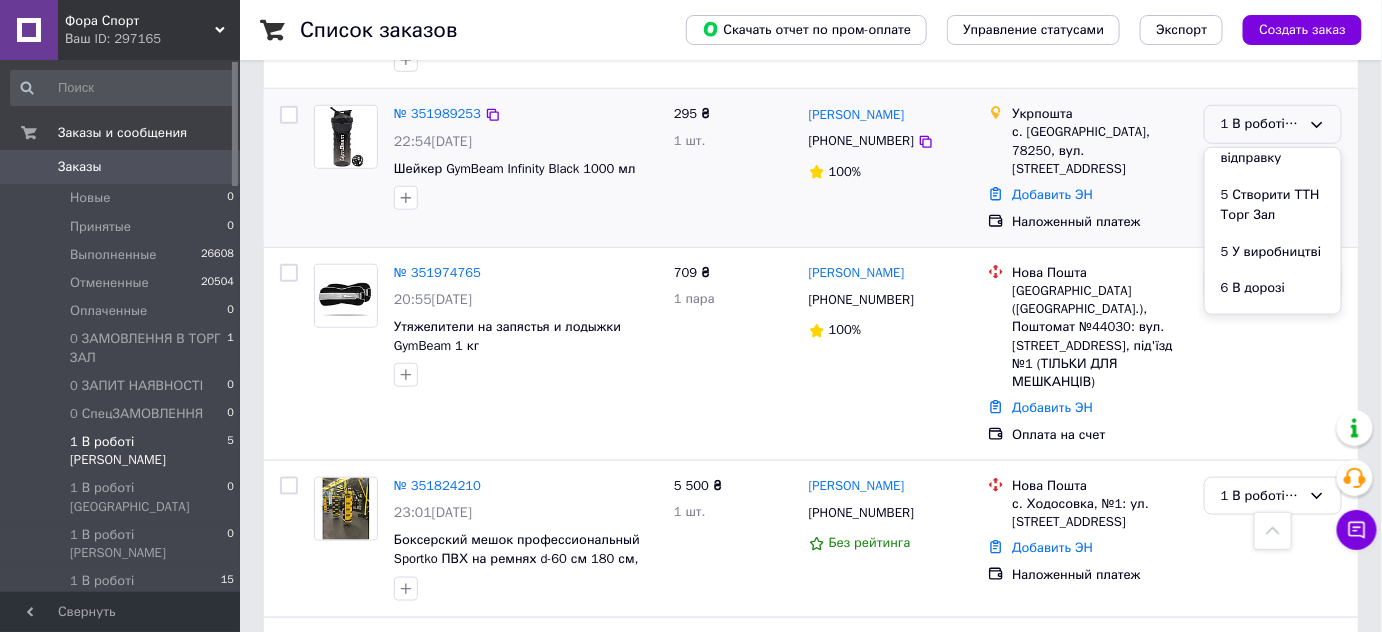 scroll, scrollTop: 909, scrollLeft: 0, axis: vertical 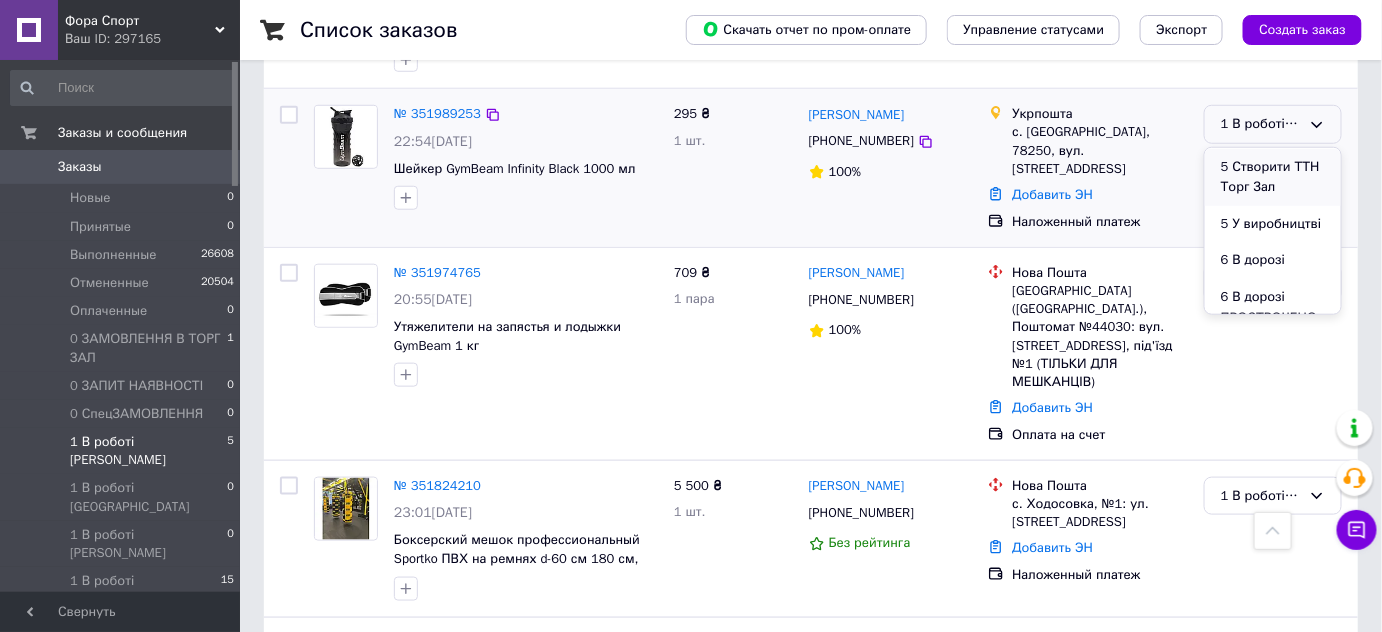click on "5 Створити ТТН Торг Зал" at bounding box center [1273, 177] 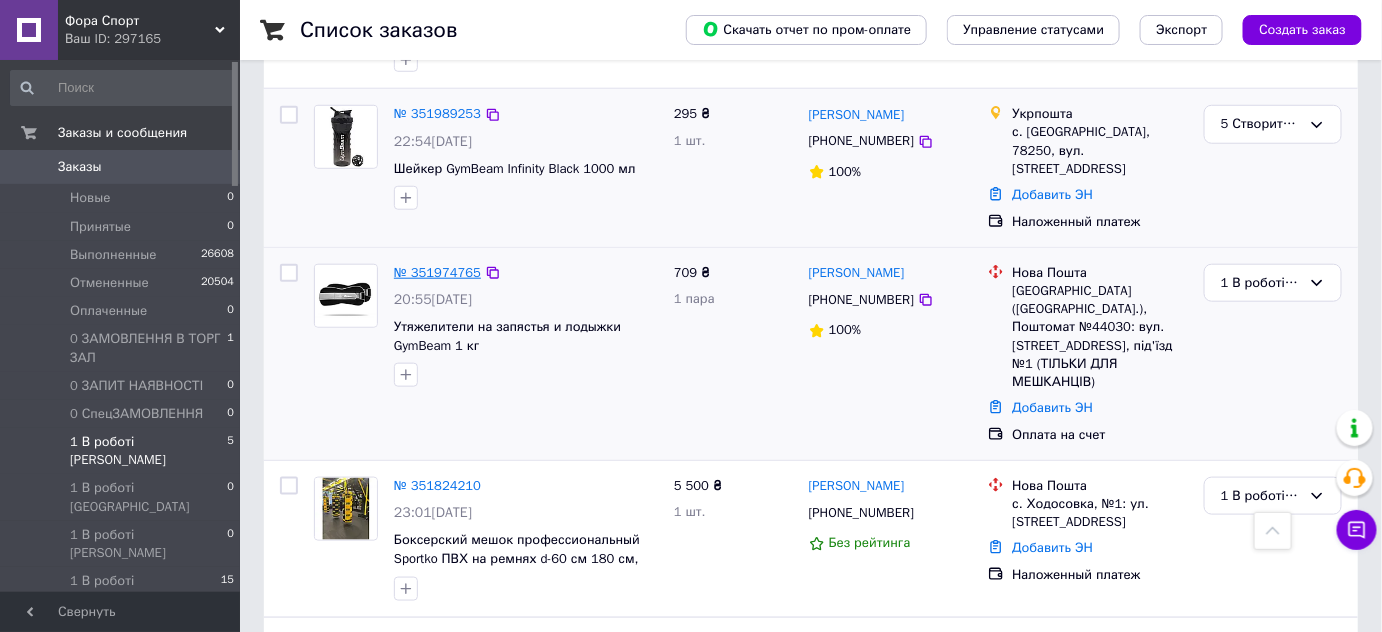 click on "№ 351974765" at bounding box center [437, 272] 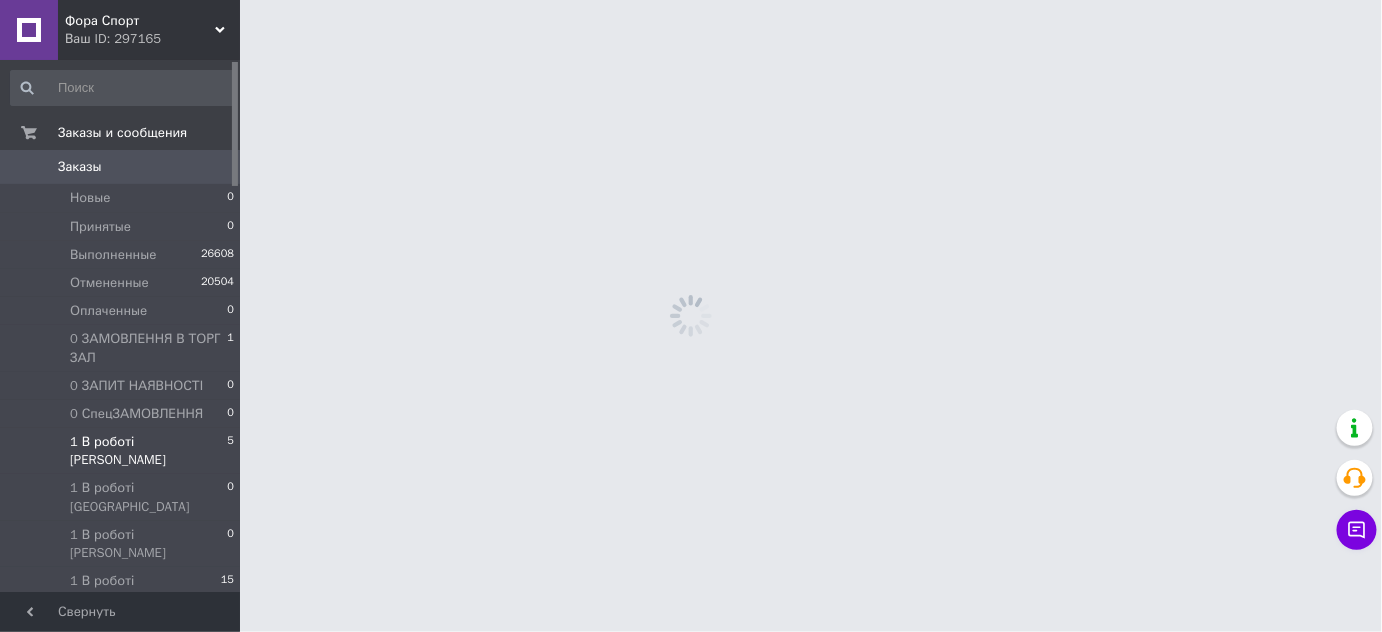 scroll, scrollTop: 0, scrollLeft: 0, axis: both 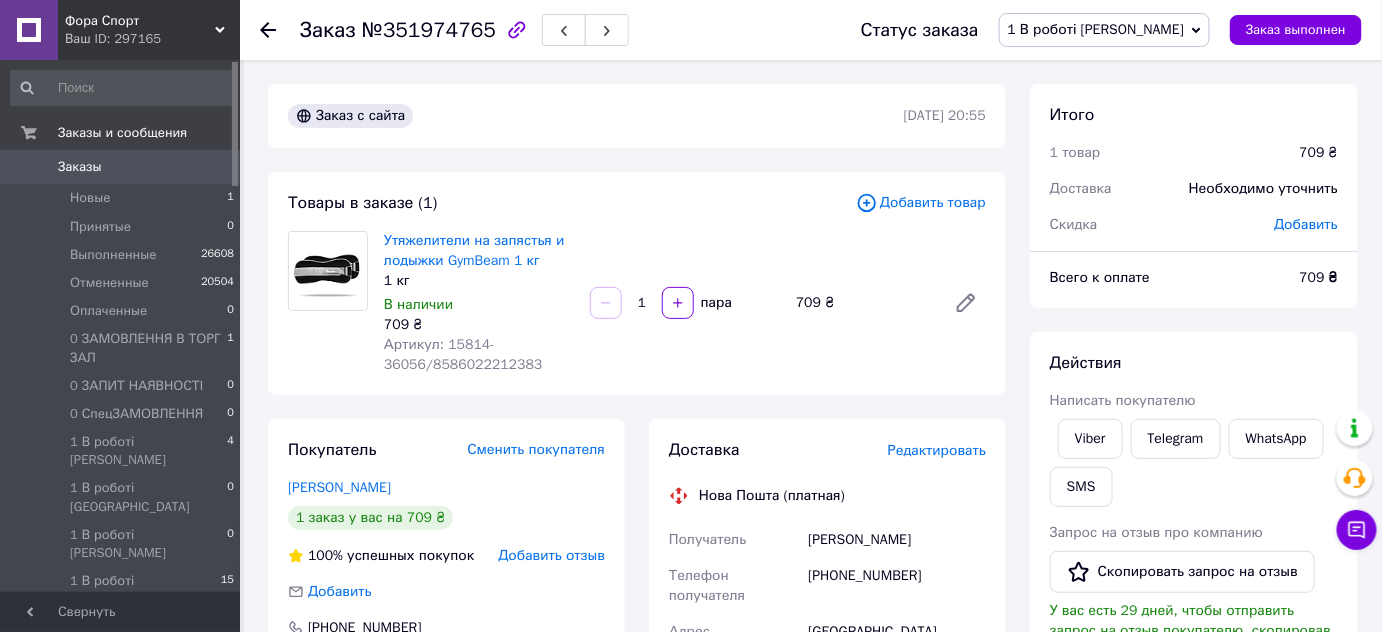 click on "Добавить товар" at bounding box center (921, 203) 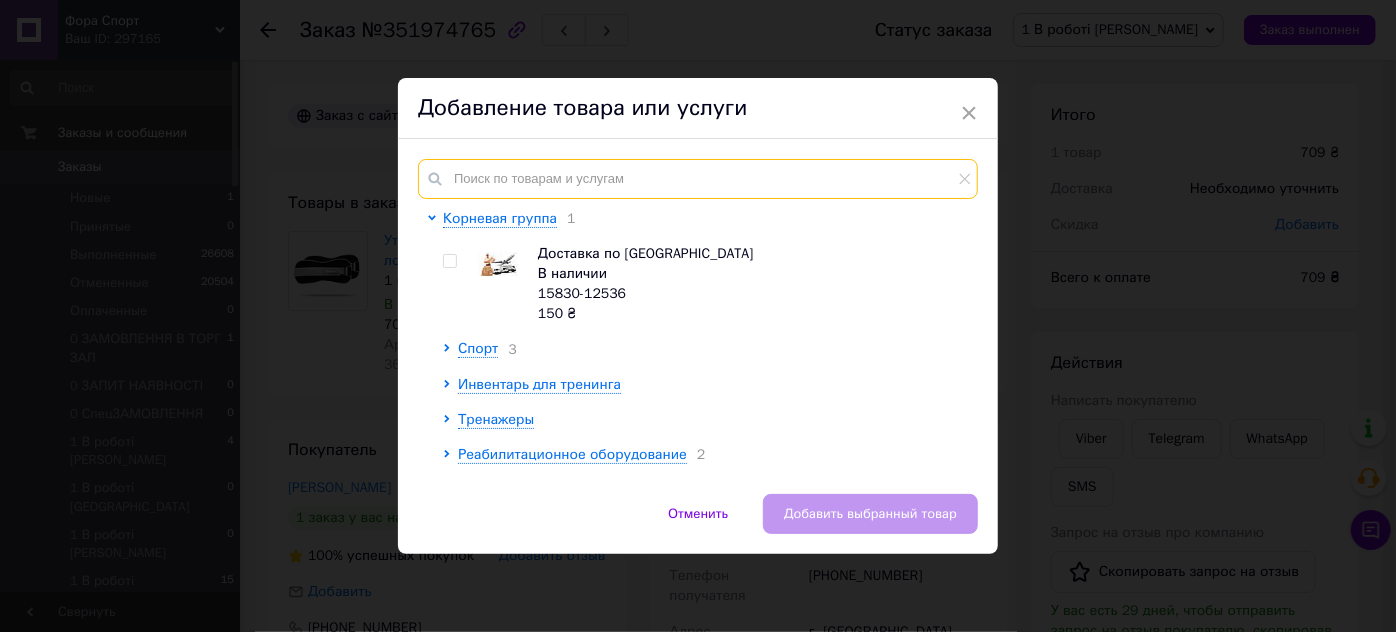 click at bounding box center (698, 179) 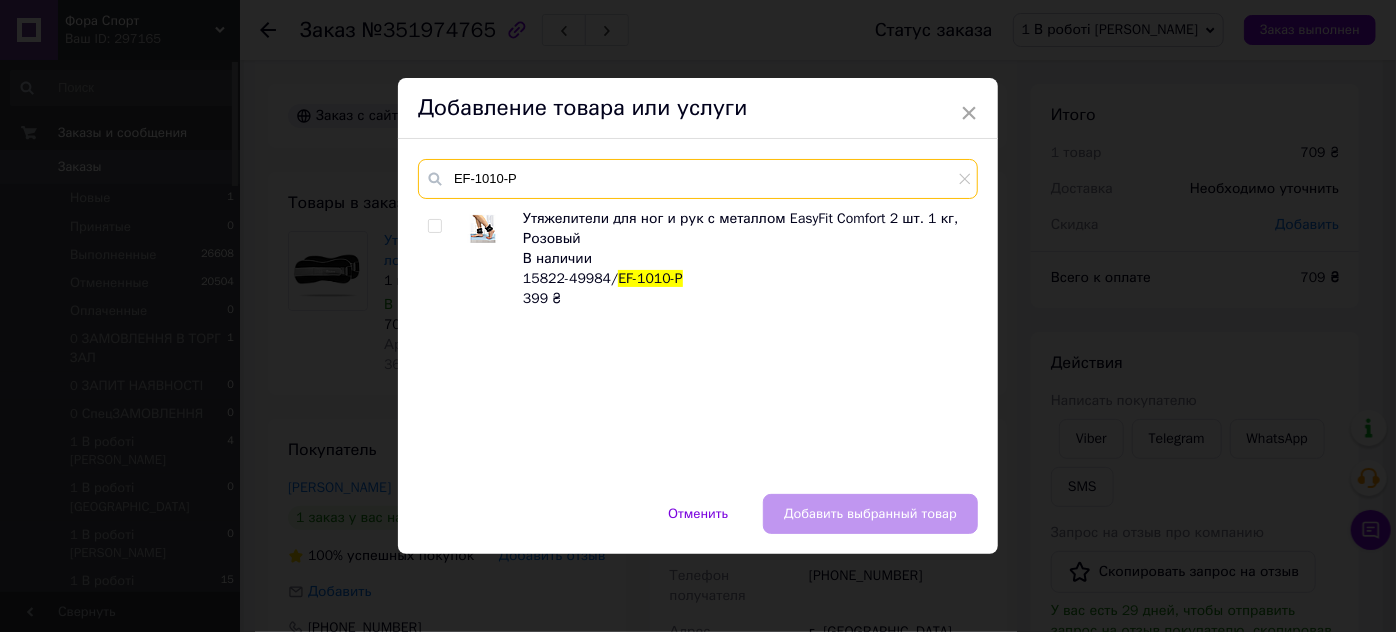 type on "EF-1010-P" 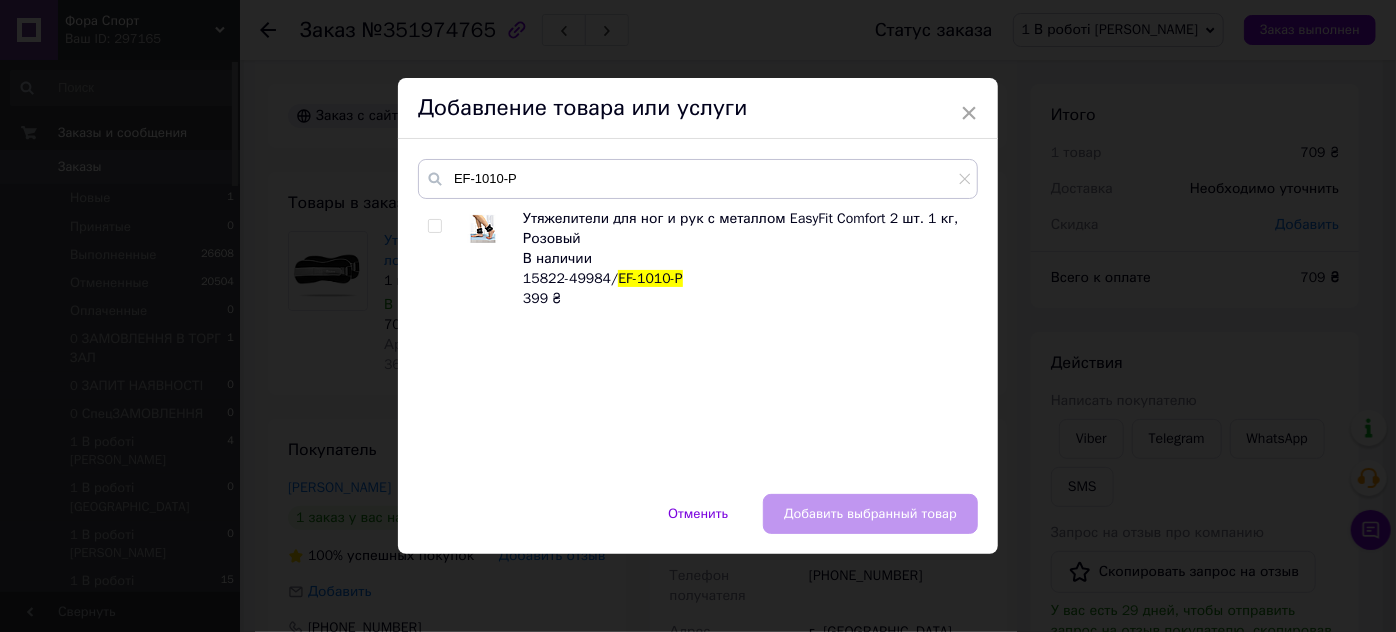 click at bounding box center (434, 226) 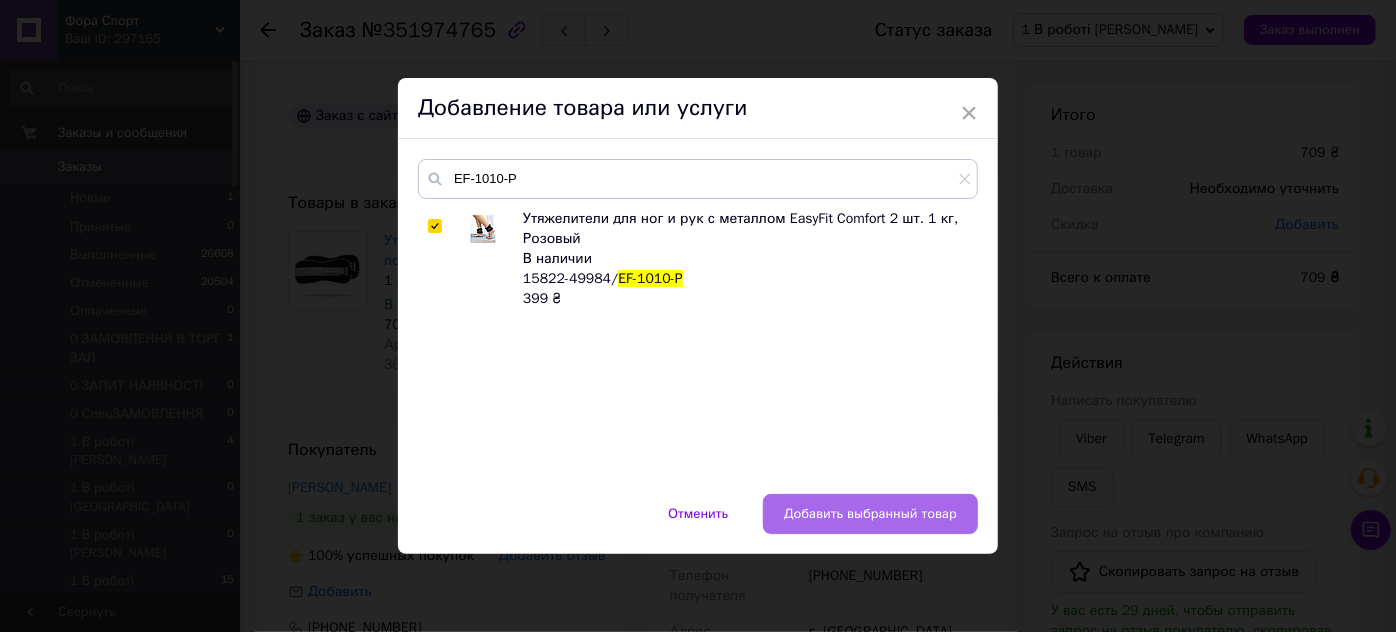 click on "Добавить выбранный товар" at bounding box center [870, 514] 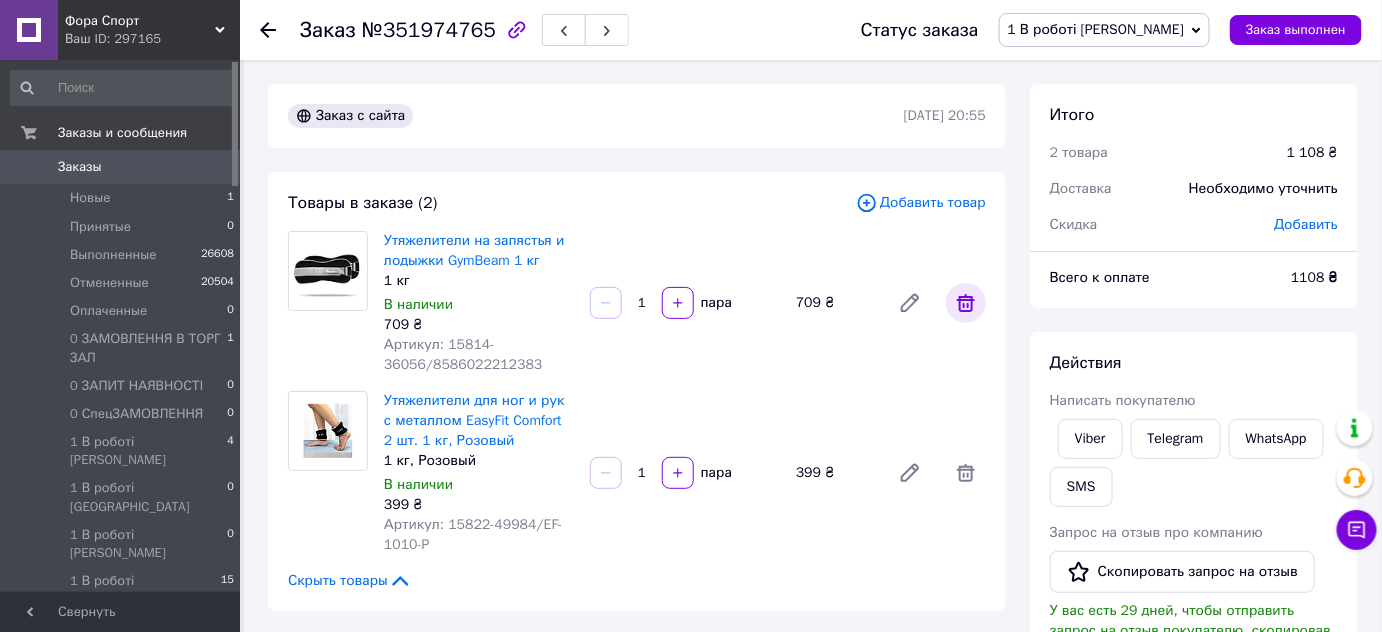 click 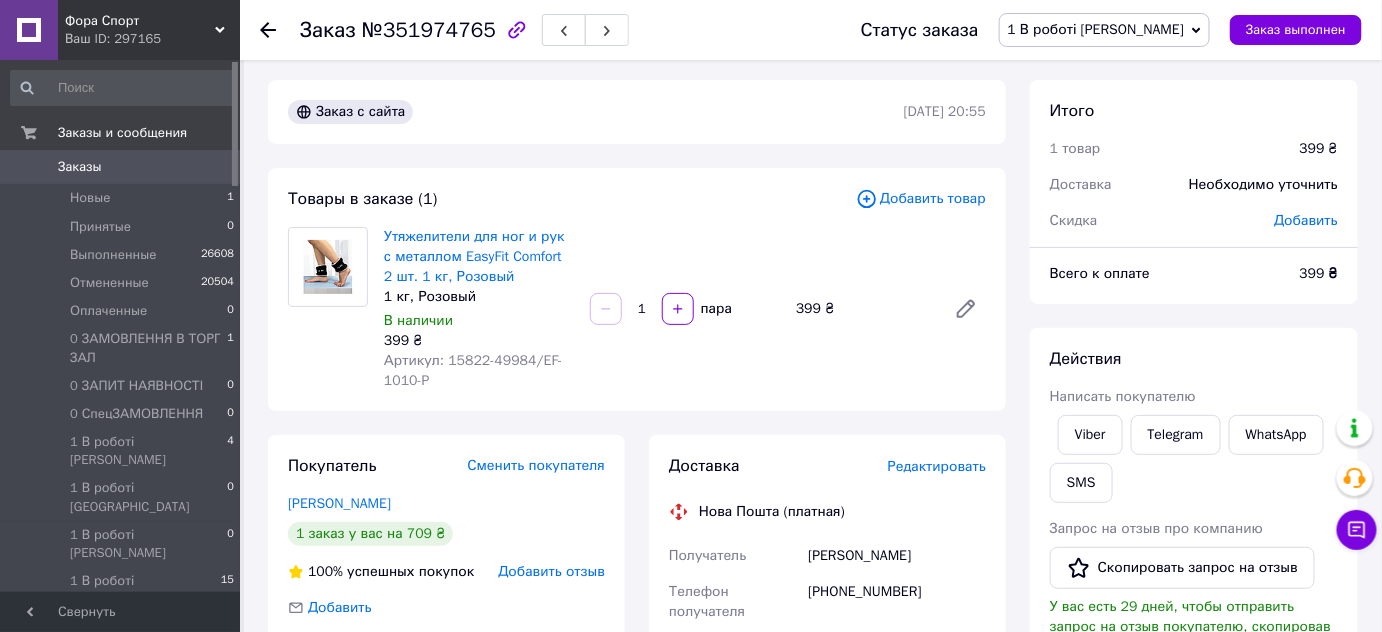 scroll, scrollTop: 0, scrollLeft: 0, axis: both 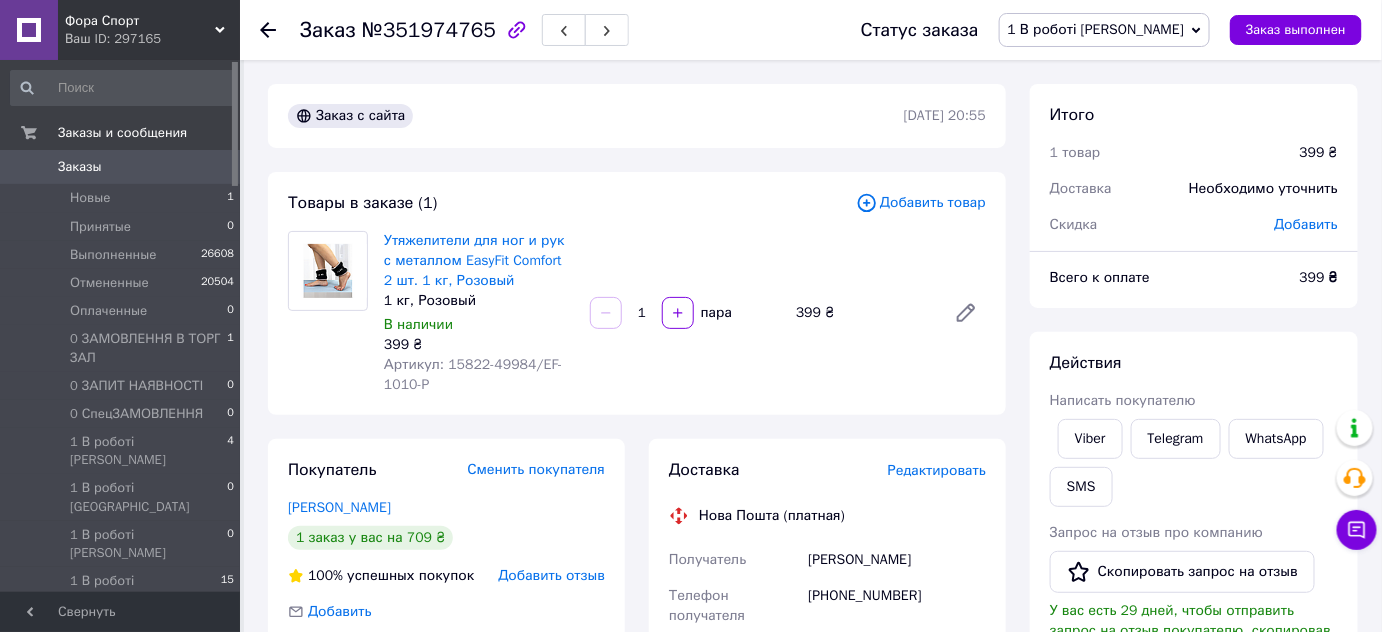 click on "№351974765" at bounding box center (429, 30) 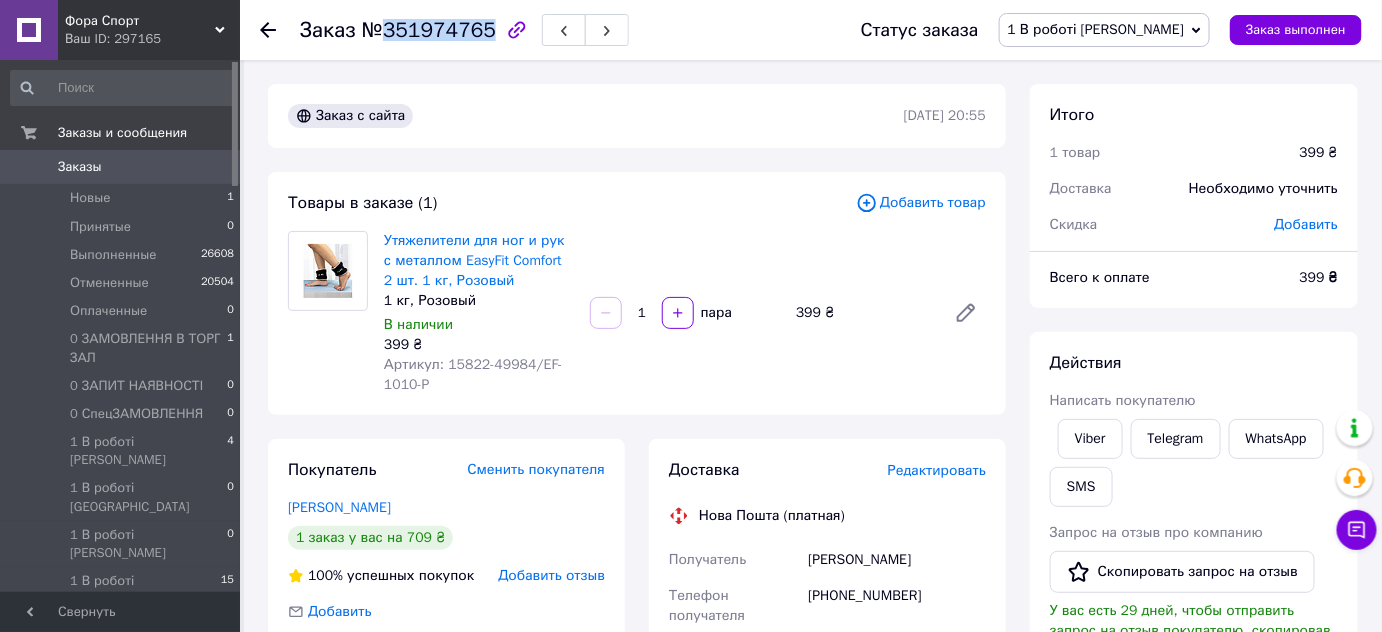 click on "№351974765" at bounding box center (429, 30) 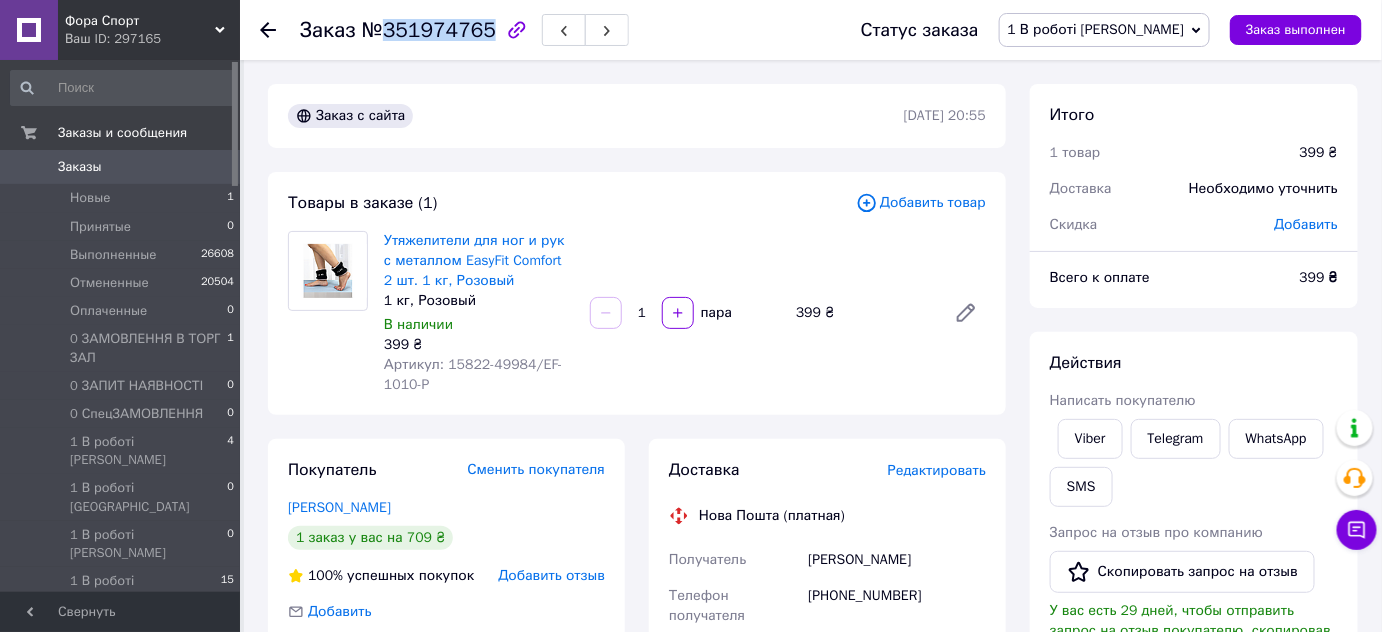 copy on "351974765" 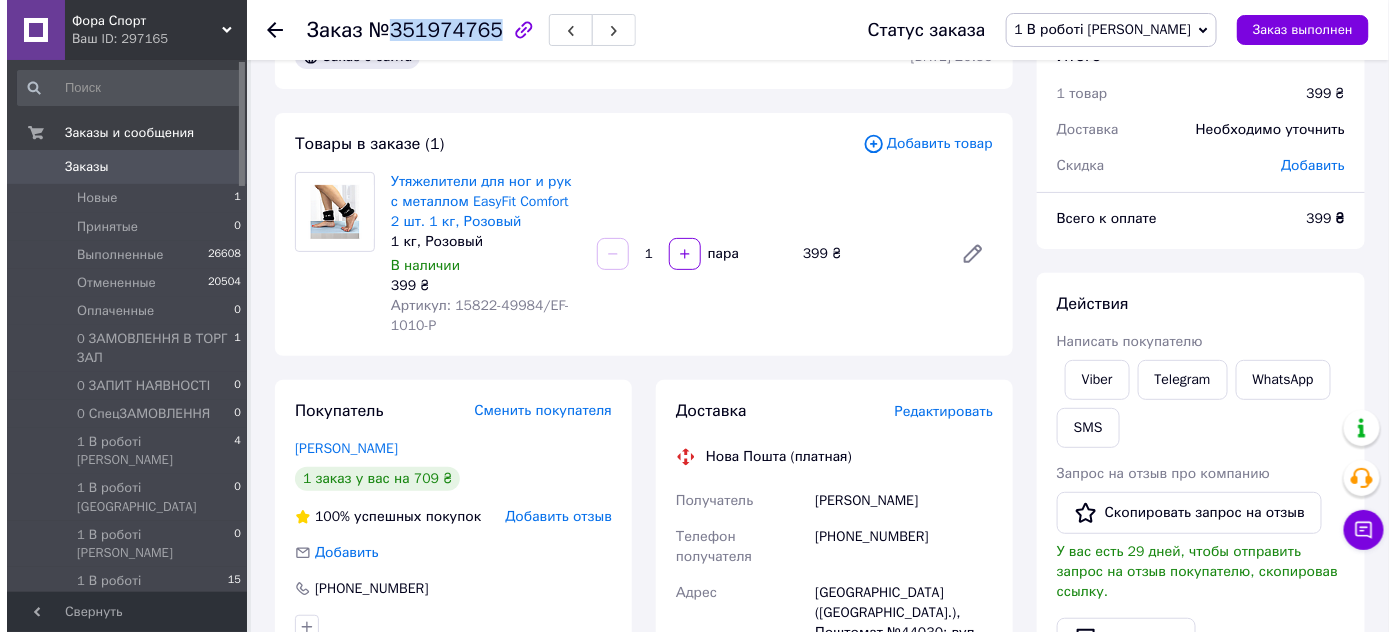 scroll, scrollTop: 90, scrollLeft: 0, axis: vertical 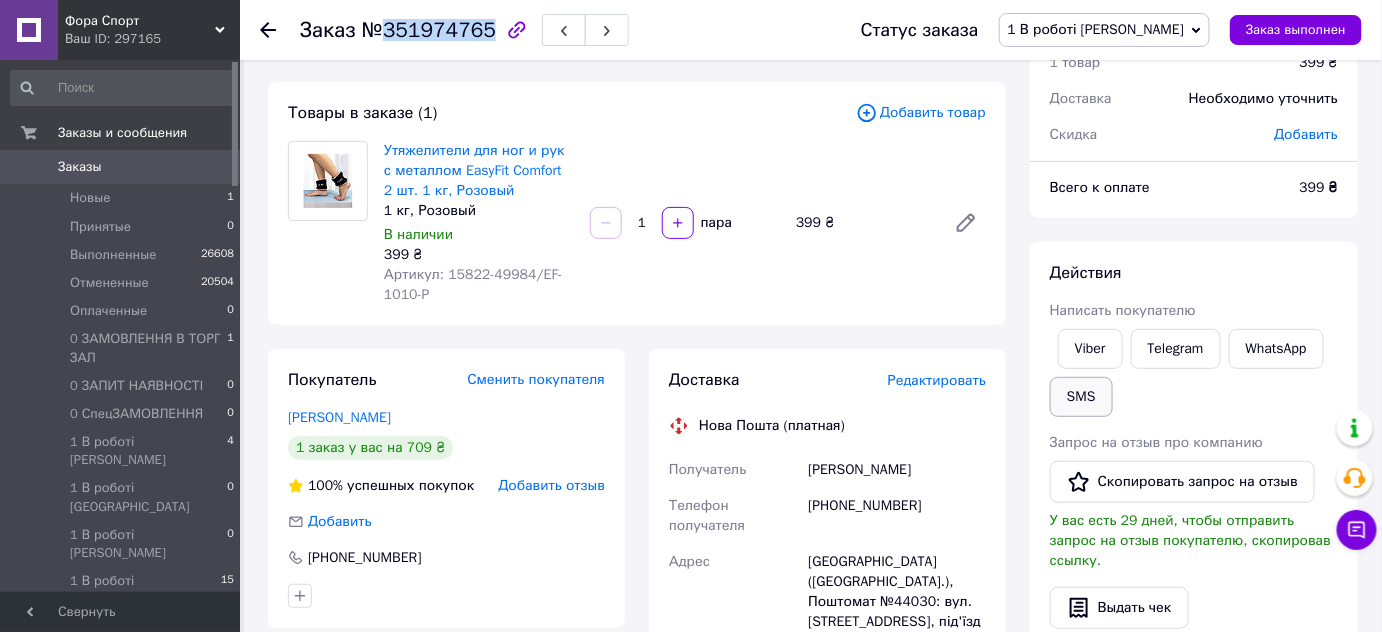 click on "SMS" at bounding box center [1081, 397] 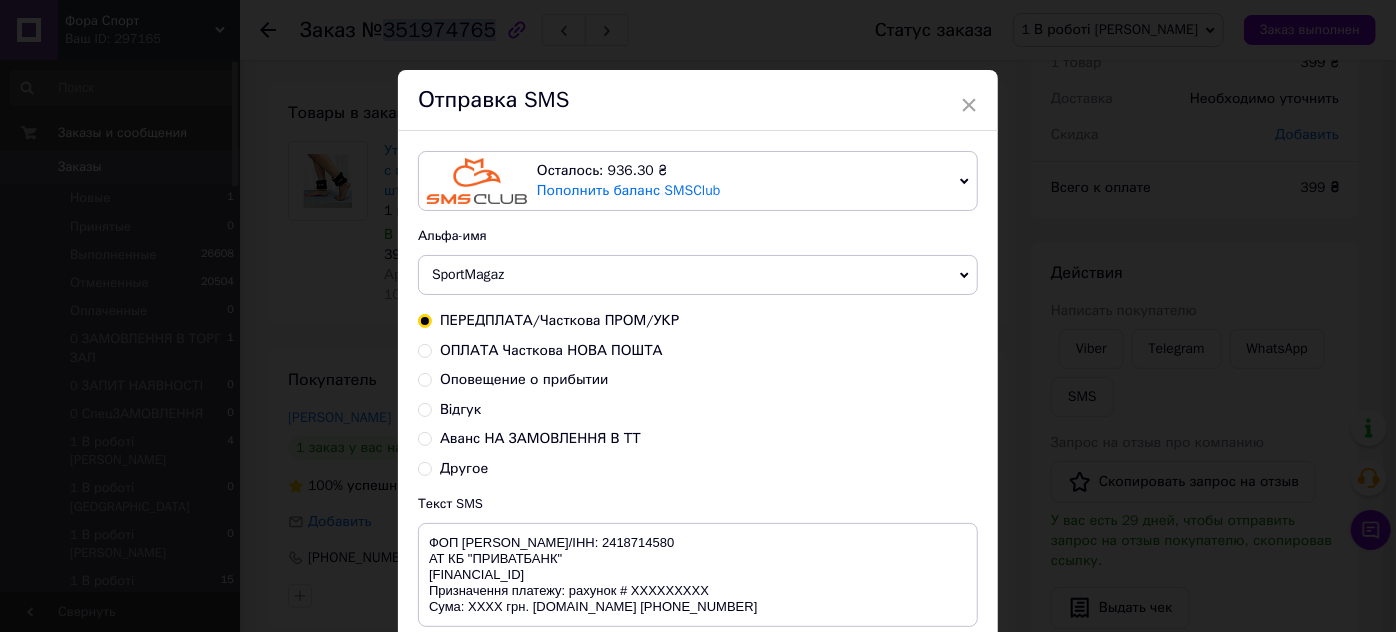 scroll, scrollTop: 177, scrollLeft: 0, axis: vertical 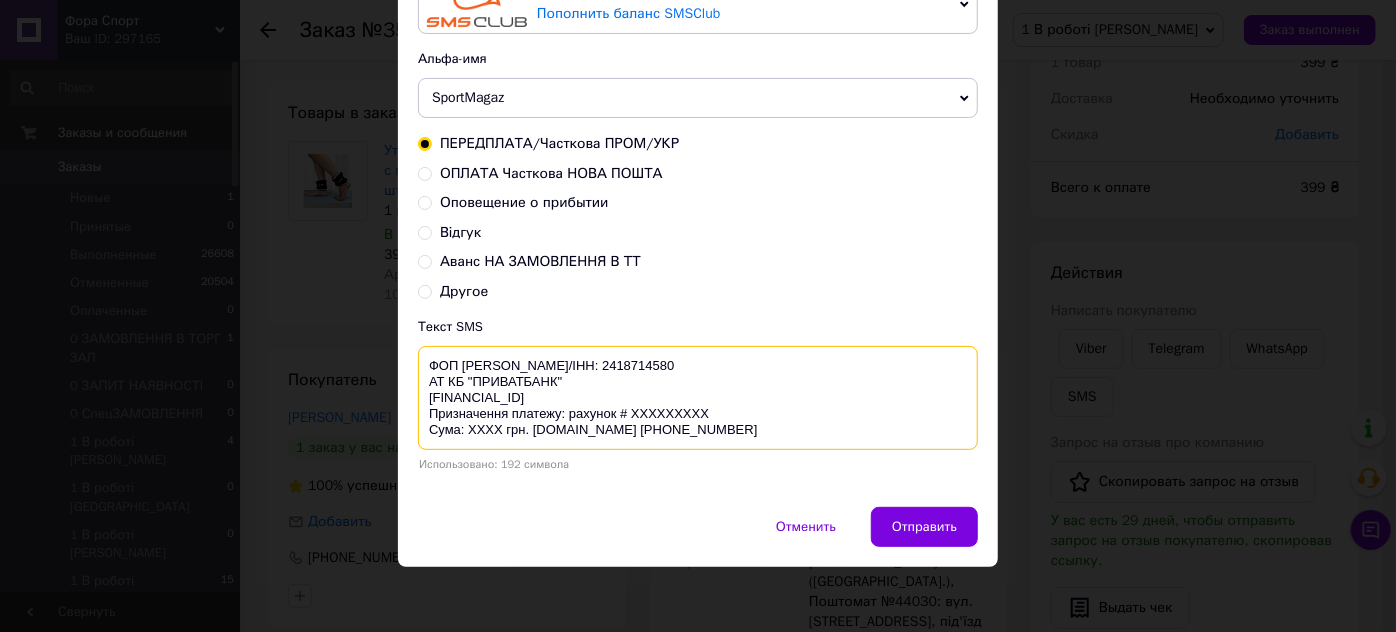 drag, startPoint x: 629, startPoint y: 419, endPoint x: 731, endPoint y: 423, distance: 102.0784 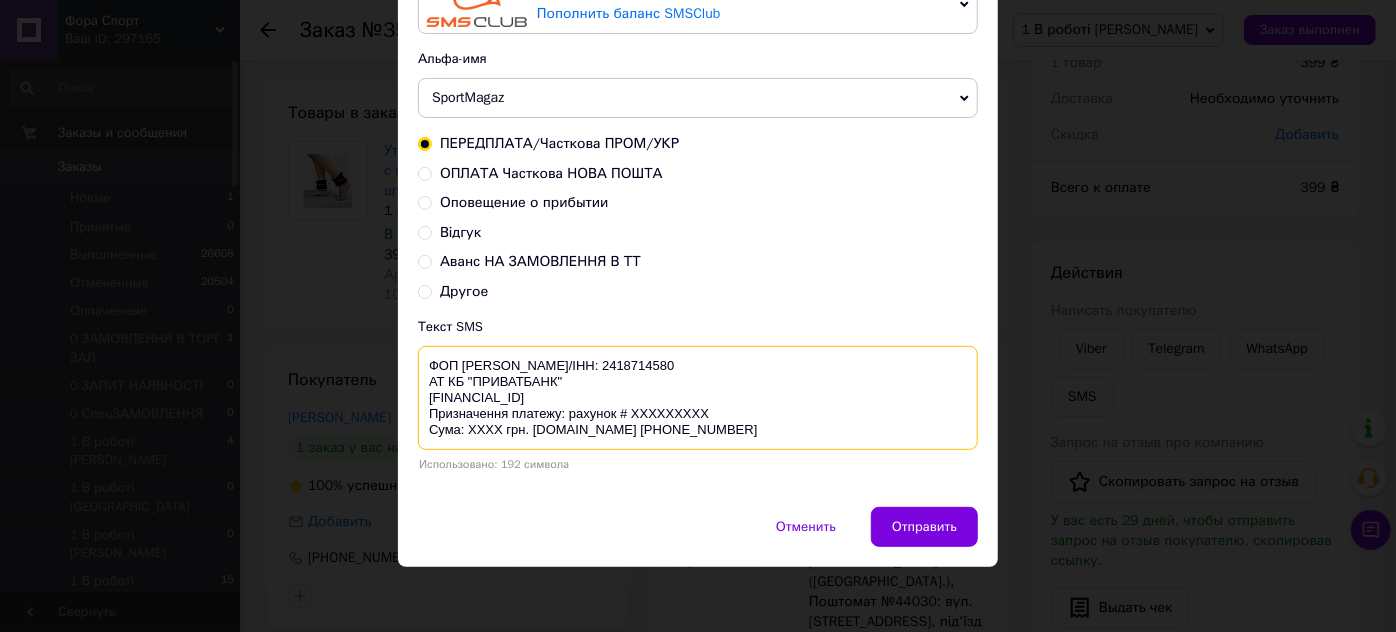 paste on "351974765" 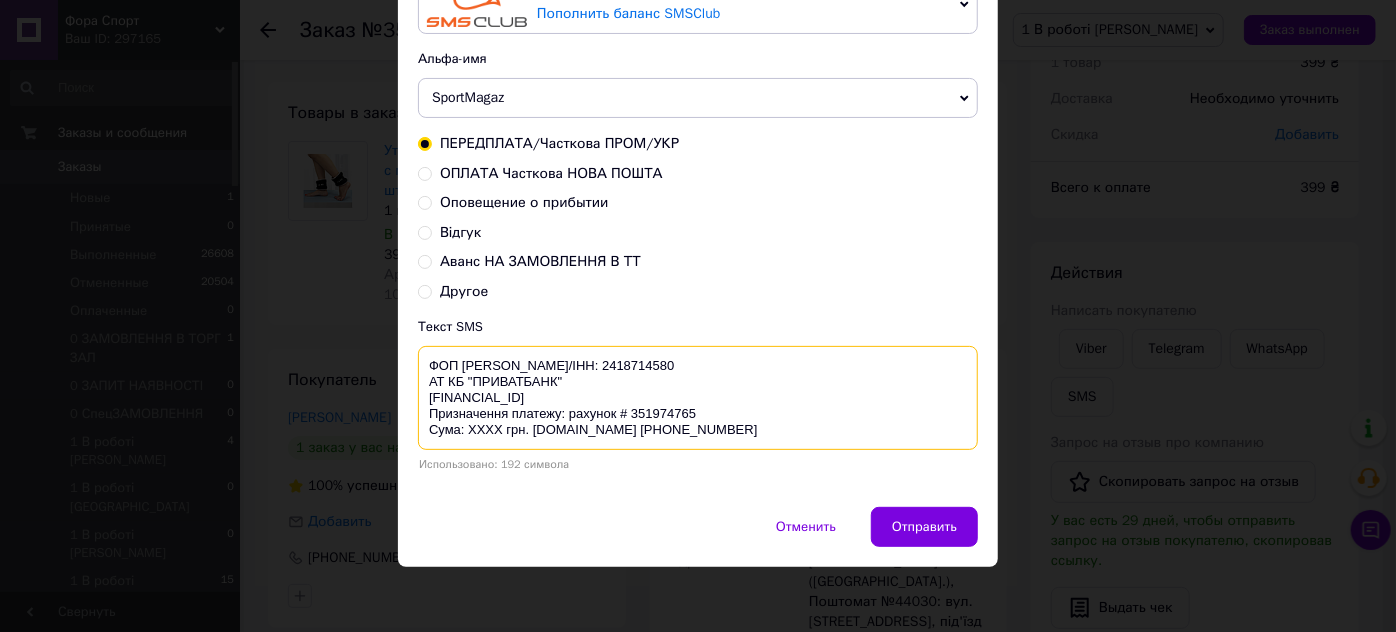 scroll, scrollTop: 16, scrollLeft: 0, axis: vertical 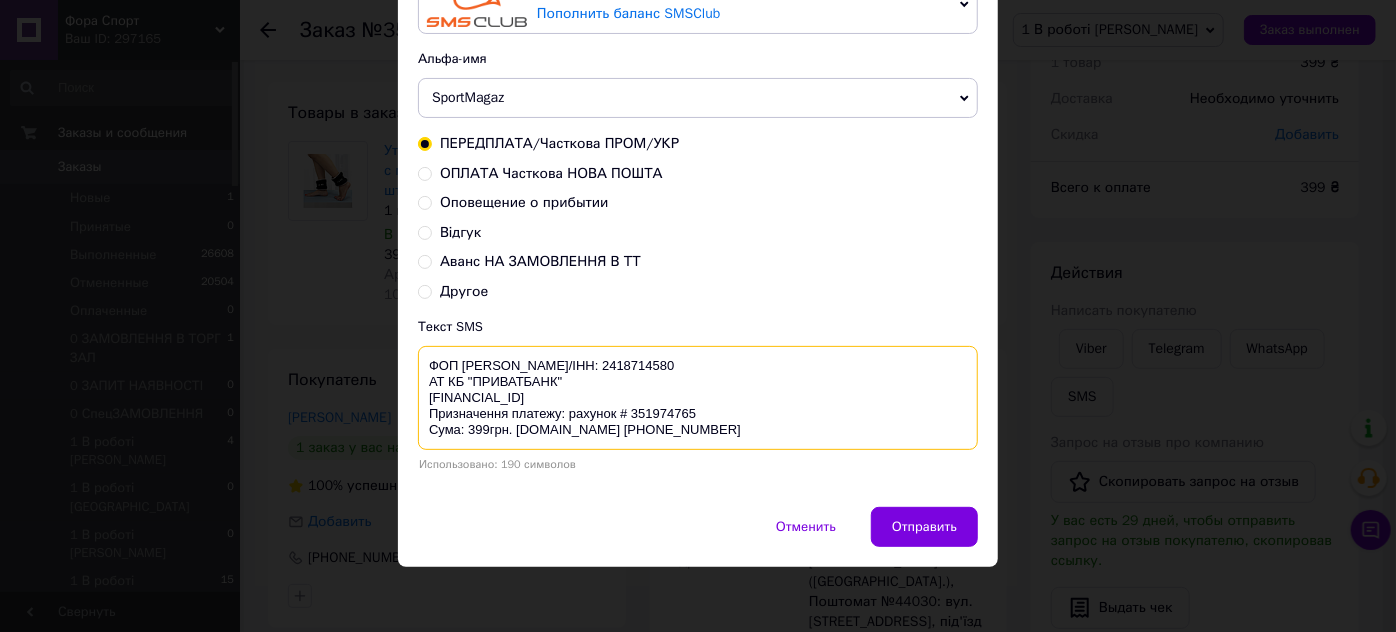 drag, startPoint x: 727, startPoint y: 428, endPoint x: 426, endPoint y: 346, distance: 311.96954 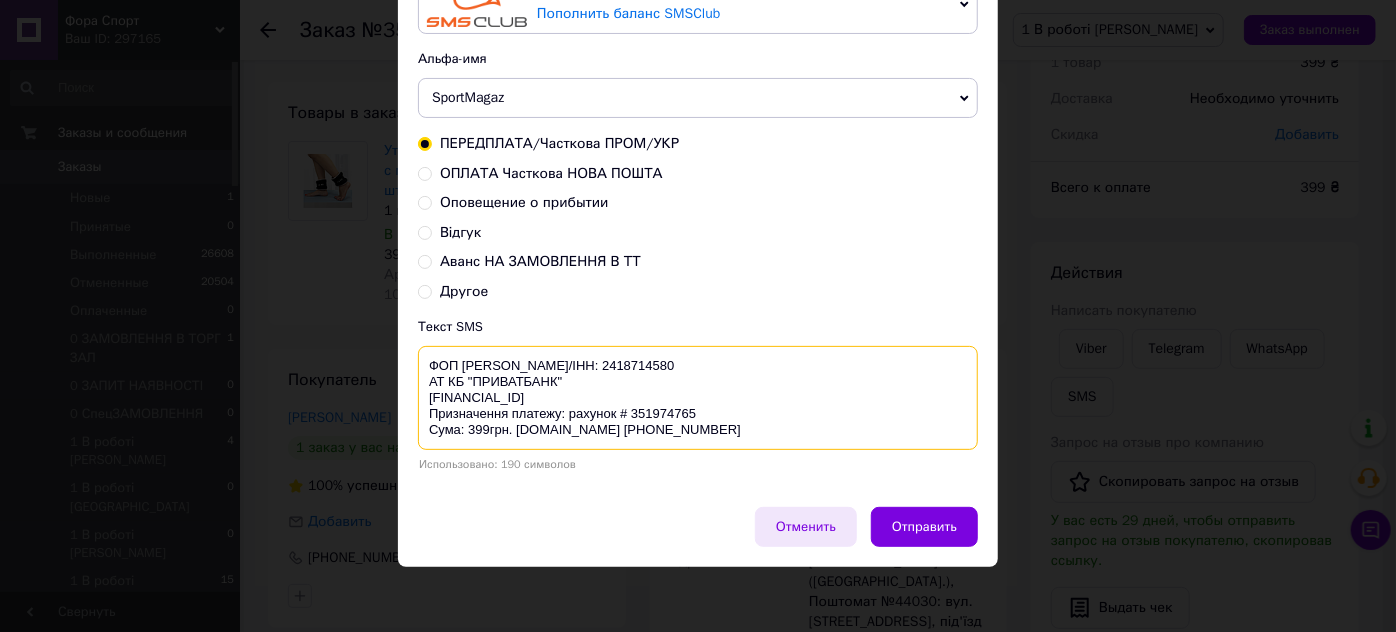 type on "ФОП Тронь Світлана Володимирівна
ЄДРПОУ/ІНН: 2418714580
АТ КБ "ПРИВАТБАНК"
UA073052990000026003001219072
Призначення платежу: рахунок # 351974765
Сума: 399грн. Forasport.com.ua +380991306400" 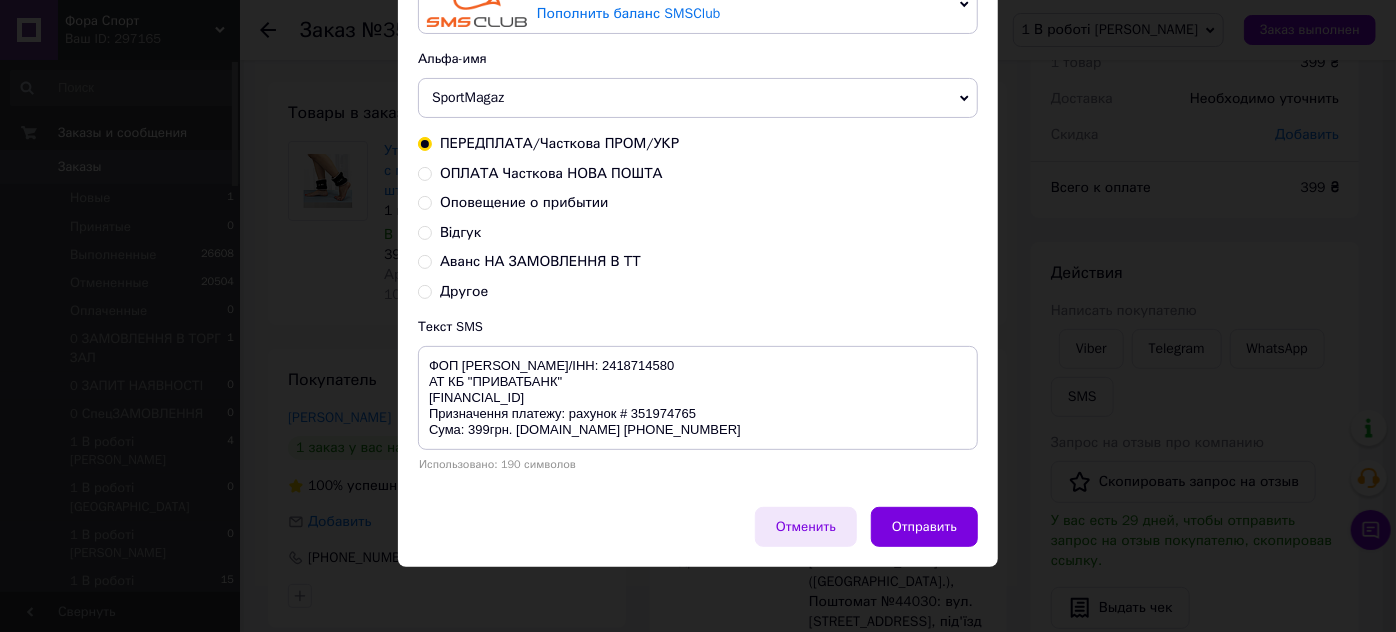 click on "Отменить" at bounding box center [806, 527] 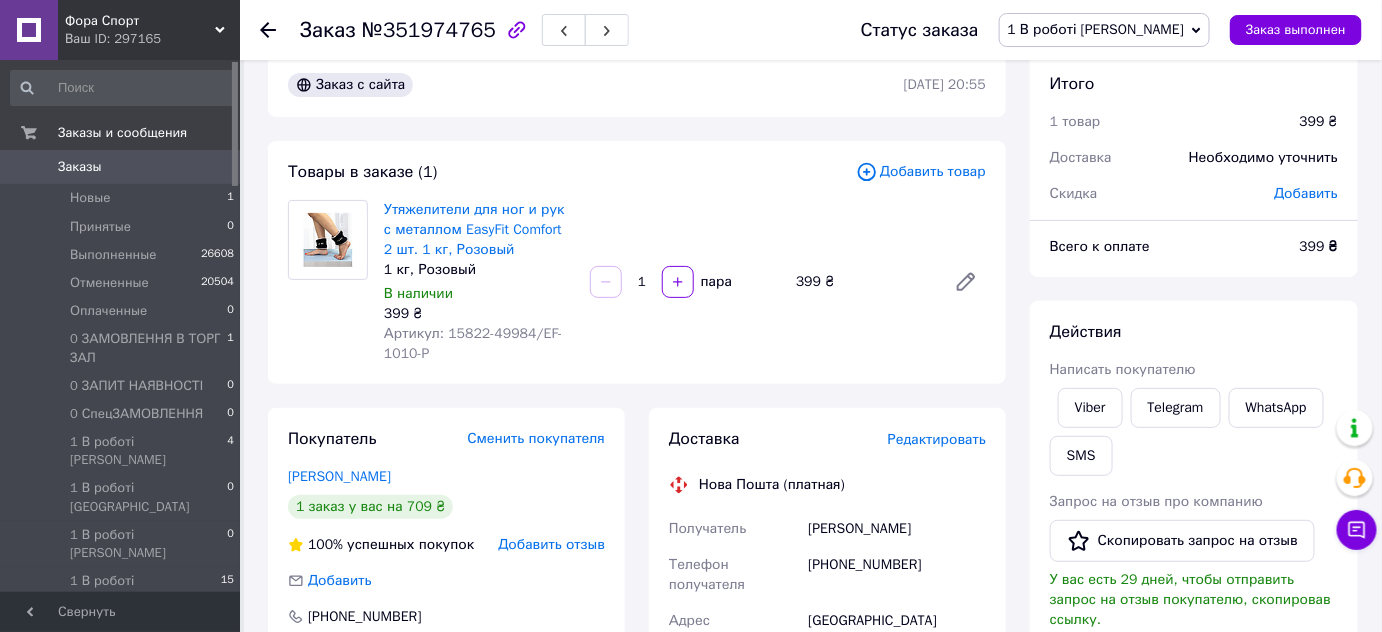 scroll, scrollTop: 0, scrollLeft: 0, axis: both 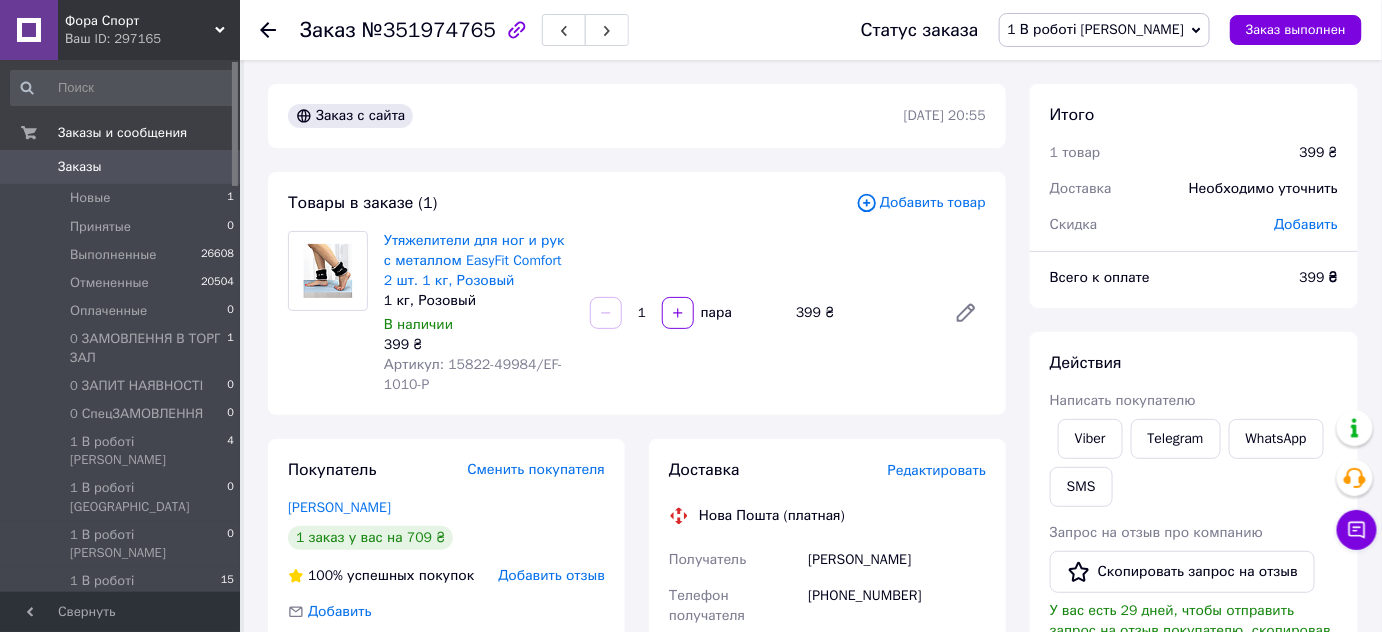 click on "1 В роботі [PERSON_NAME]" at bounding box center (1096, 29) 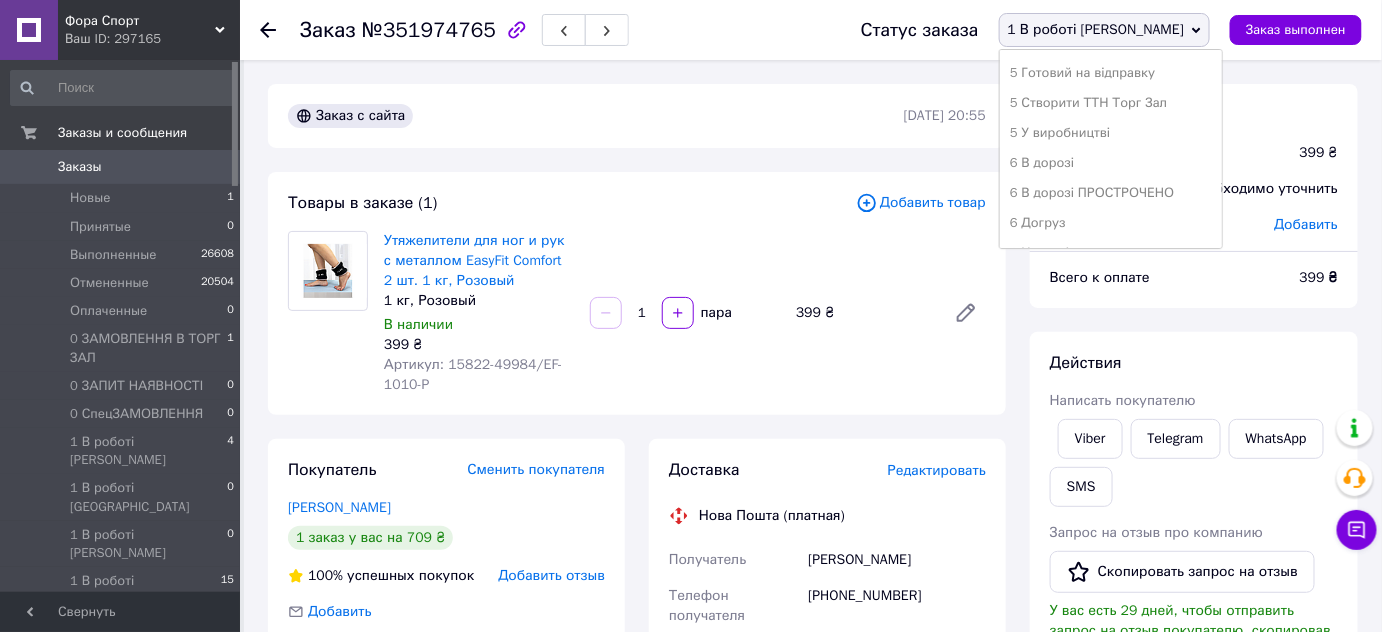 scroll, scrollTop: 432, scrollLeft: 0, axis: vertical 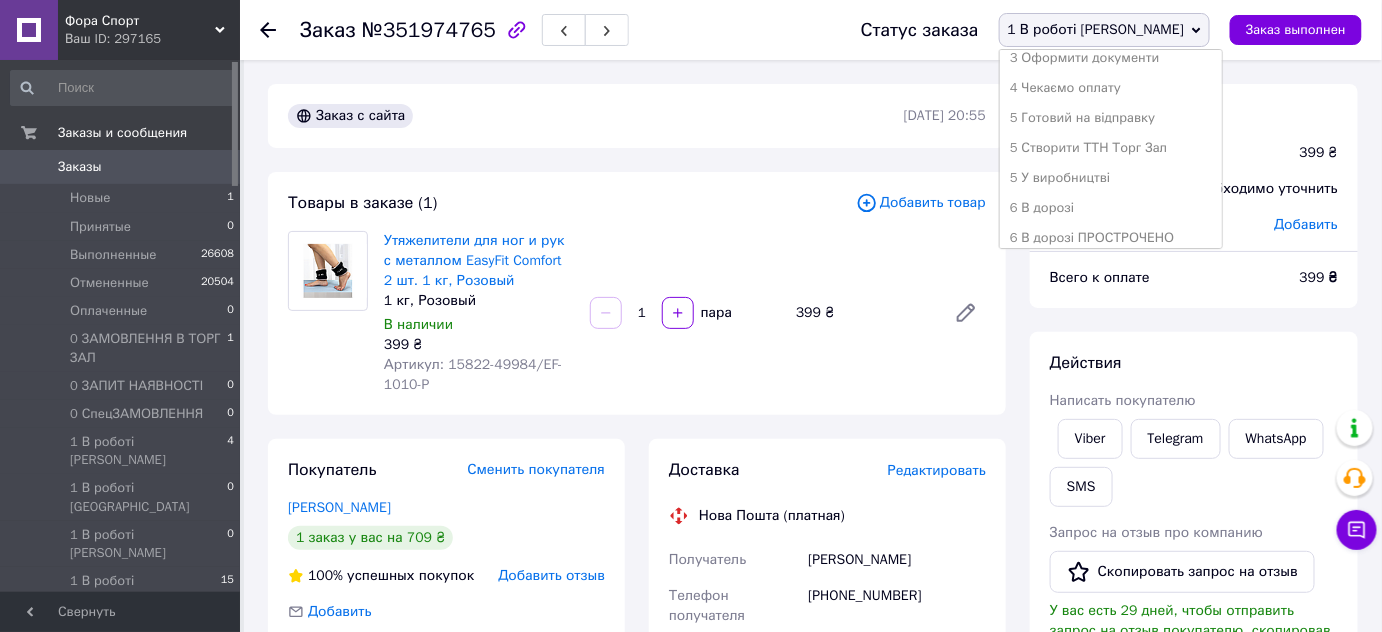 click on "4  Чекаємо оплату" at bounding box center [1111, 88] 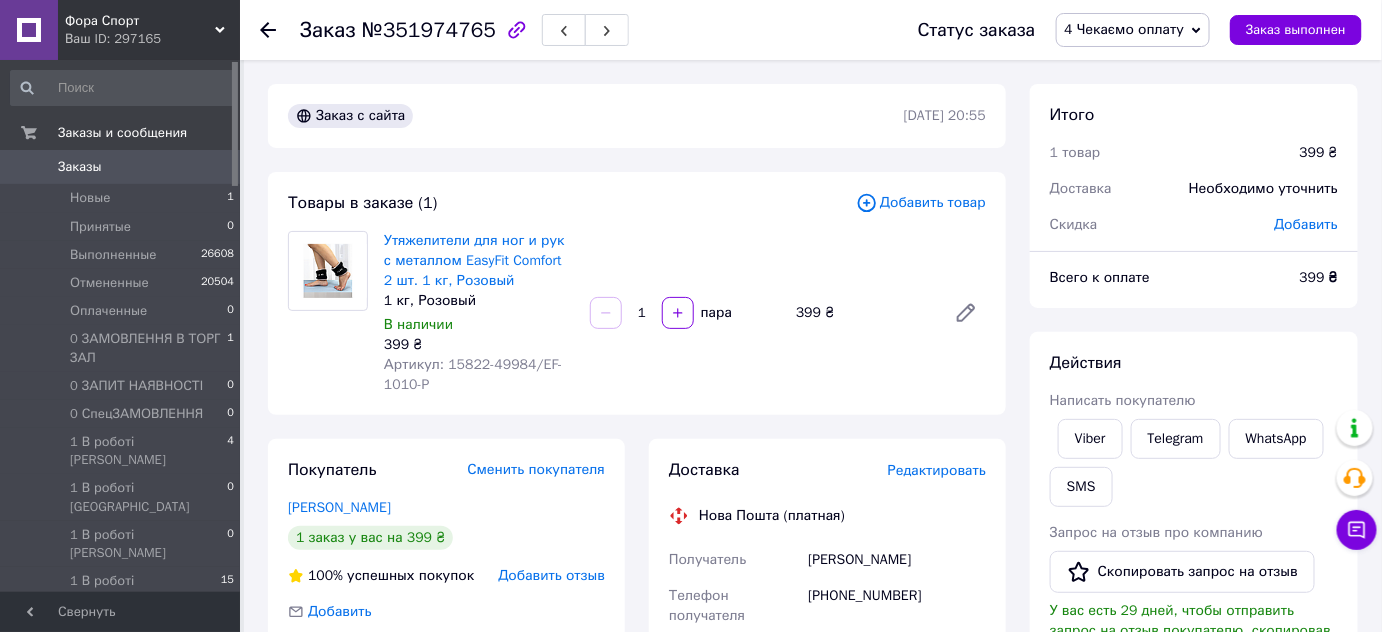 click 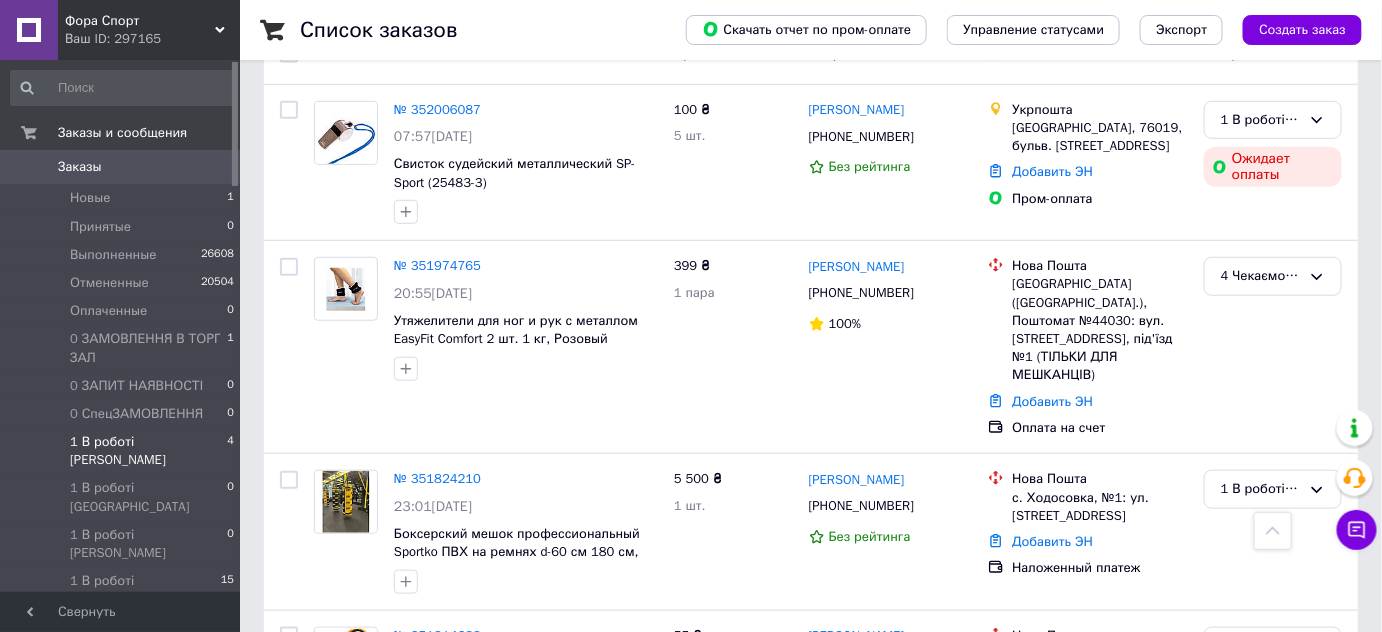 scroll, scrollTop: 466, scrollLeft: 0, axis: vertical 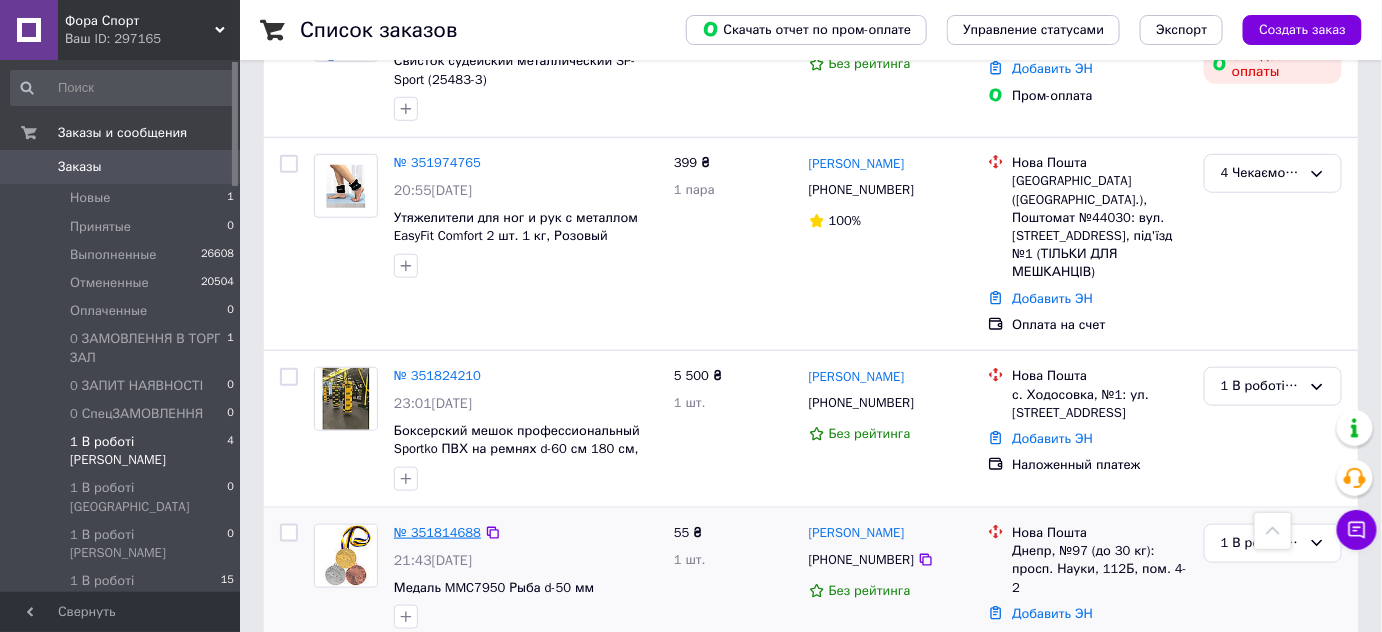 click on "№ 351814688" at bounding box center [437, 532] 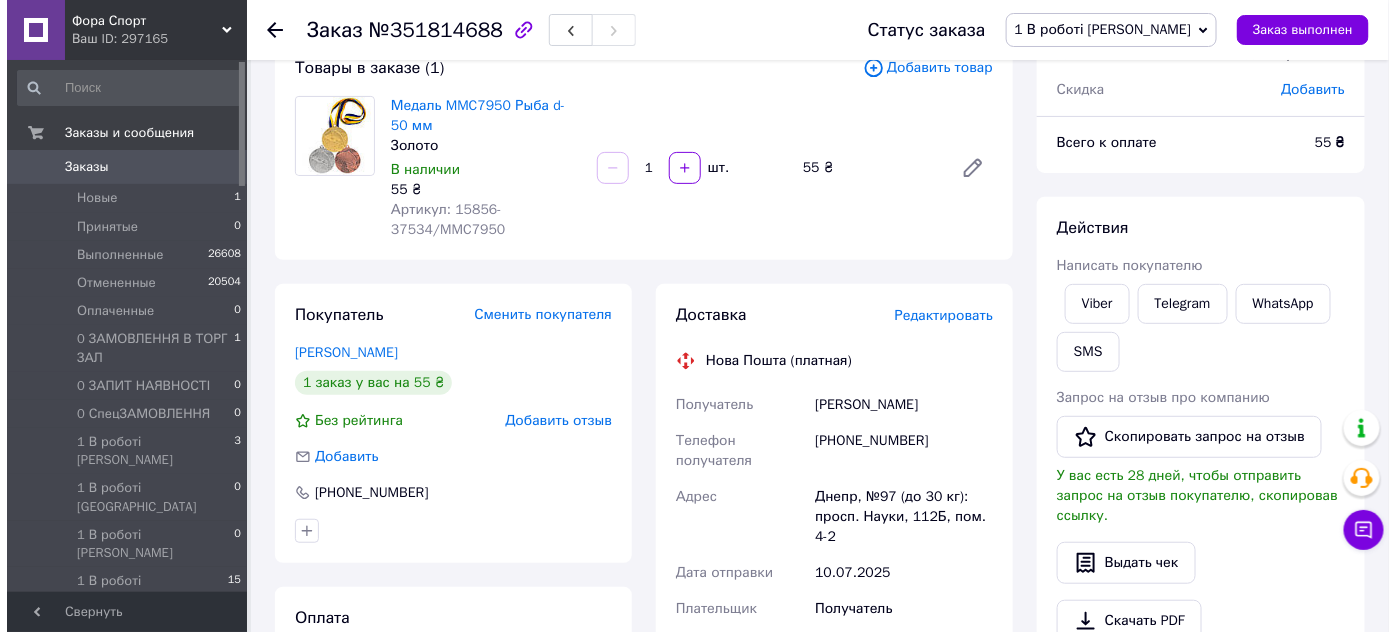 scroll, scrollTop: 103, scrollLeft: 0, axis: vertical 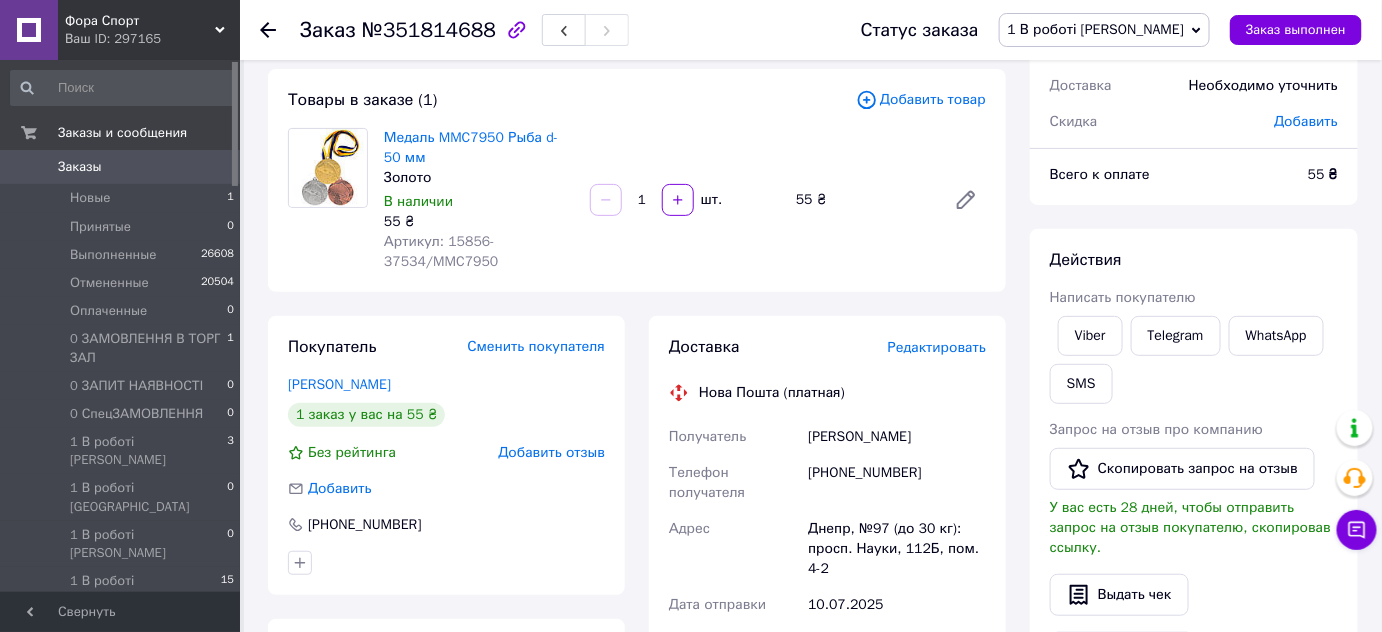 click on "Добавить товар" at bounding box center [921, 100] 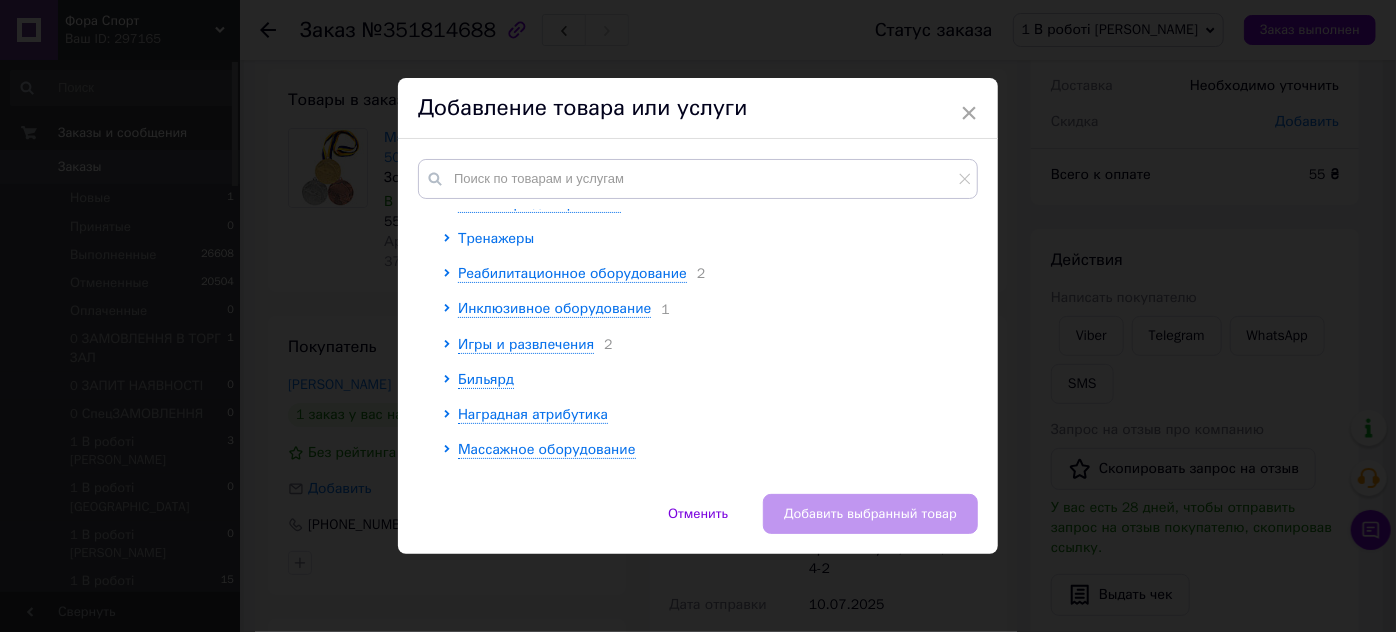 scroll, scrollTop: 272, scrollLeft: 0, axis: vertical 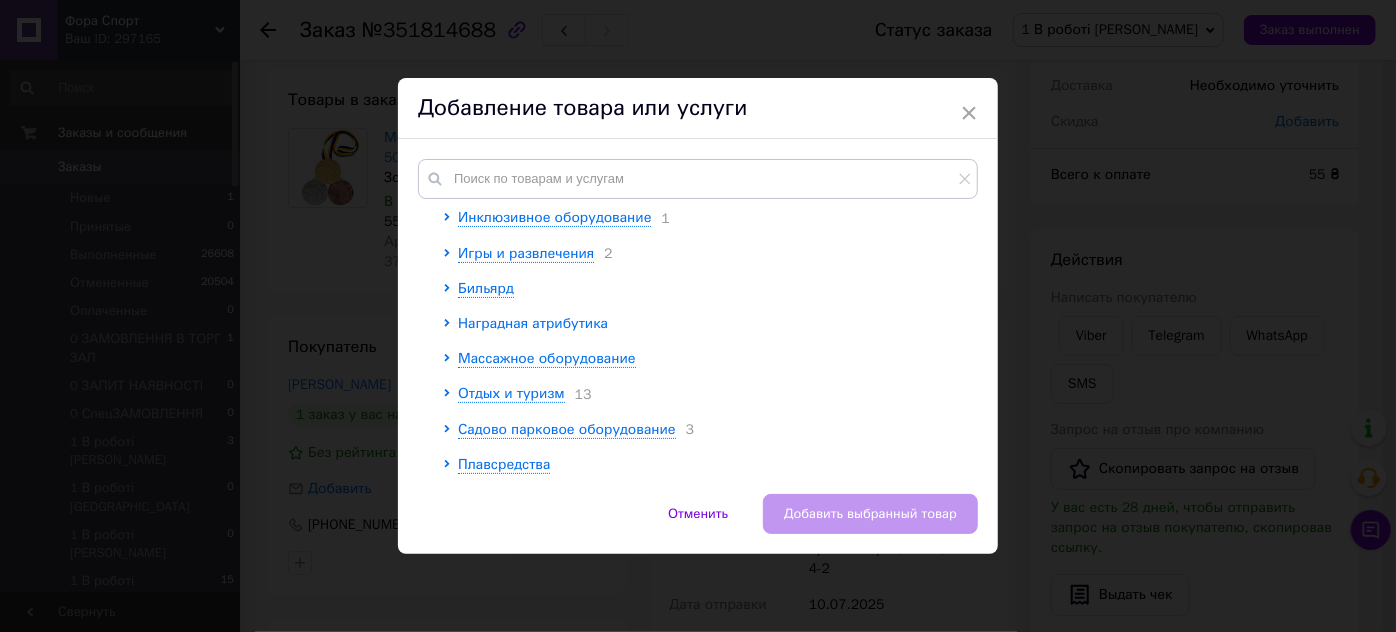 click 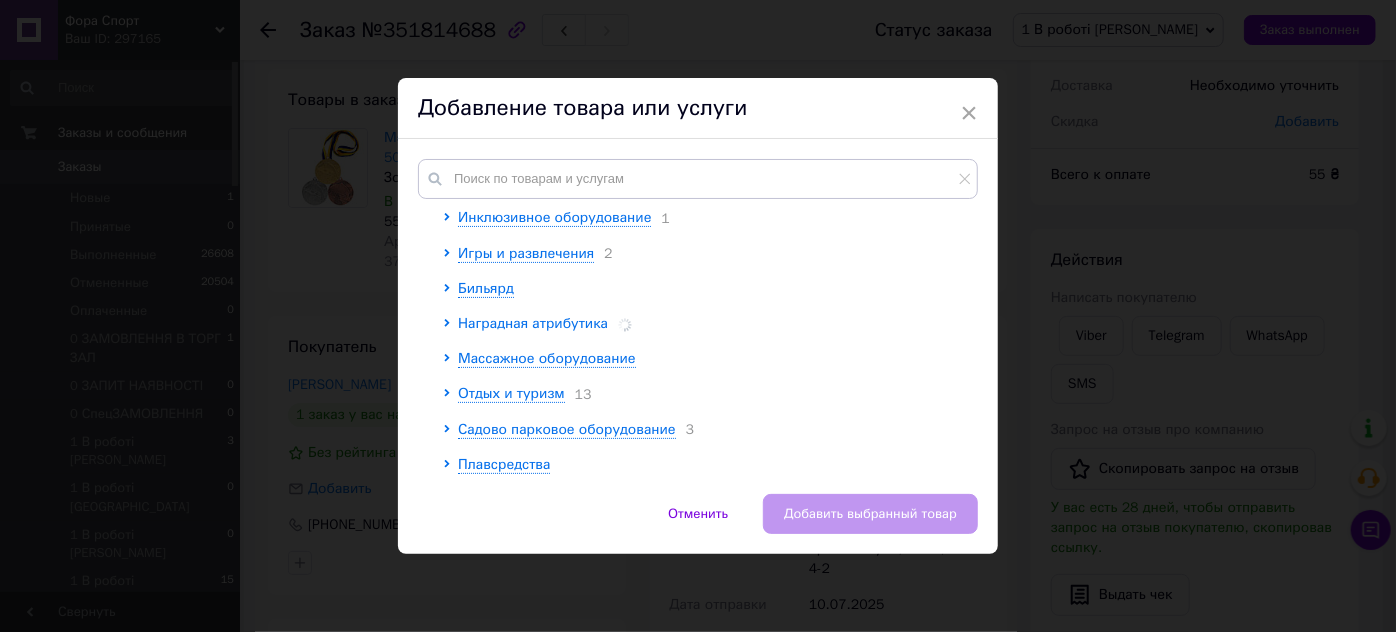 click on "Наградная атрибутика" at bounding box center (533, 323) 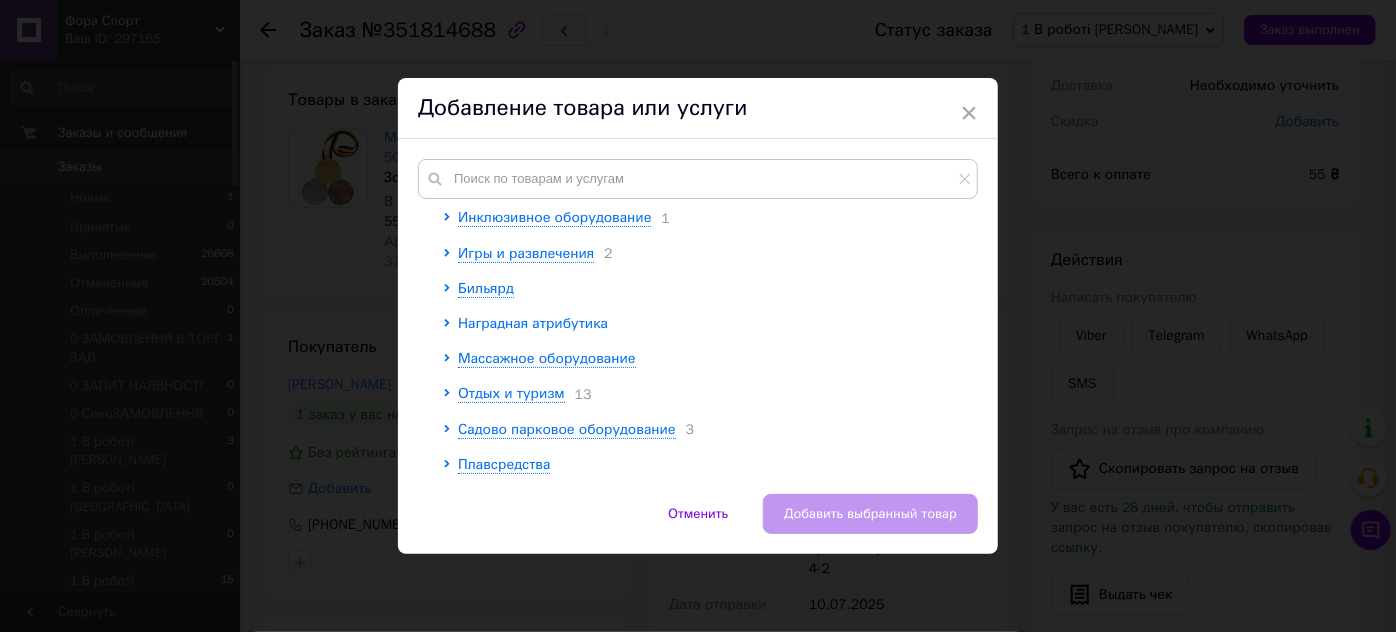click on "Наградная атрибутика" at bounding box center (533, 323) 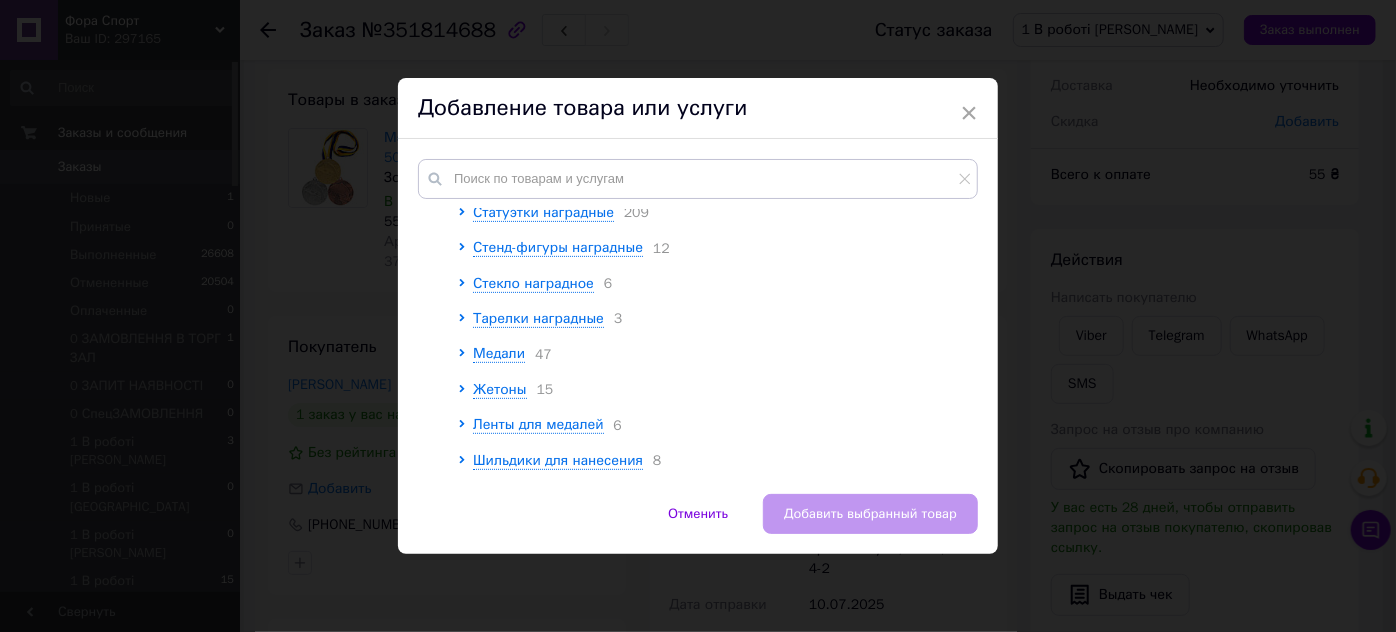 scroll, scrollTop: 545, scrollLeft: 0, axis: vertical 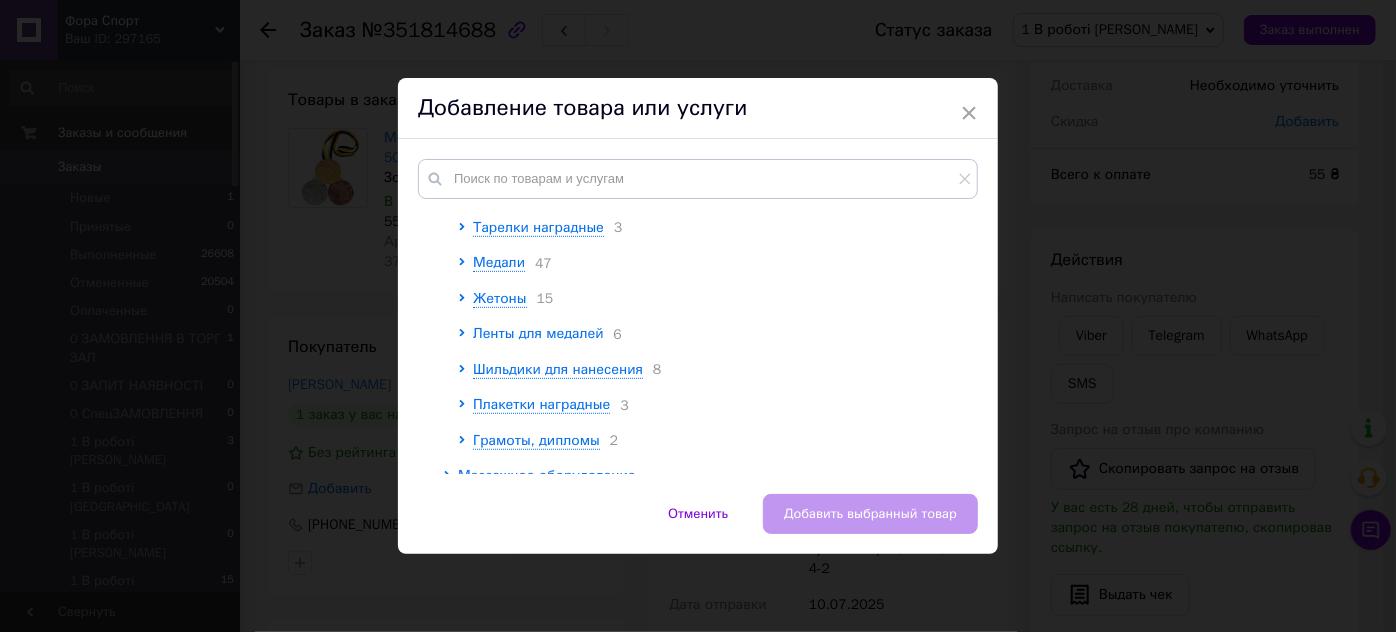click on "Ленты для медалей" at bounding box center (538, 333) 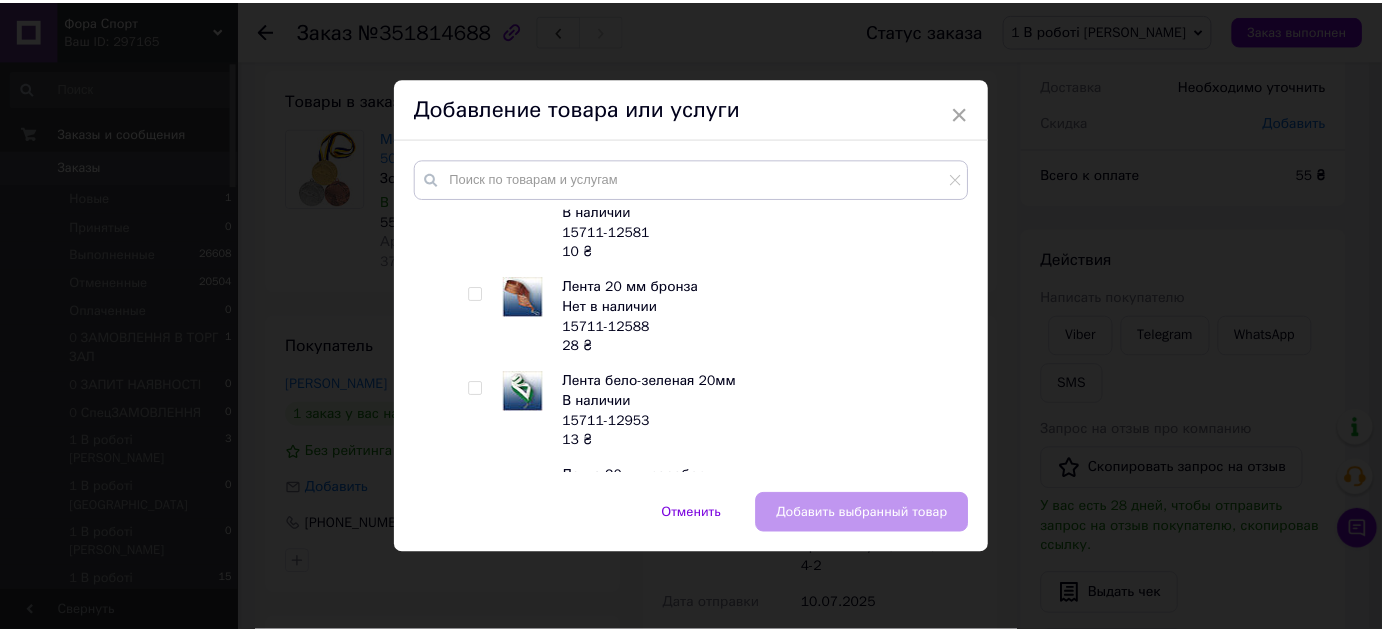 scroll, scrollTop: 727, scrollLeft: 0, axis: vertical 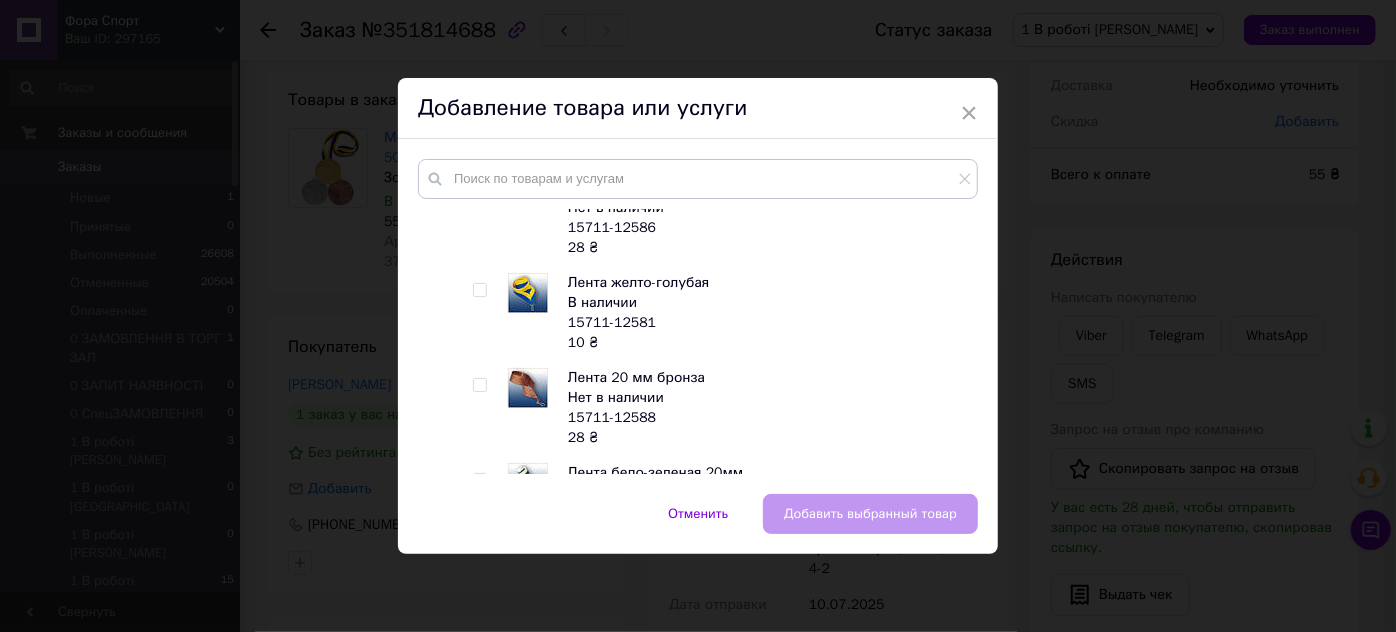 click at bounding box center (479, 290) 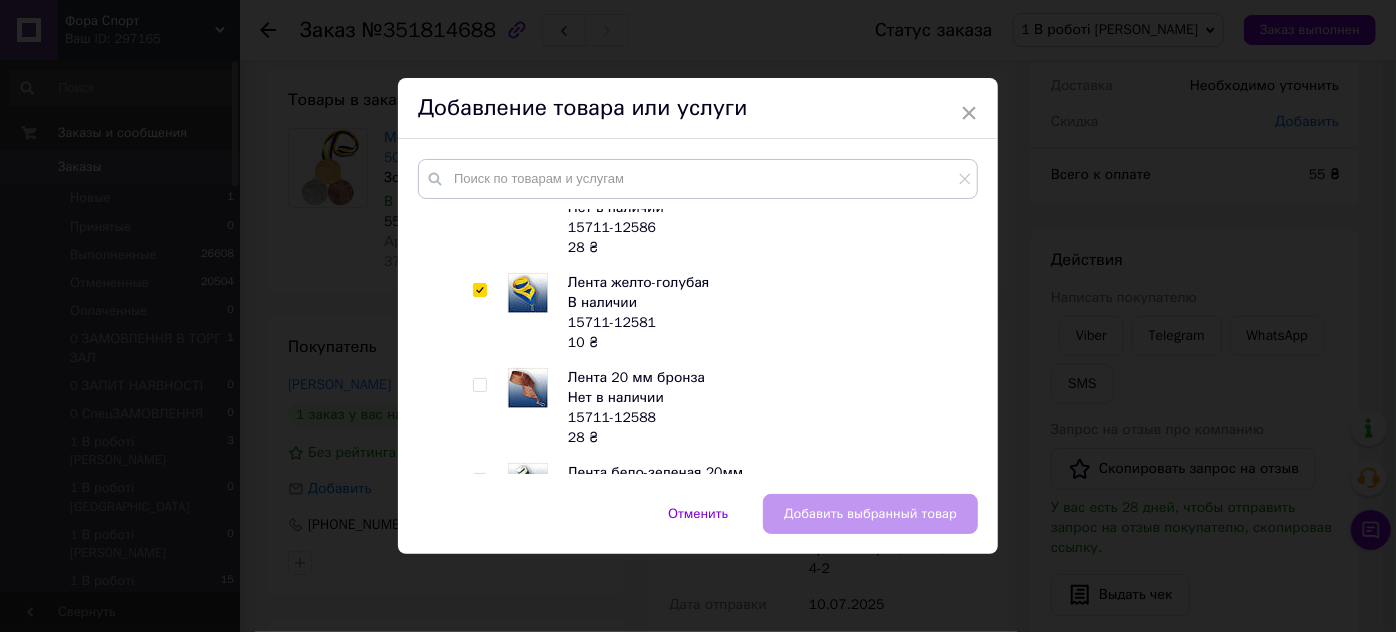 checkbox on "true" 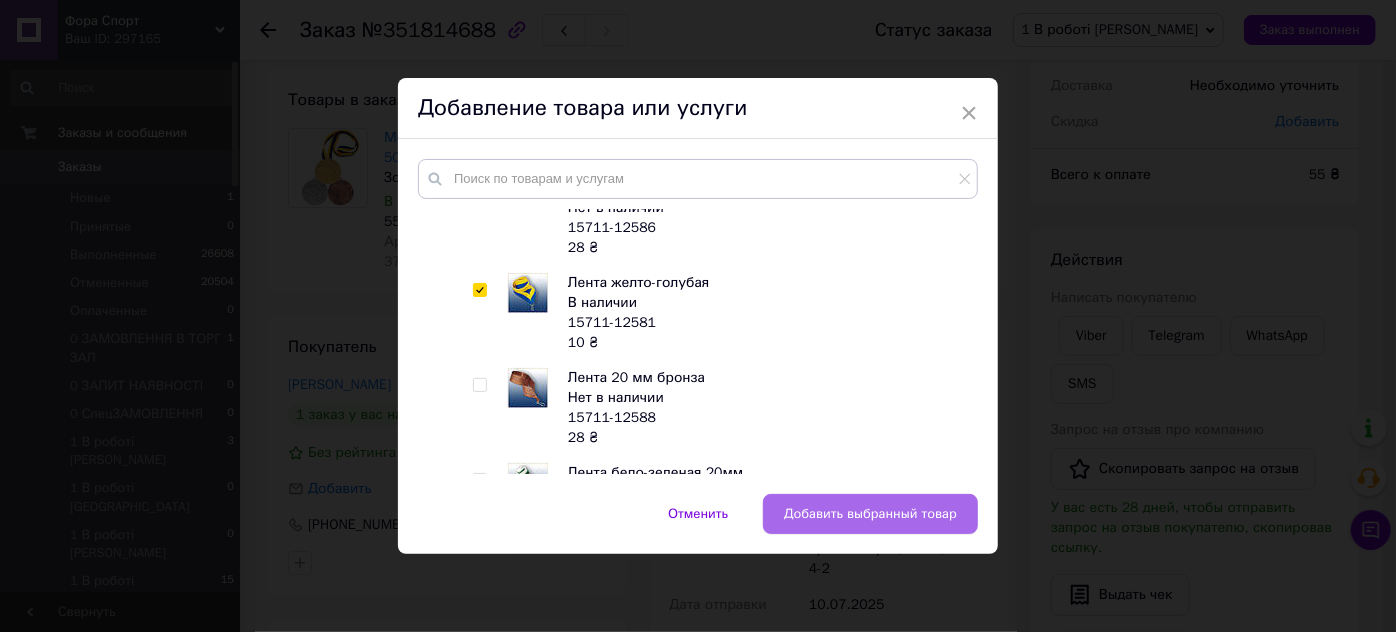click on "Добавить выбранный товар" at bounding box center [870, 514] 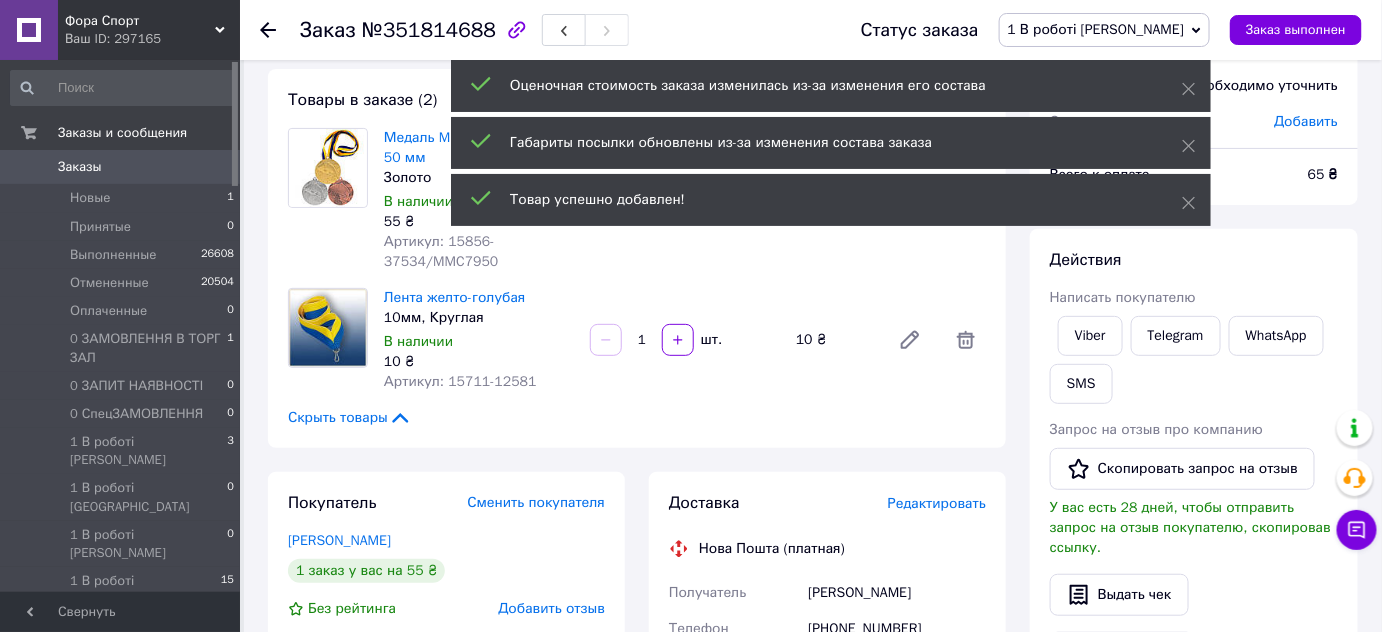 click on "№351814688" at bounding box center (429, 30) 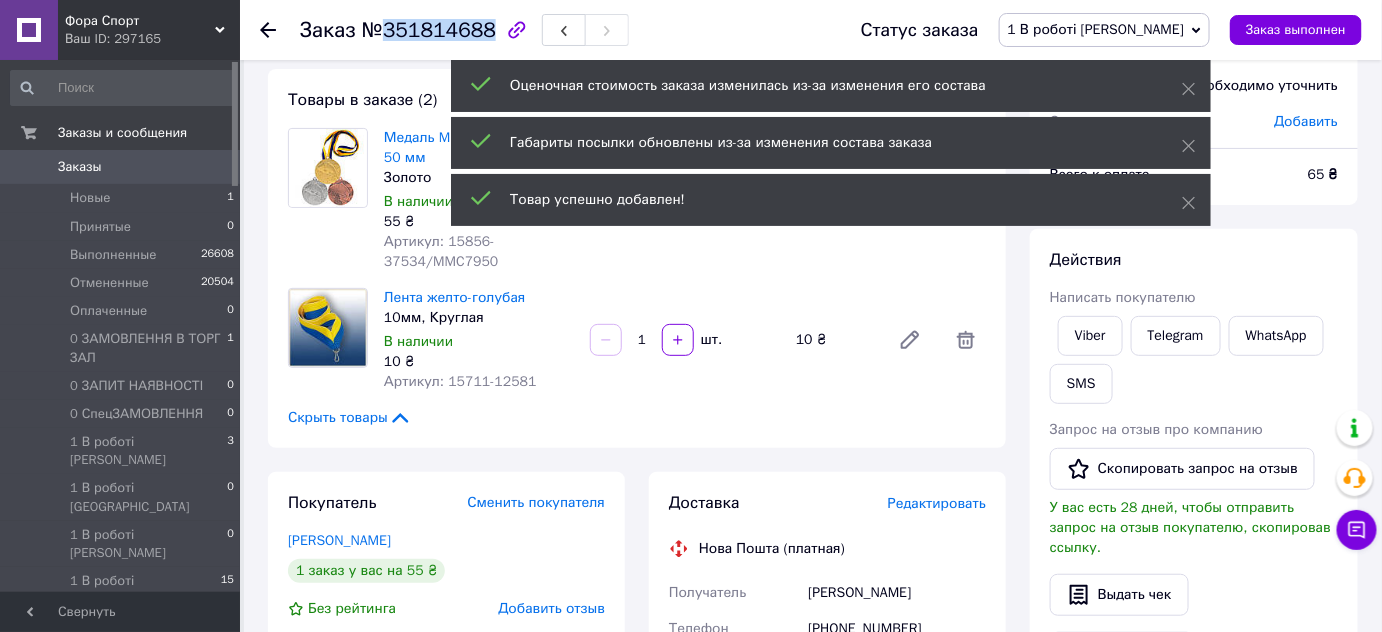 click on "№351814688" at bounding box center (429, 30) 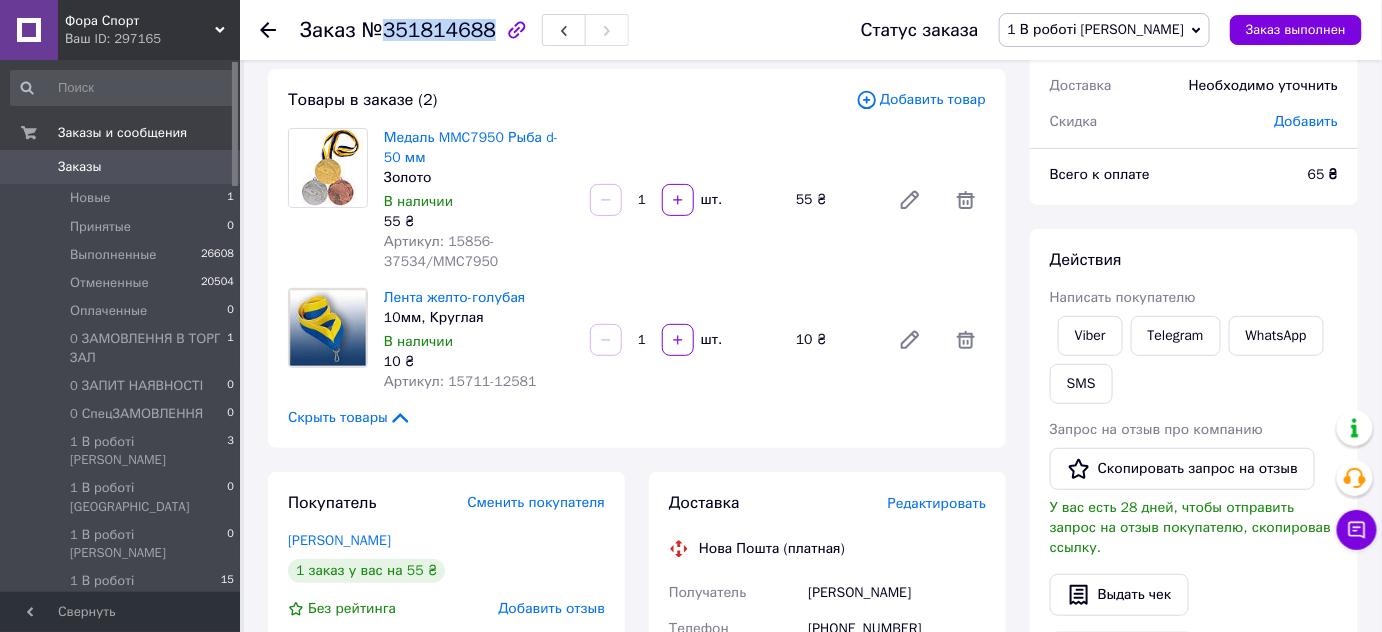 copy on "351814688" 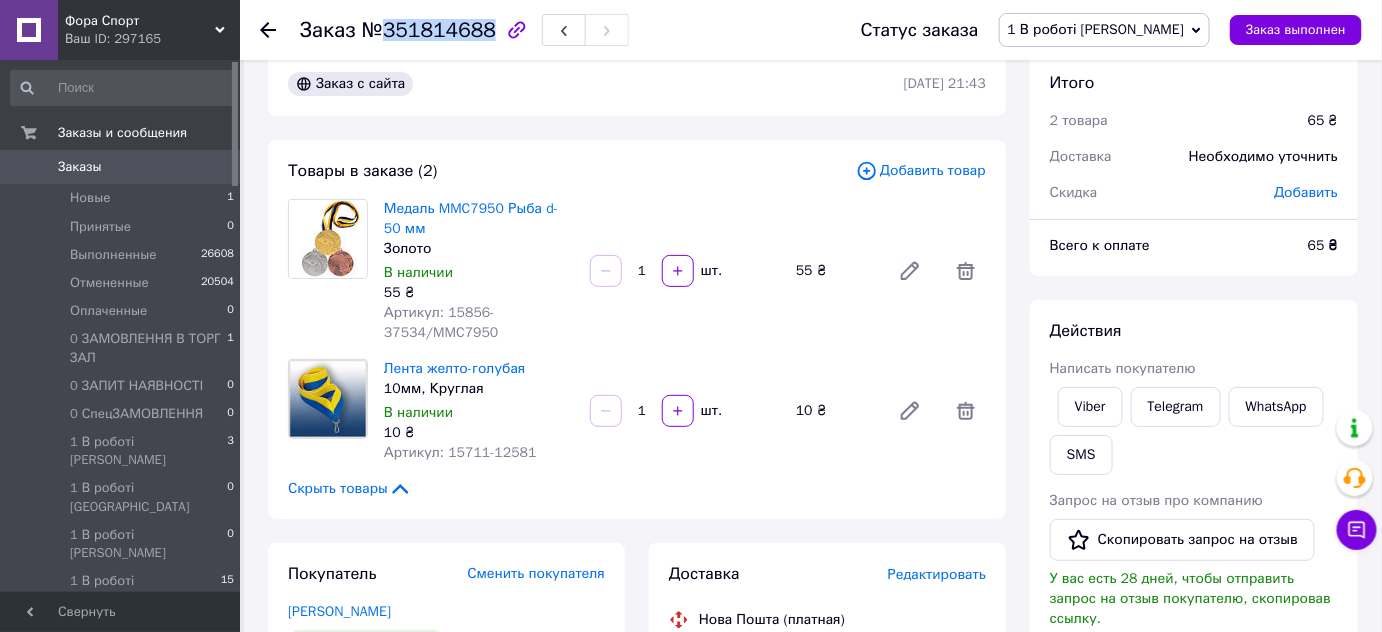 scroll, scrollTop: 0, scrollLeft: 0, axis: both 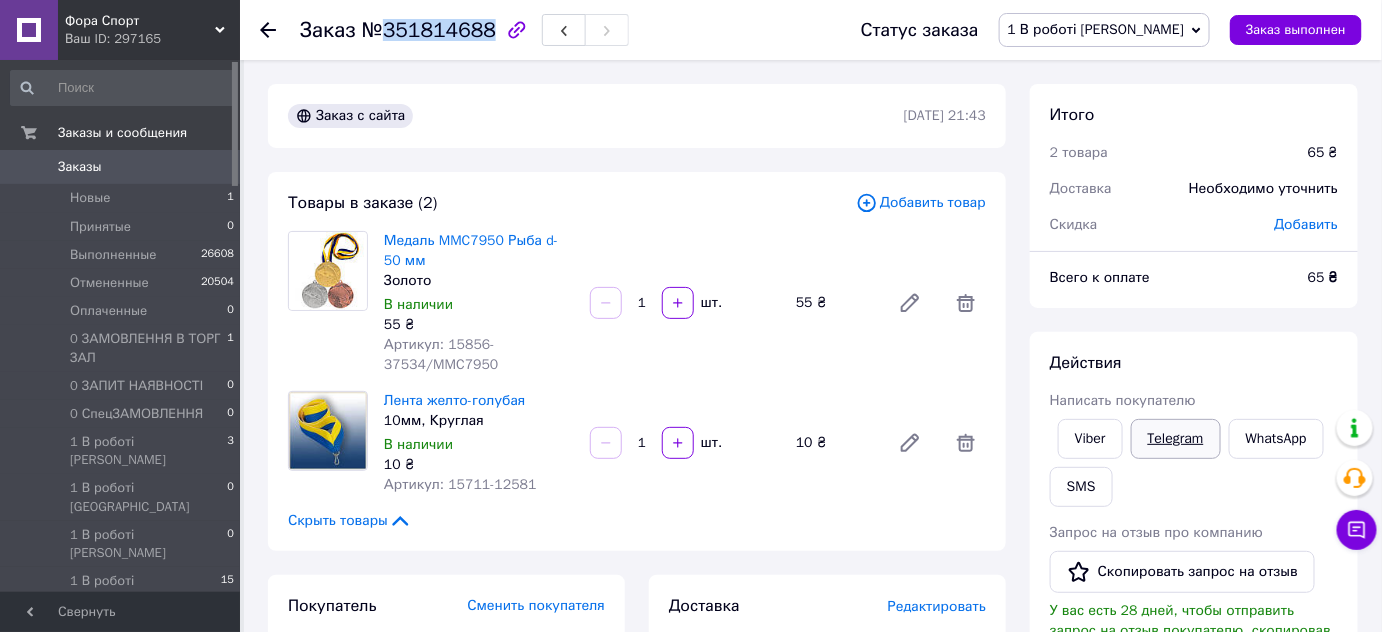 click on "Telegram" at bounding box center (1176, 439) 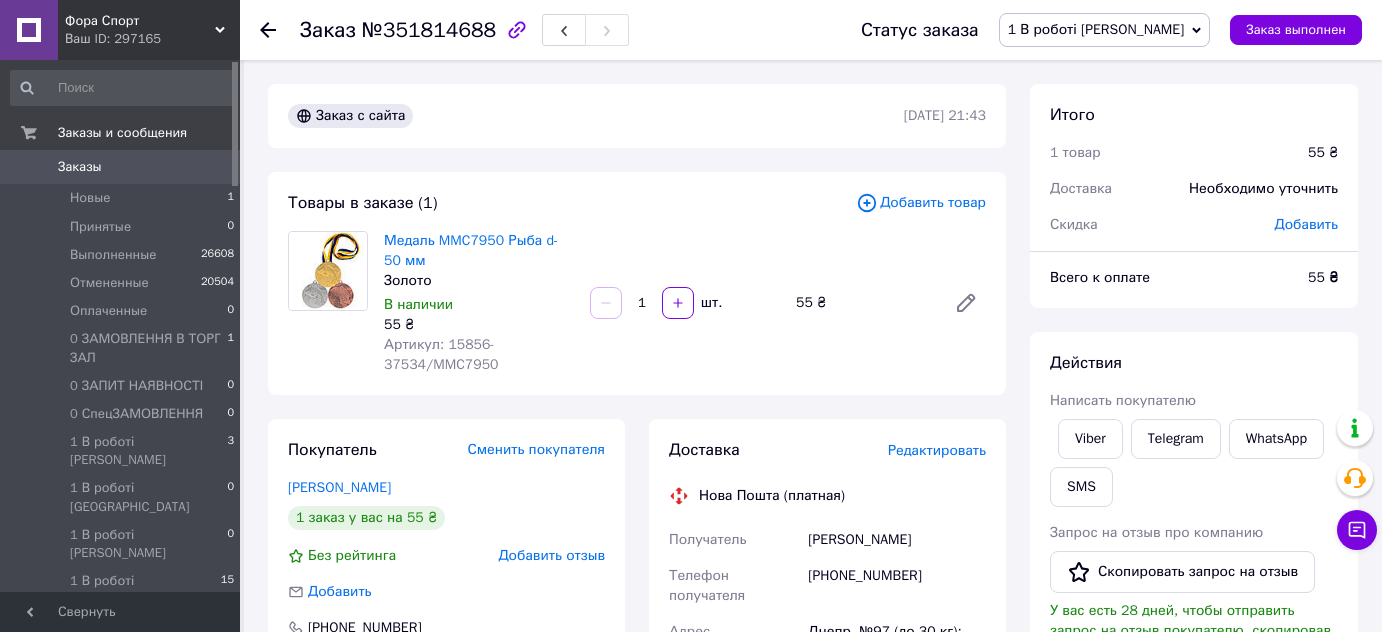 scroll, scrollTop: 0, scrollLeft: 0, axis: both 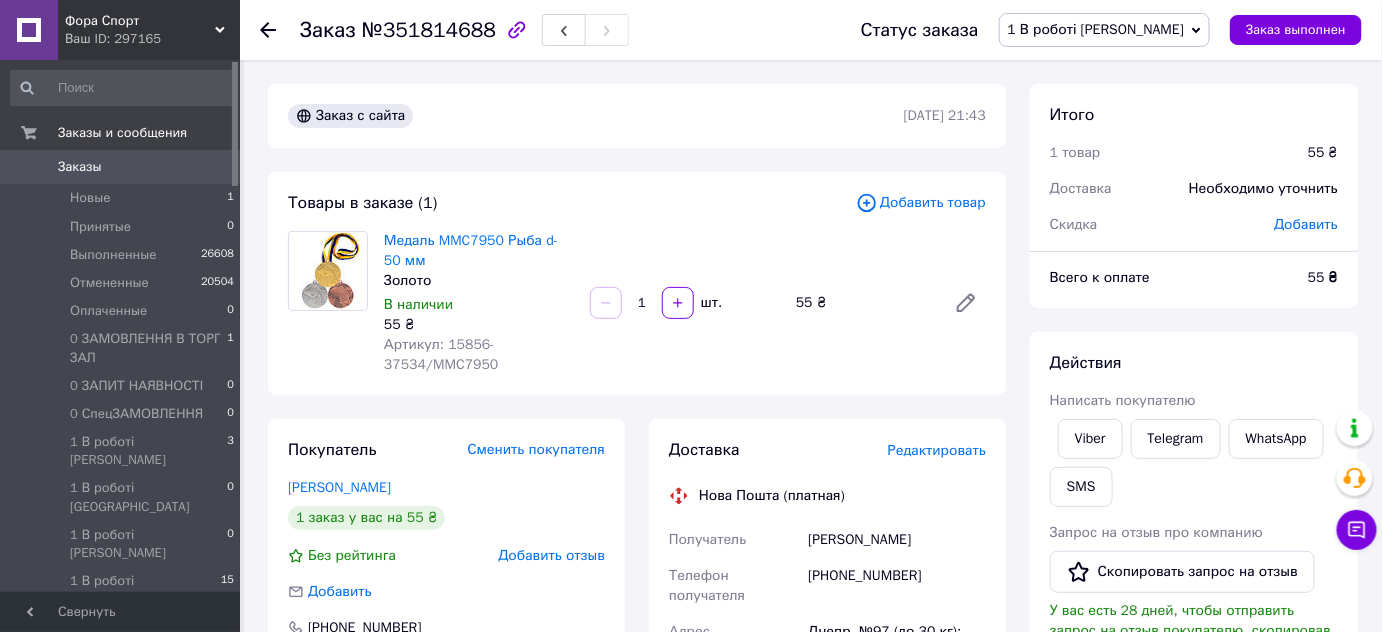 click 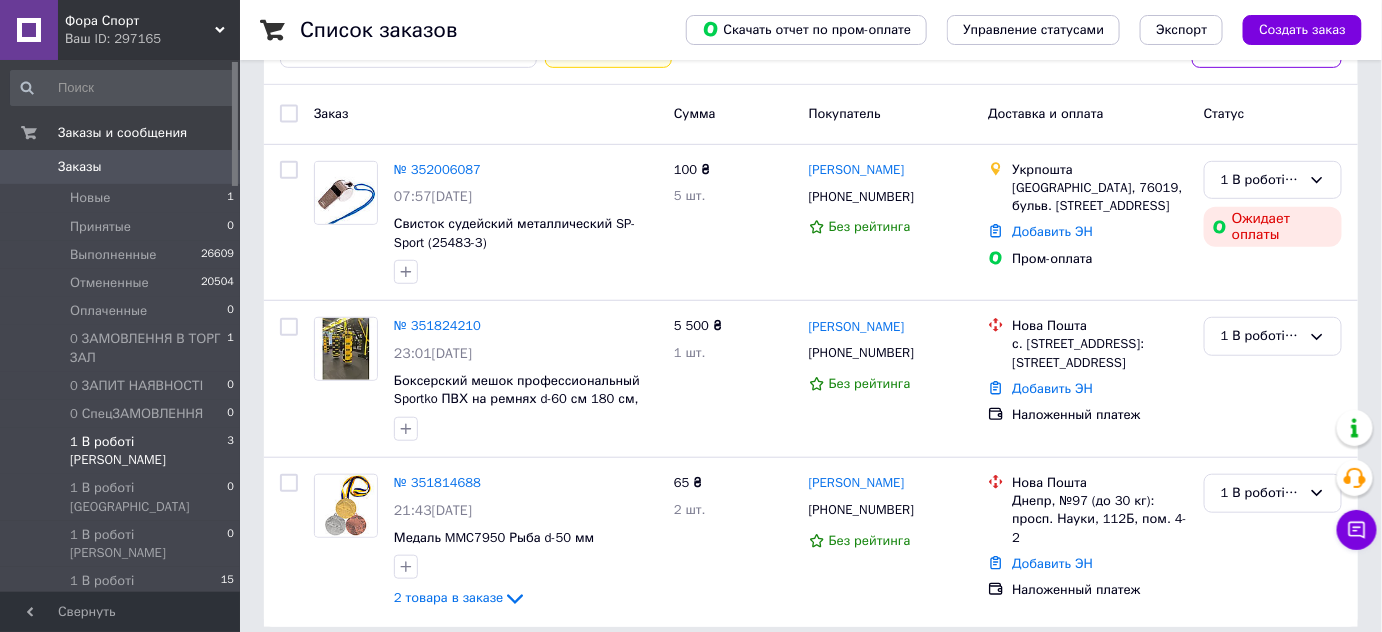scroll, scrollTop: 320, scrollLeft: 0, axis: vertical 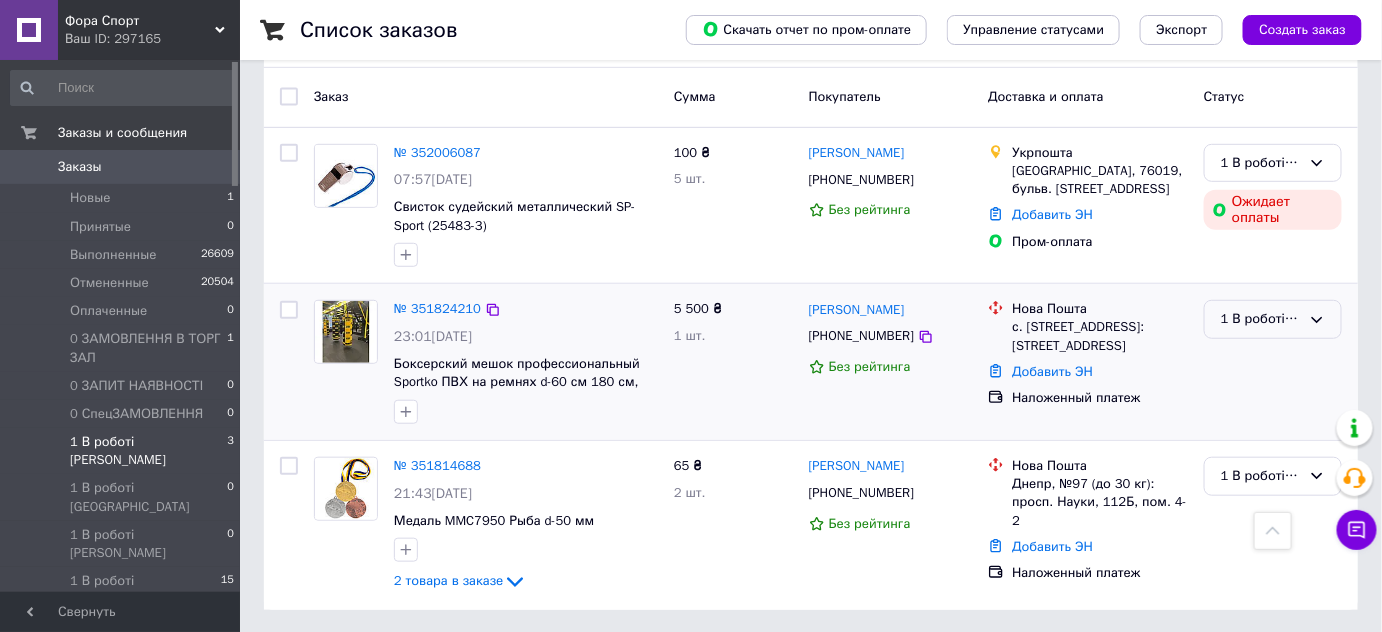 click 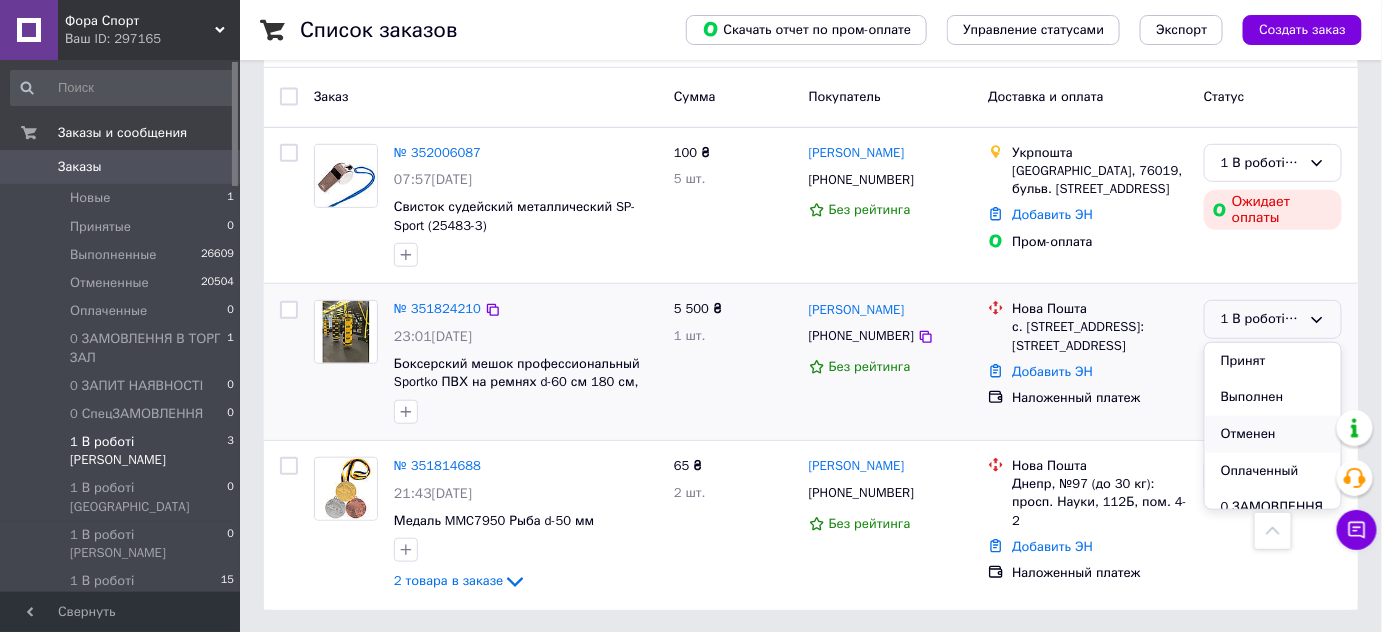 click on "Отменен" at bounding box center (1273, 434) 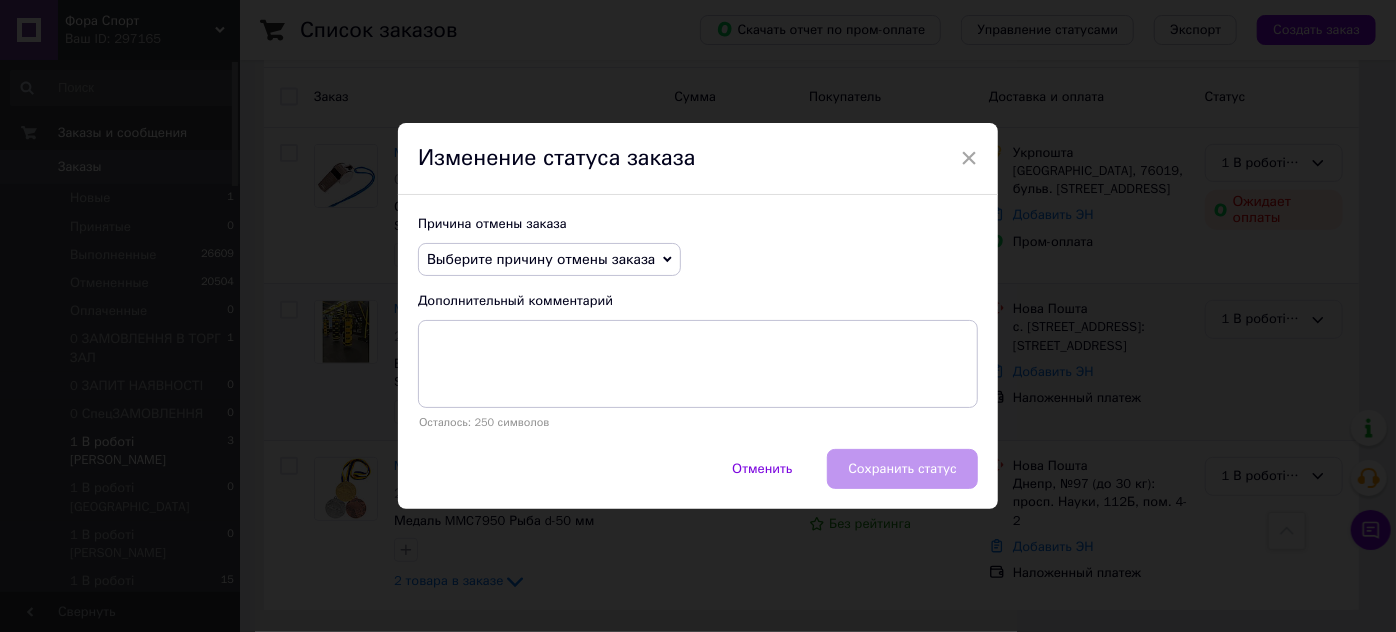 click on "Выберите причину отмены заказа" at bounding box center [541, 259] 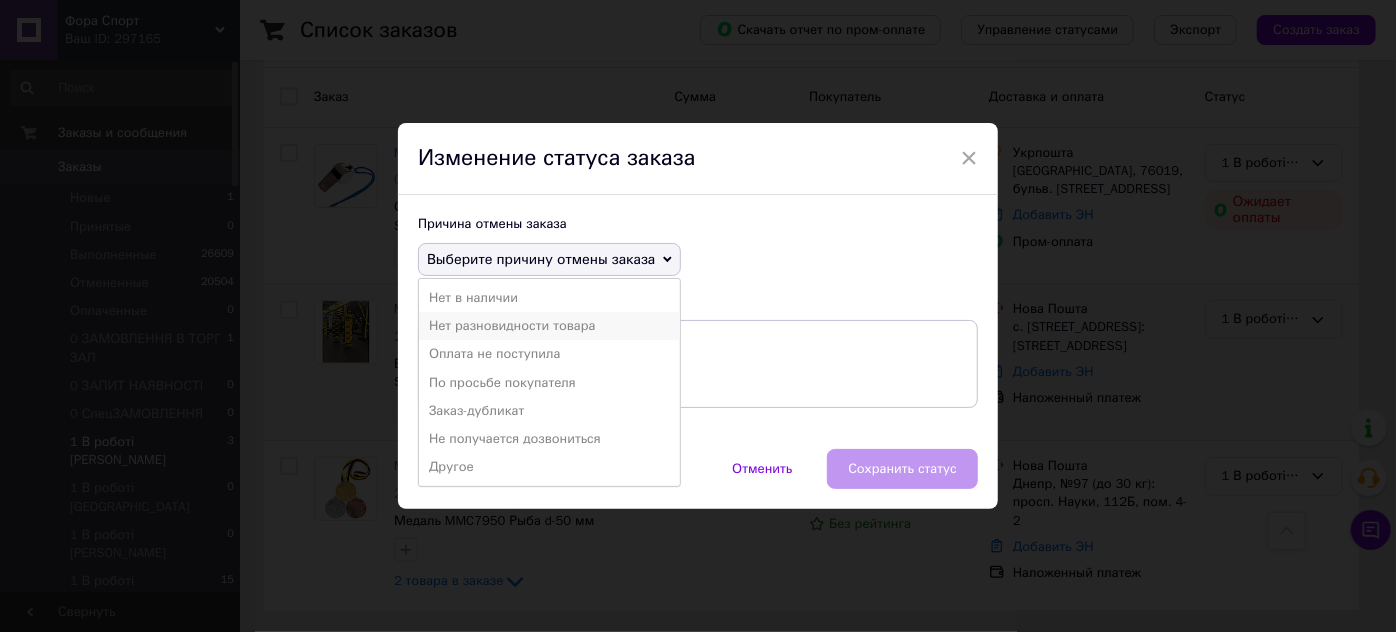 click on "Нет разновидности товара" at bounding box center (549, 326) 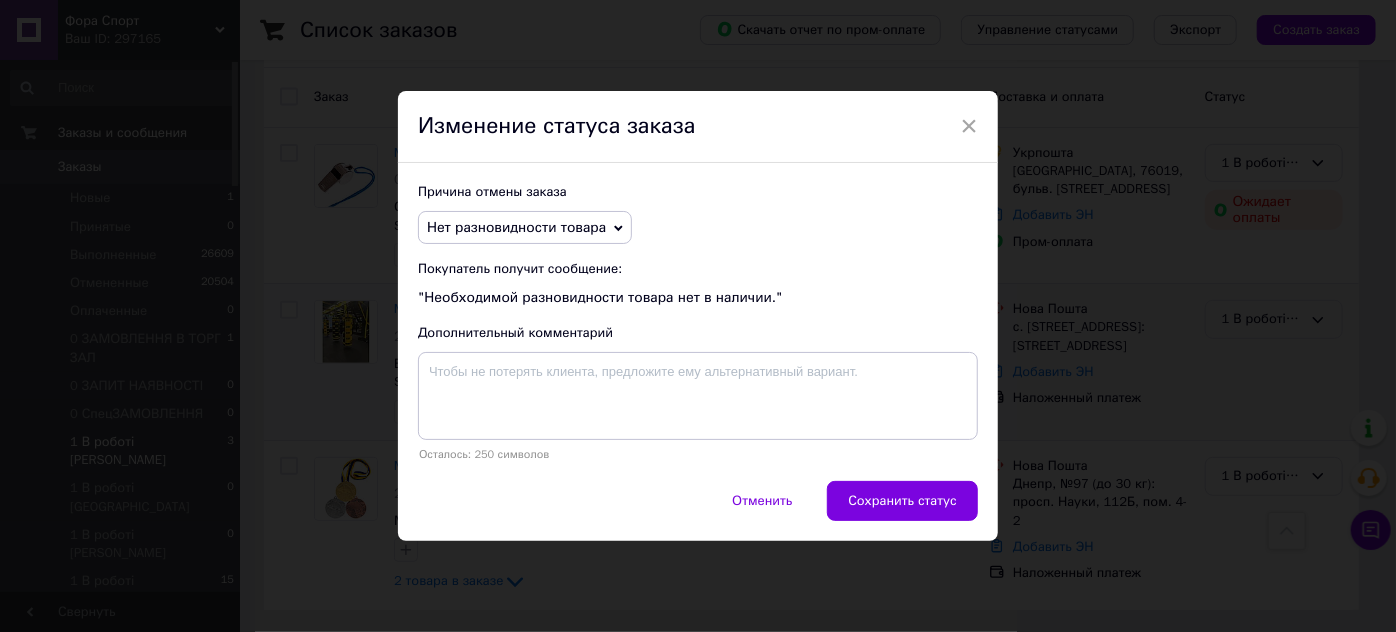 click on "Нет разновидности товара" at bounding box center [516, 227] 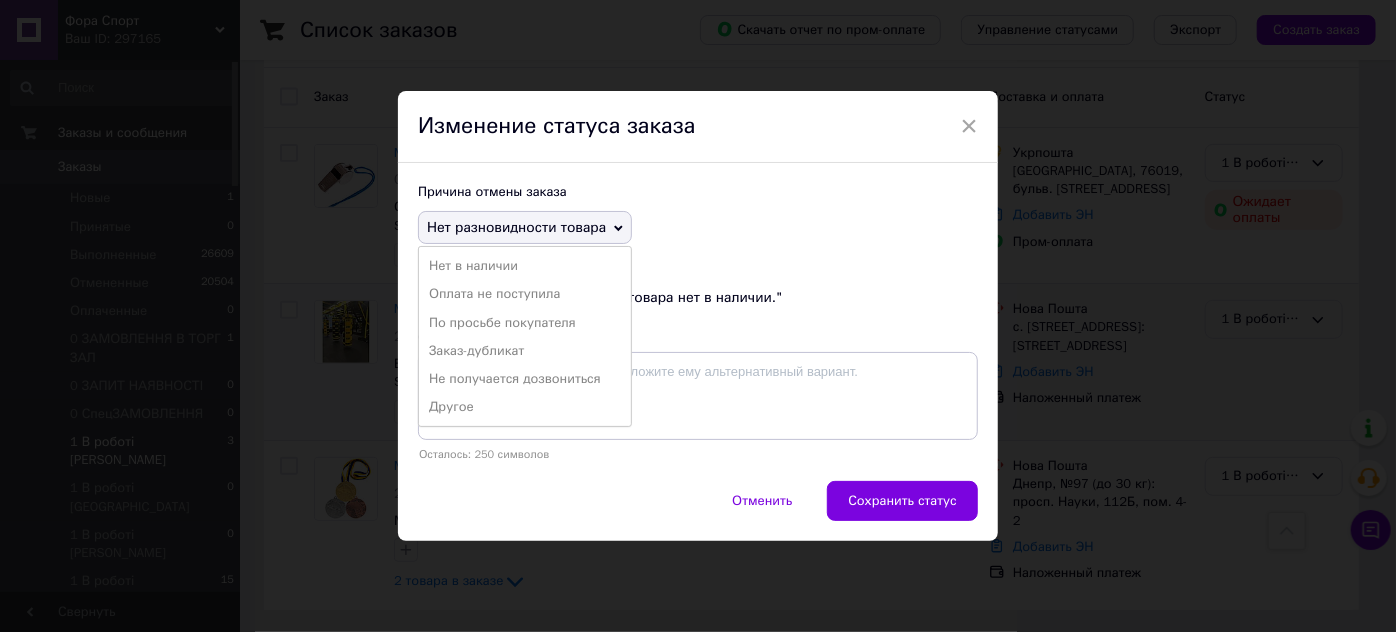 click on "Изменение статуса заказа" at bounding box center [698, 127] 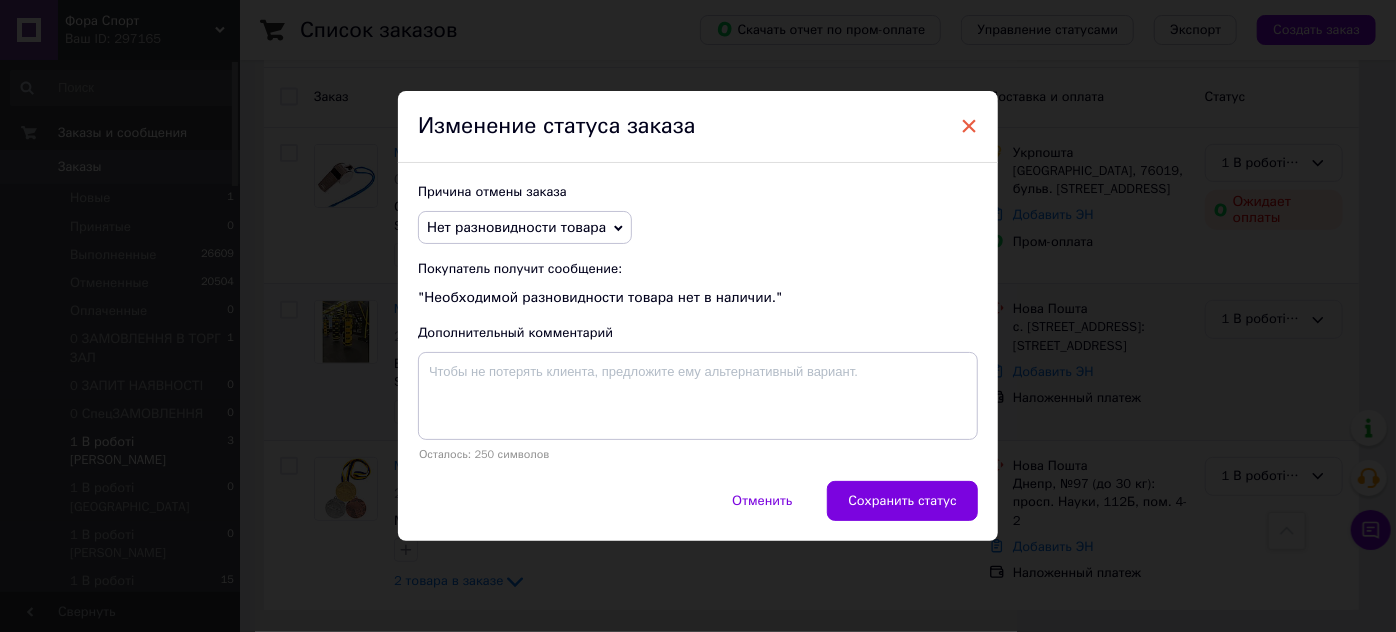 click on "×" at bounding box center [969, 126] 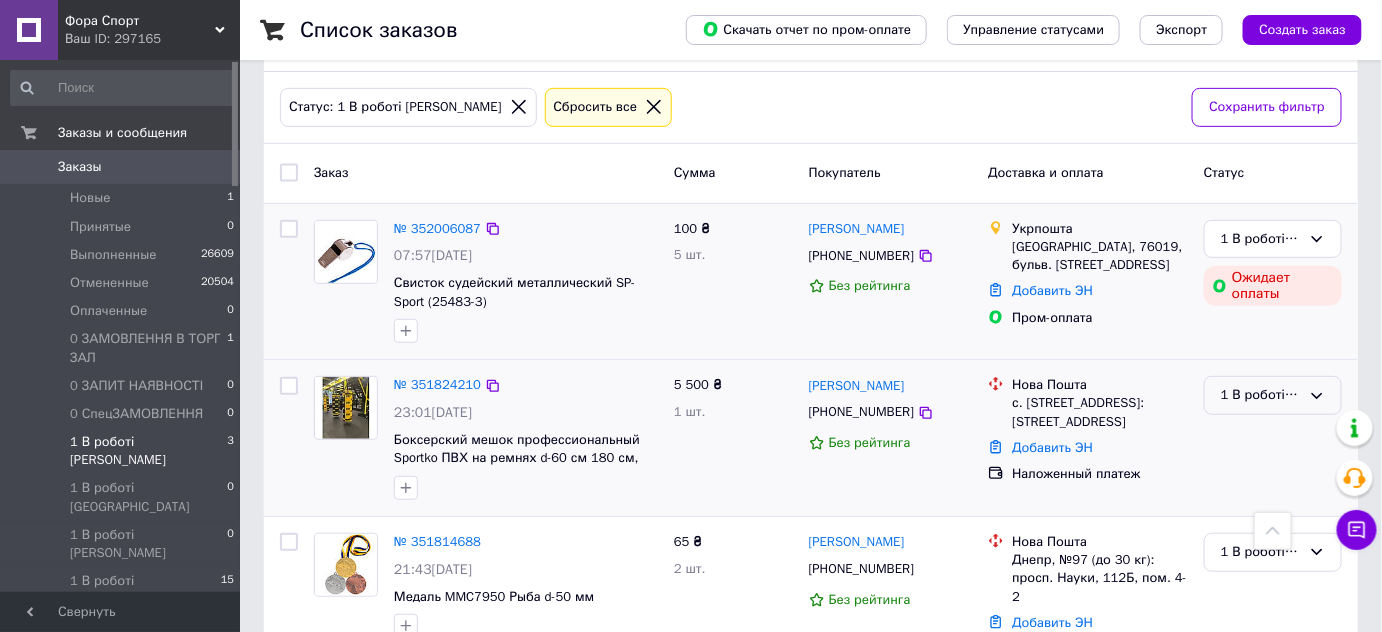 scroll, scrollTop: 138, scrollLeft: 0, axis: vertical 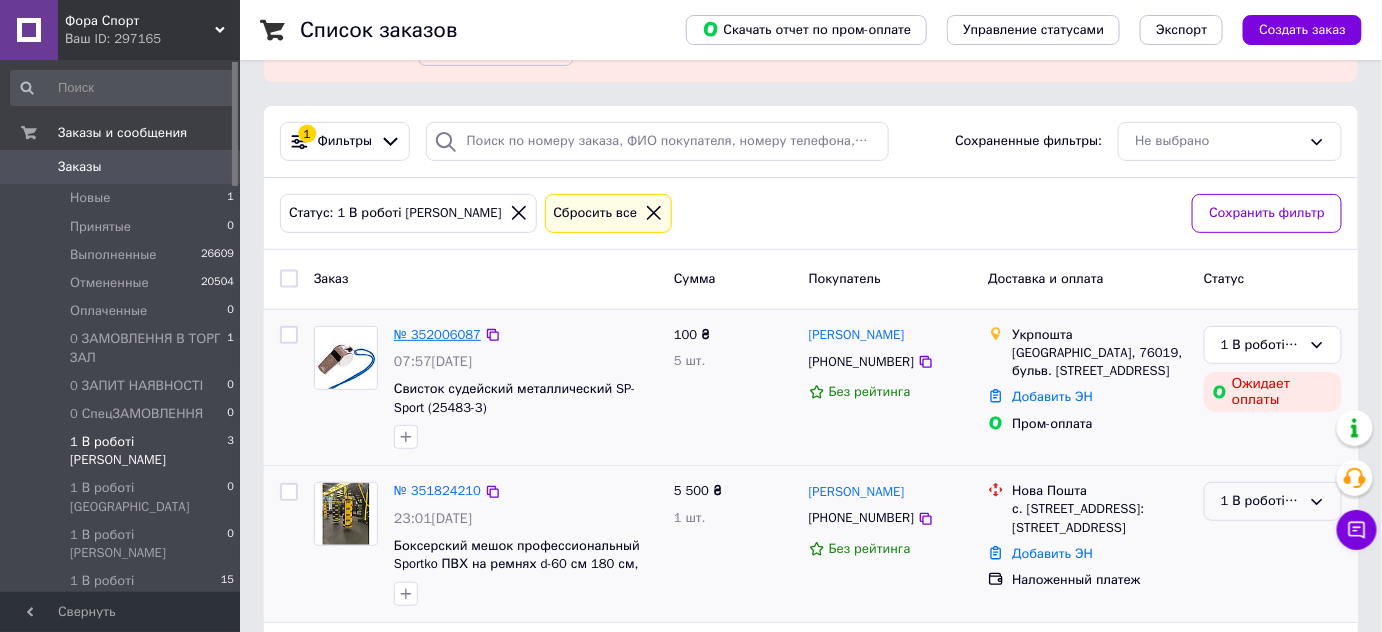 click on "№ 352006087" at bounding box center (437, 334) 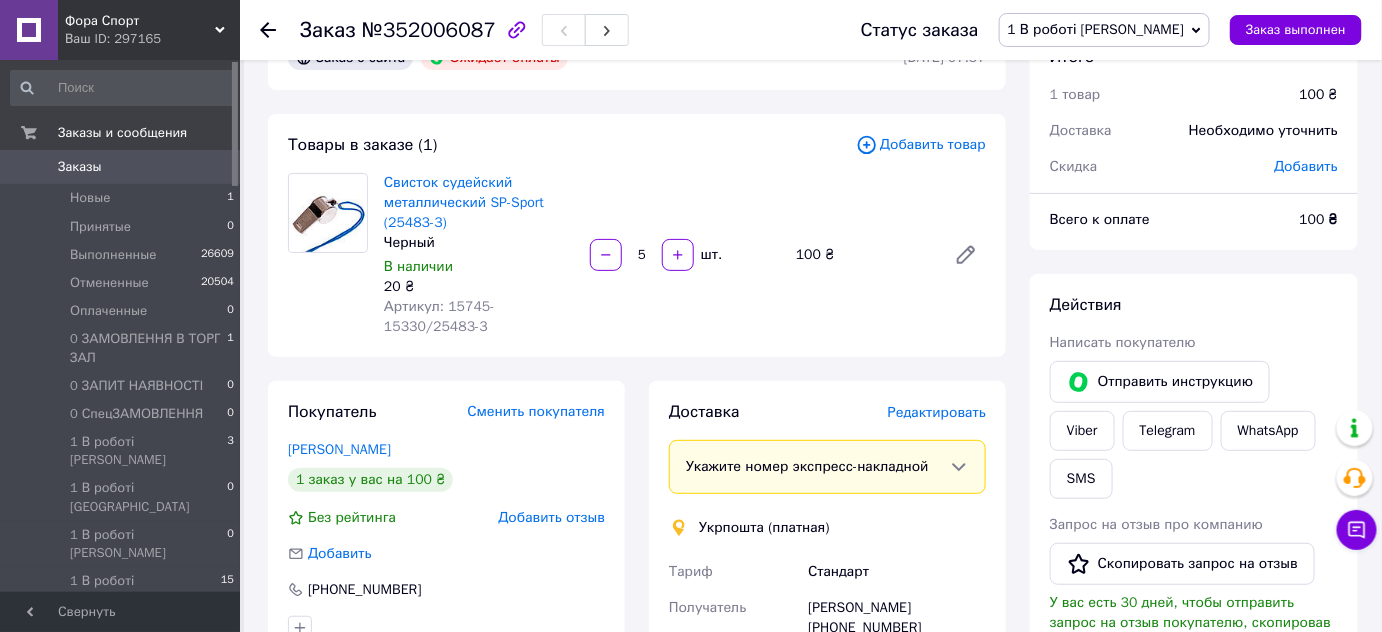 scroll, scrollTop: 90, scrollLeft: 0, axis: vertical 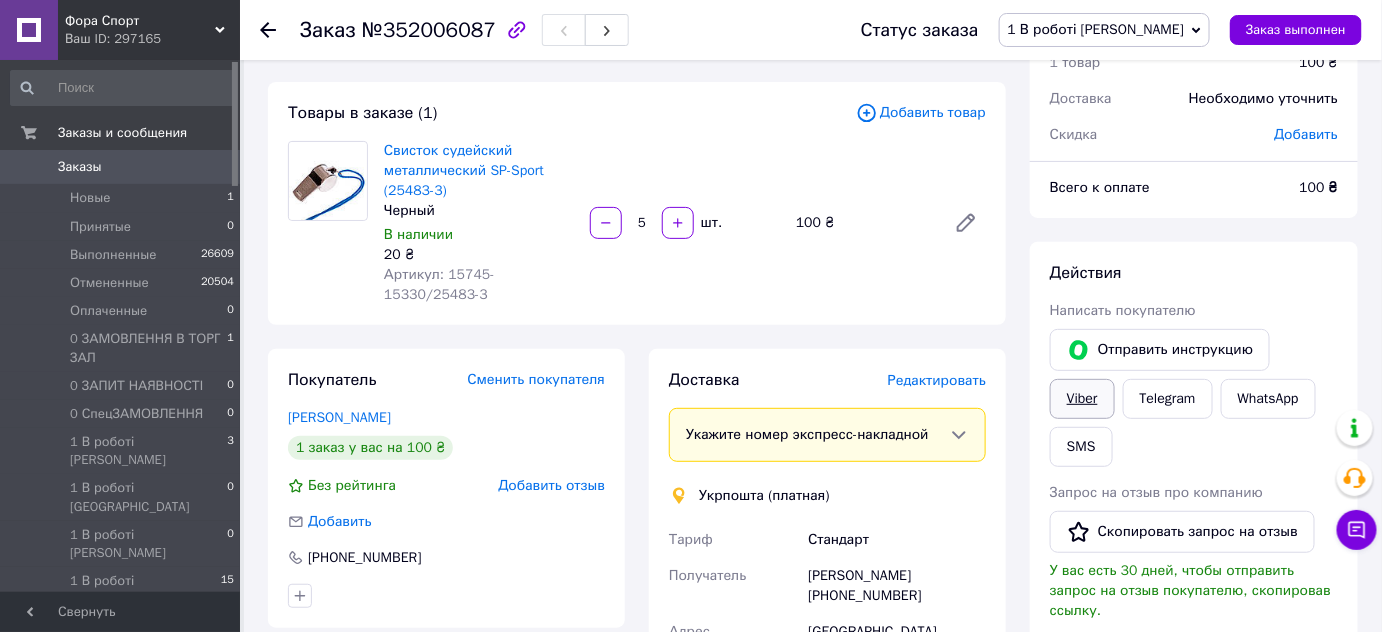 click on "Viber" at bounding box center [1082, 399] 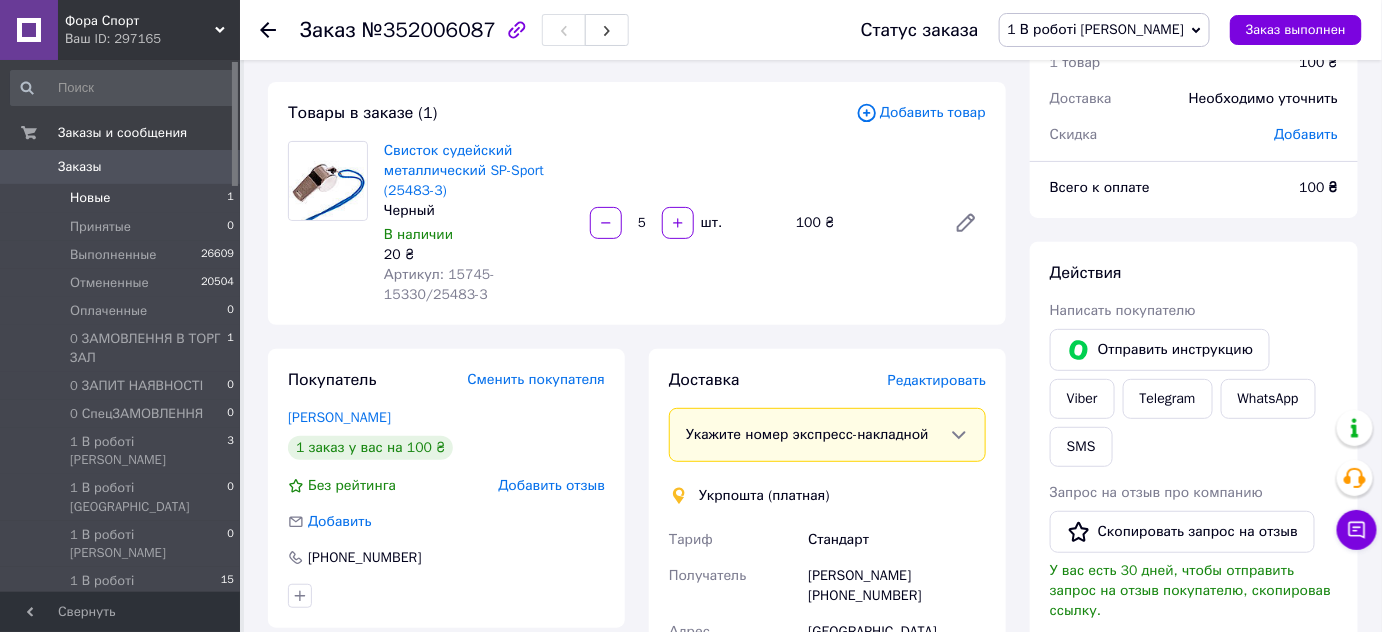 click on "Новые 1" at bounding box center (123, 198) 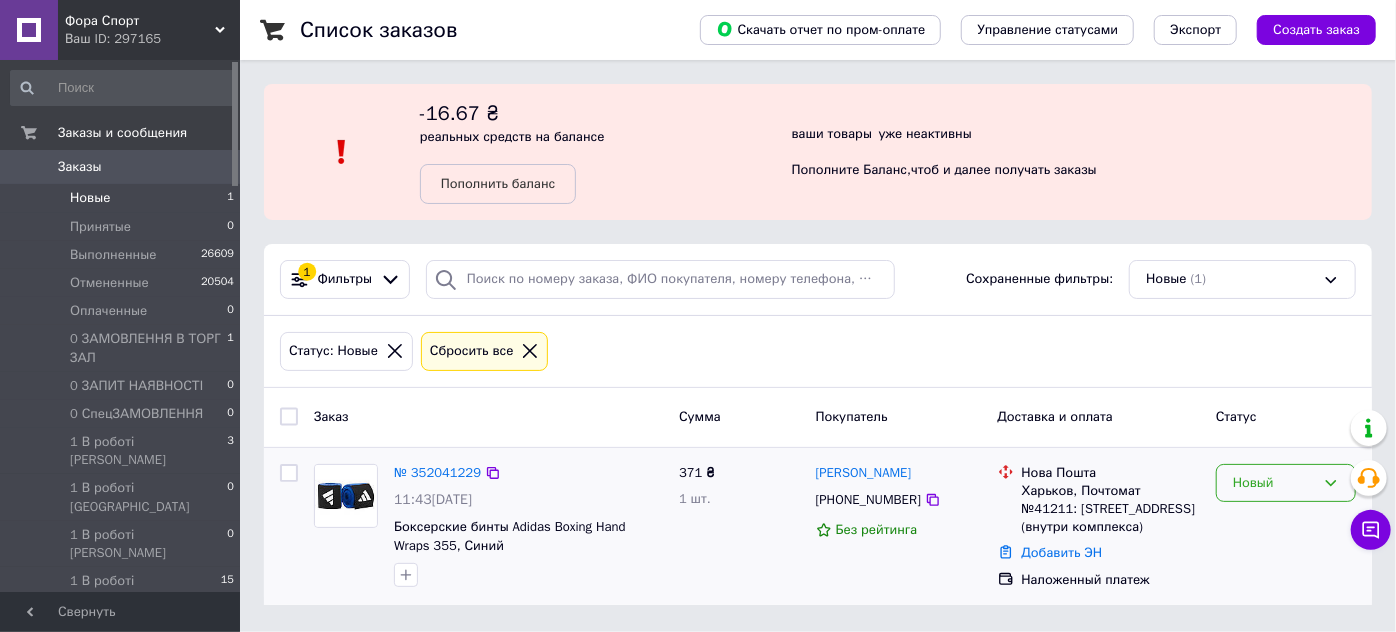 click on "Новый" at bounding box center [1274, 483] 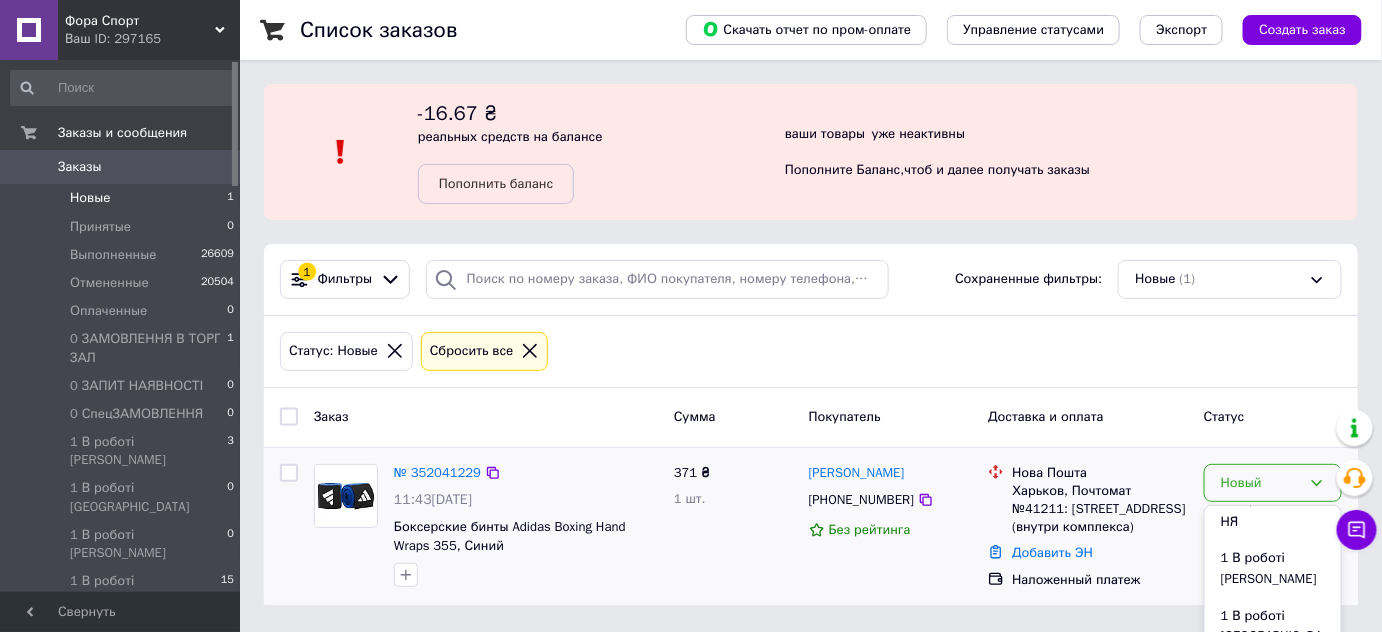 scroll, scrollTop: 272, scrollLeft: 0, axis: vertical 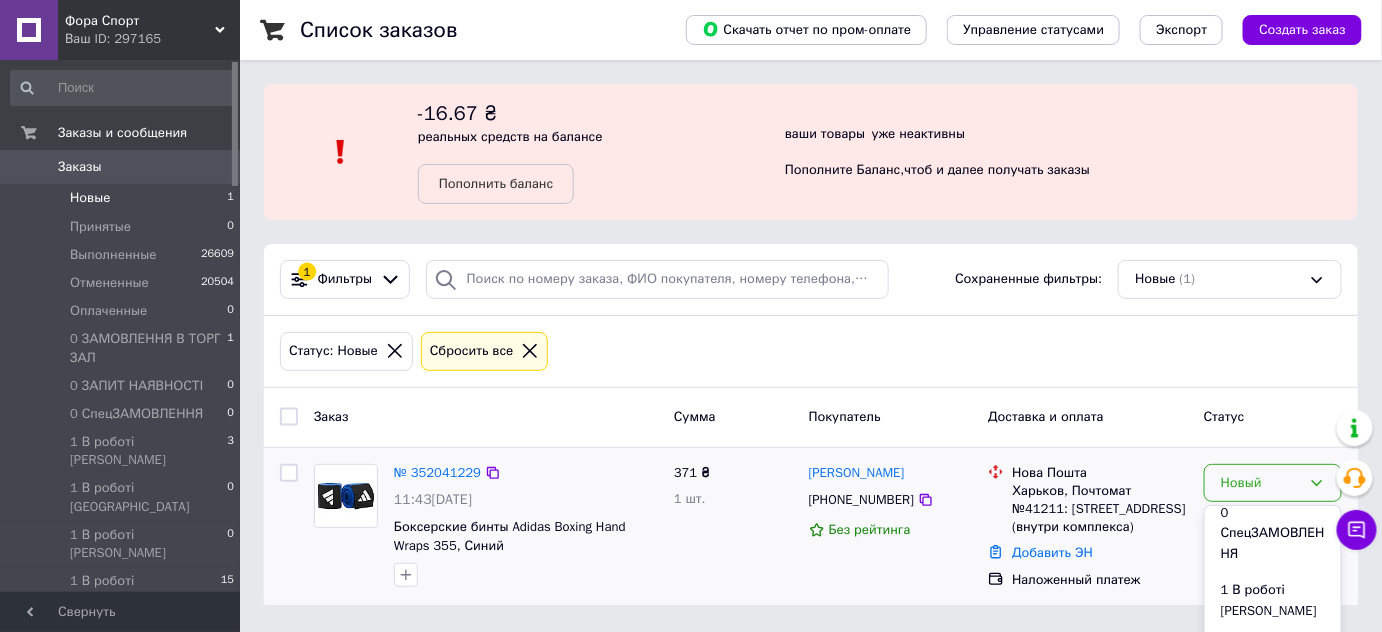 click on "1 В роботі [PERSON_NAME]" at bounding box center [1273, 600] 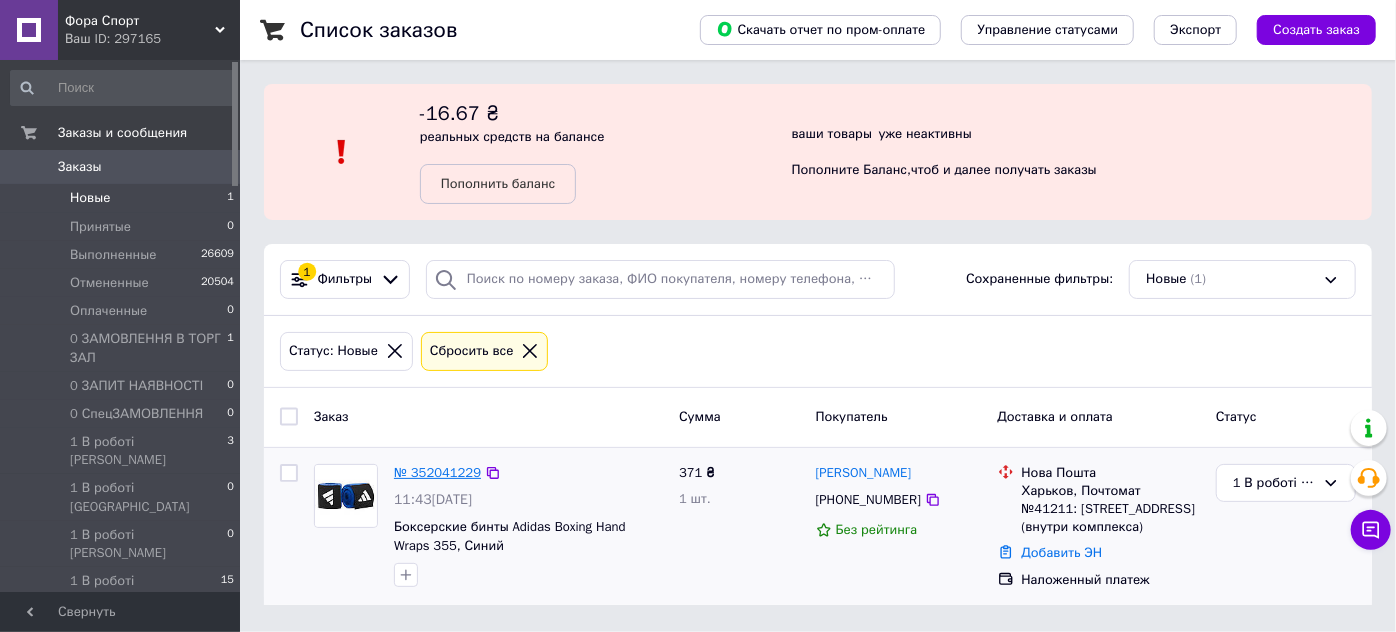 click on "№ 352041229" at bounding box center [437, 472] 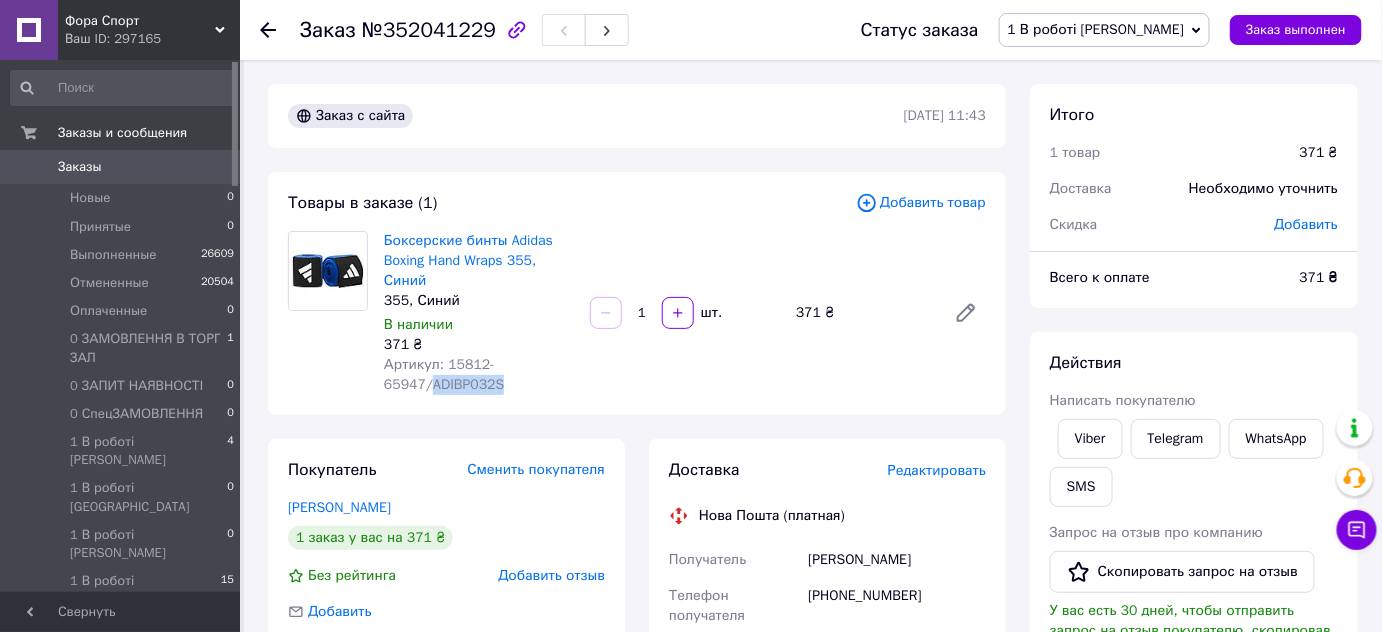 drag, startPoint x: 428, startPoint y: 389, endPoint x: 511, endPoint y: 381, distance: 83.38465 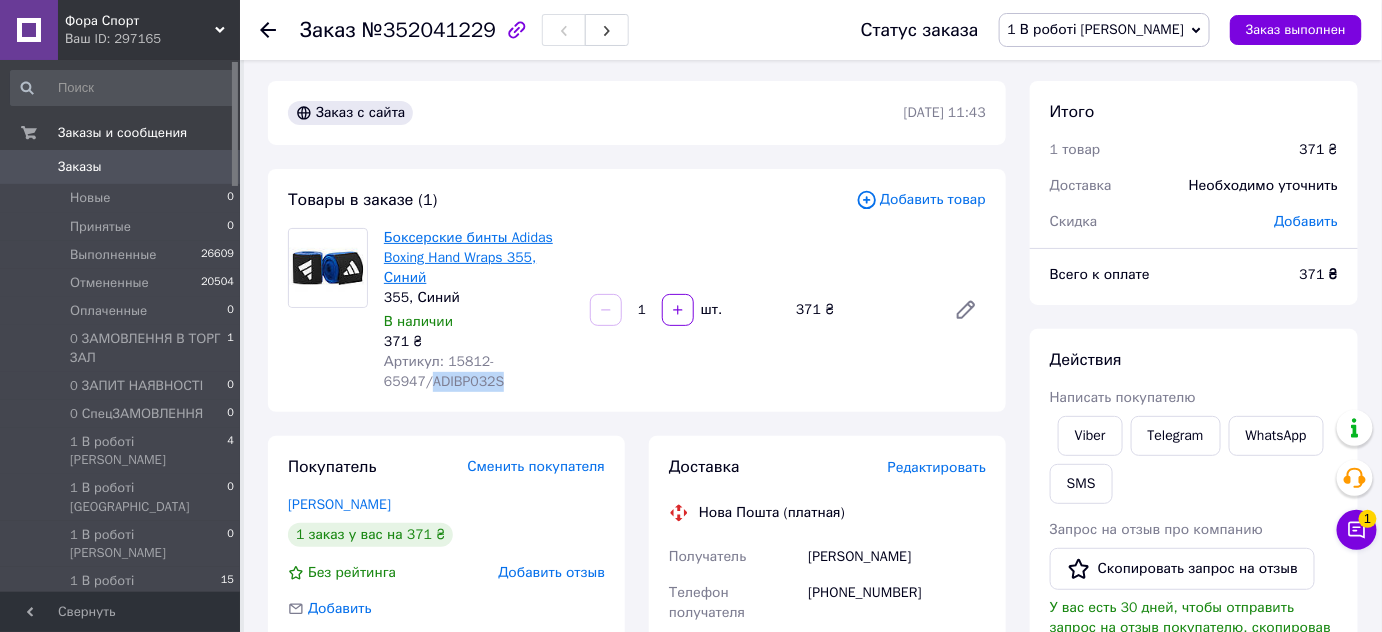 scroll, scrollTop: 0, scrollLeft: 0, axis: both 